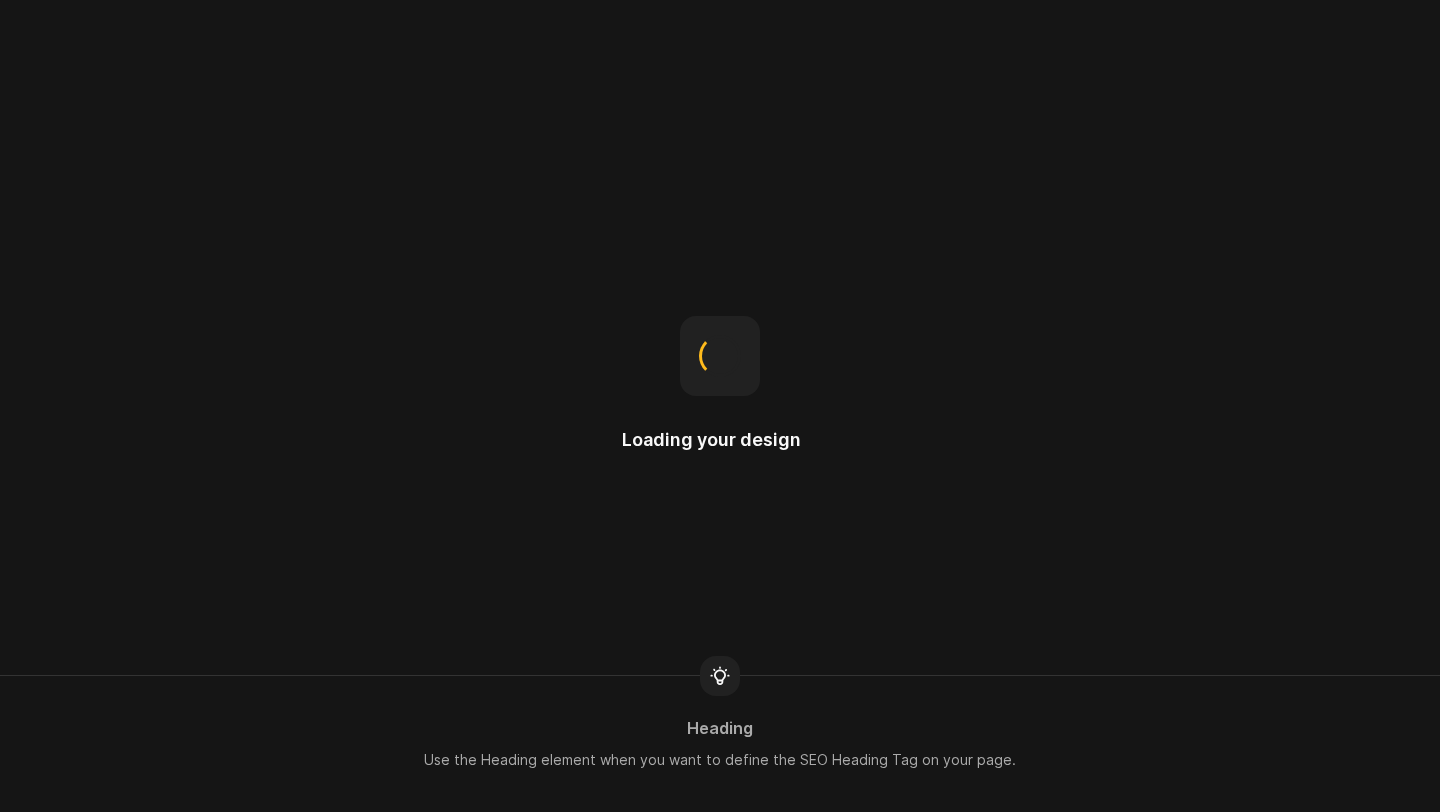 scroll, scrollTop: 0, scrollLeft: 0, axis: both 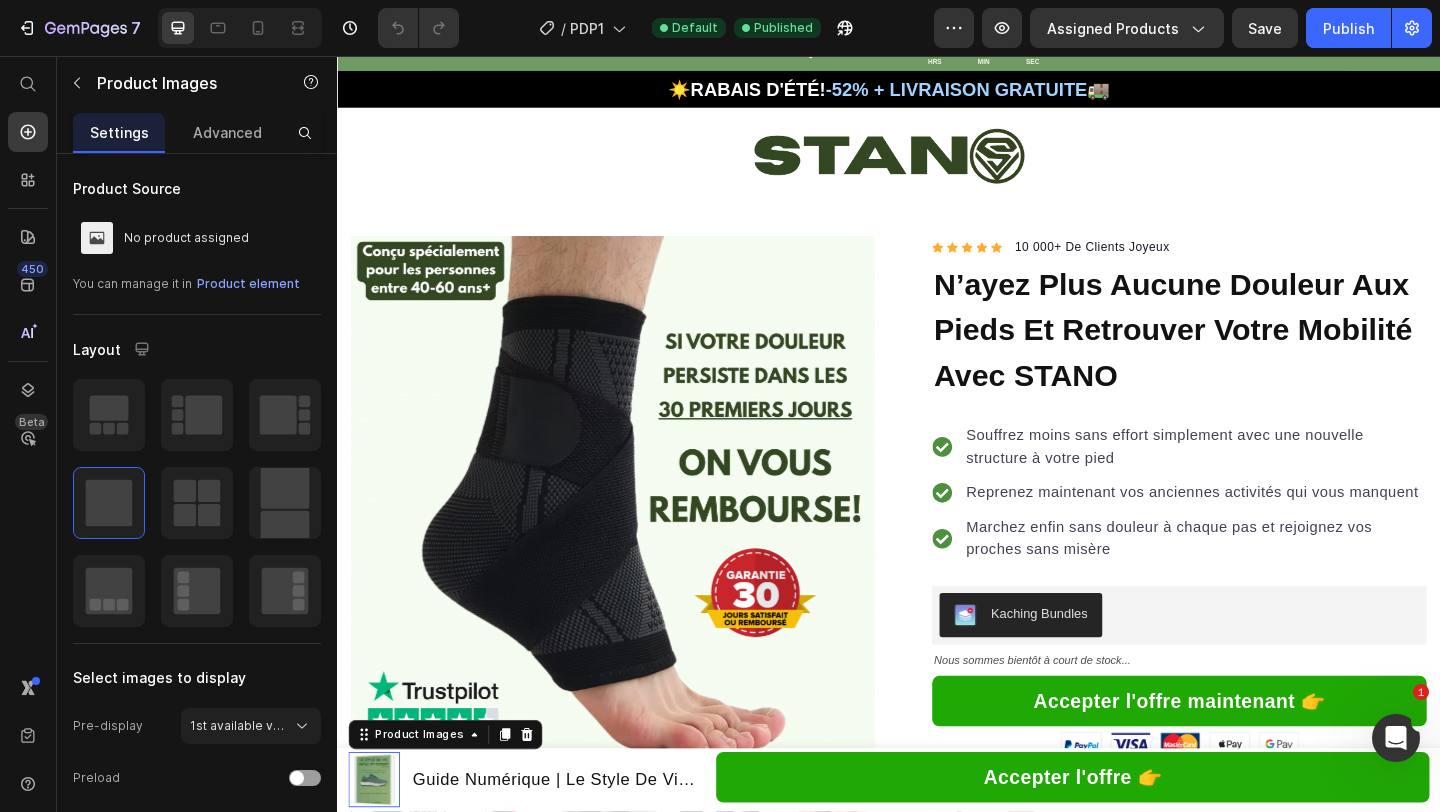 click at bounding box center [377, 843] 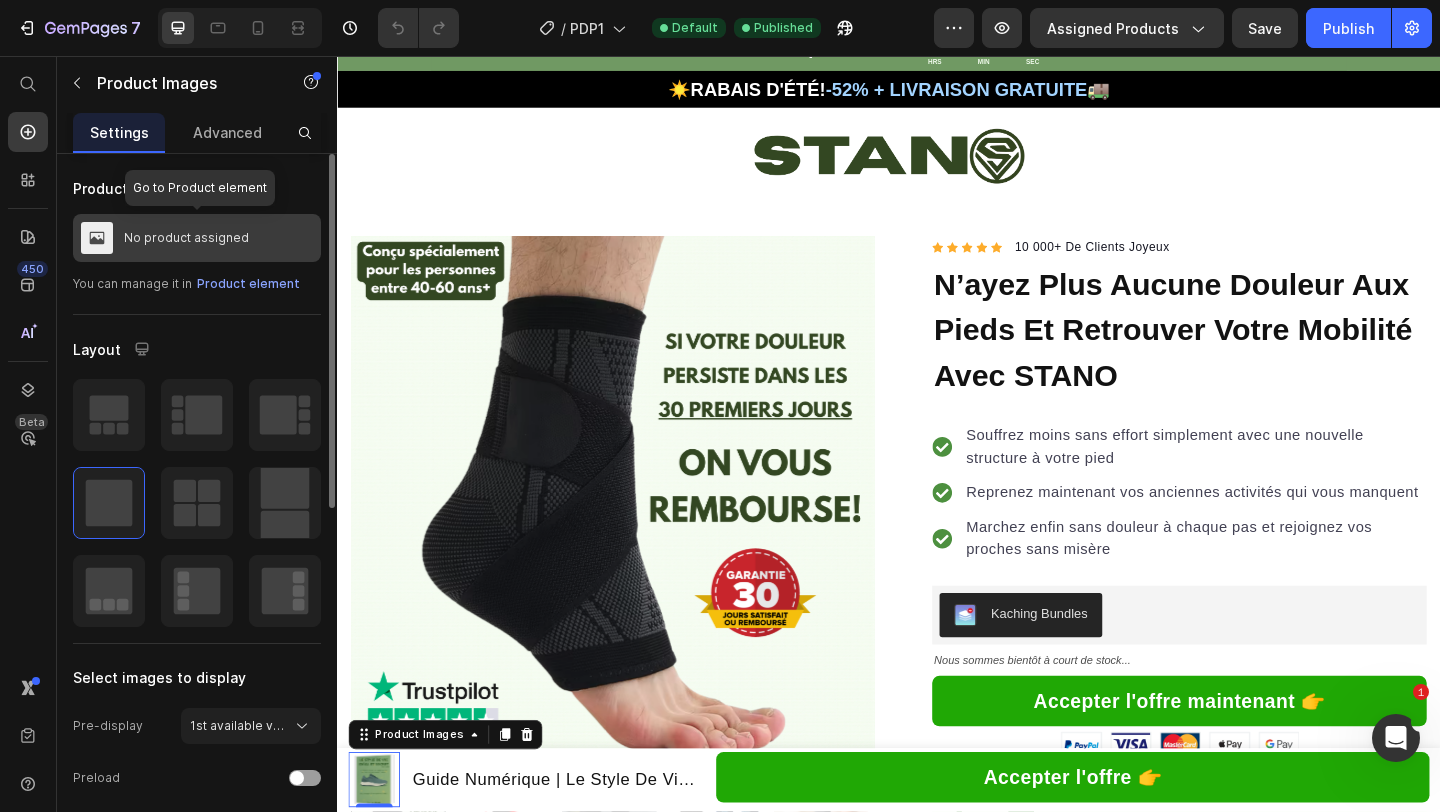 click on "No product assigned" at bounding box center [197, 238] 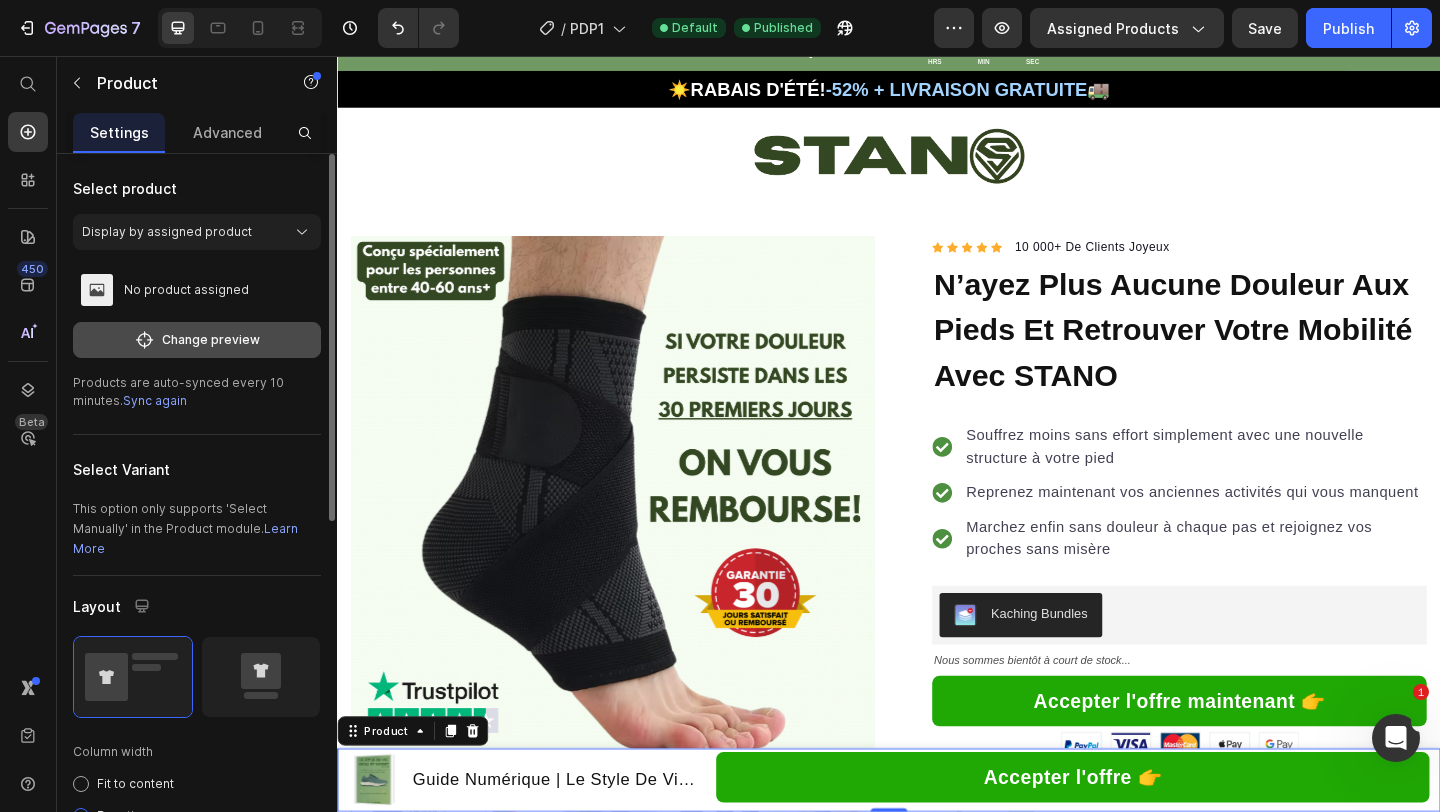 click on "Change preview" at bounding box center (197, 340) 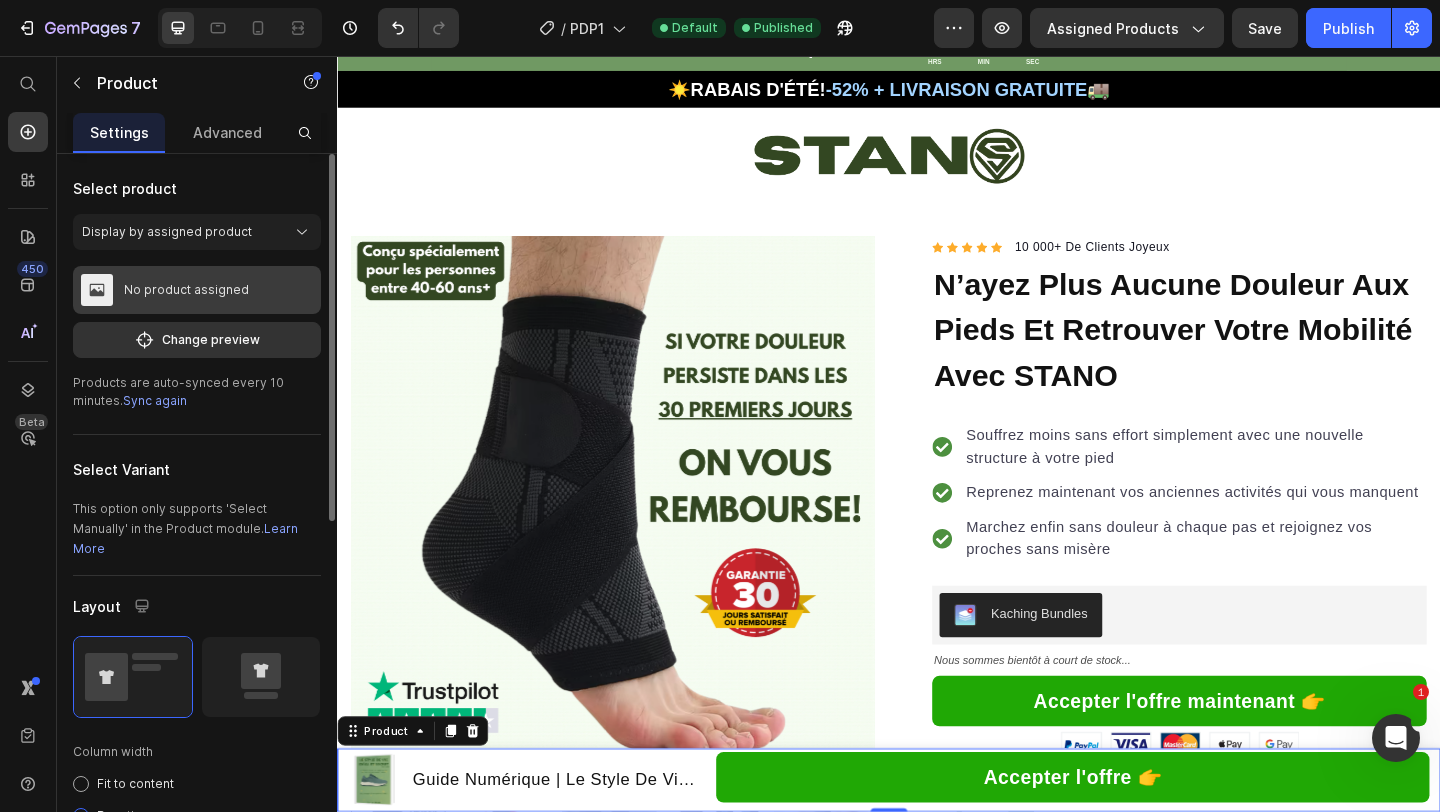 click on "No product assigned" at bounding box center (197, 290) 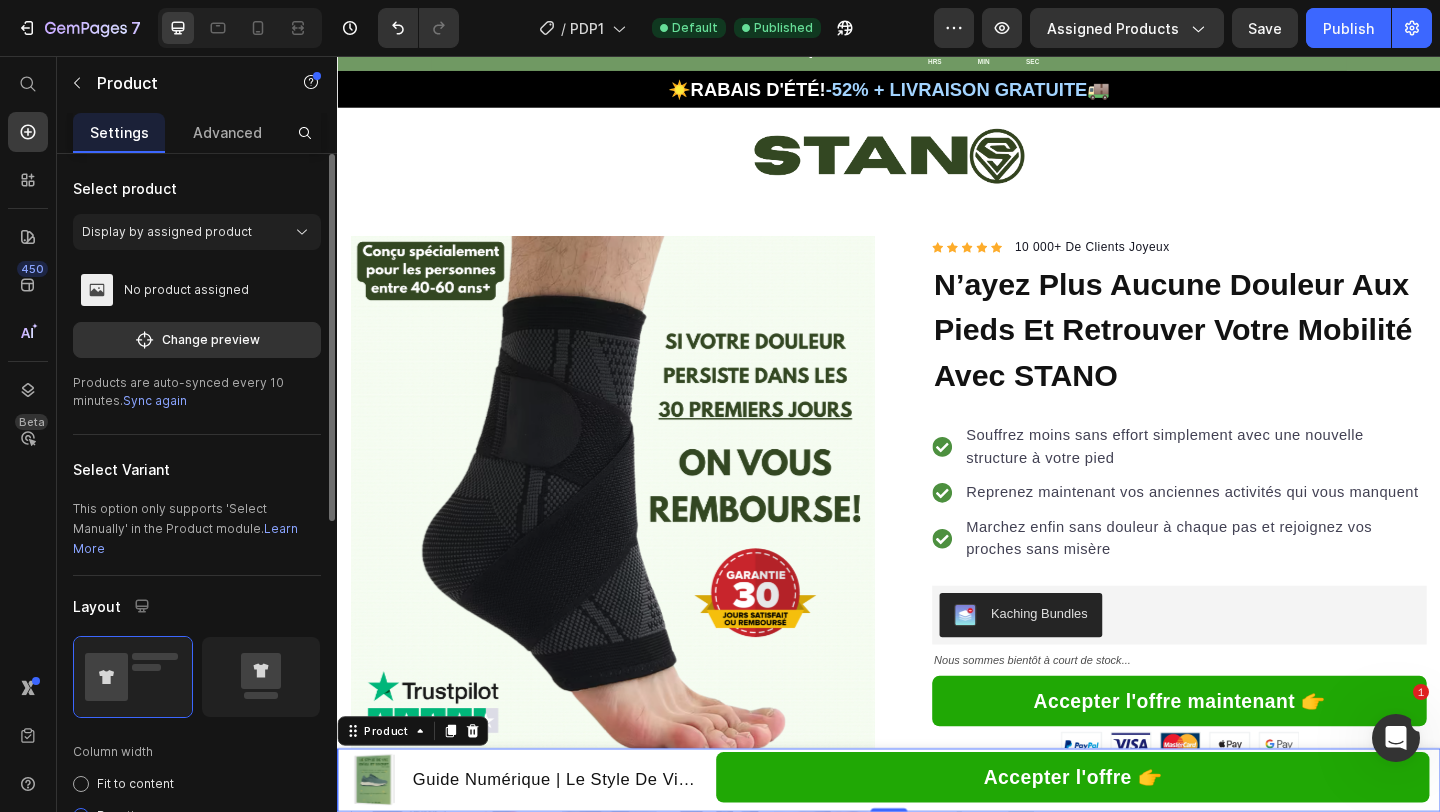 click on "Display by assigned product" at bounding box center (197, 236) 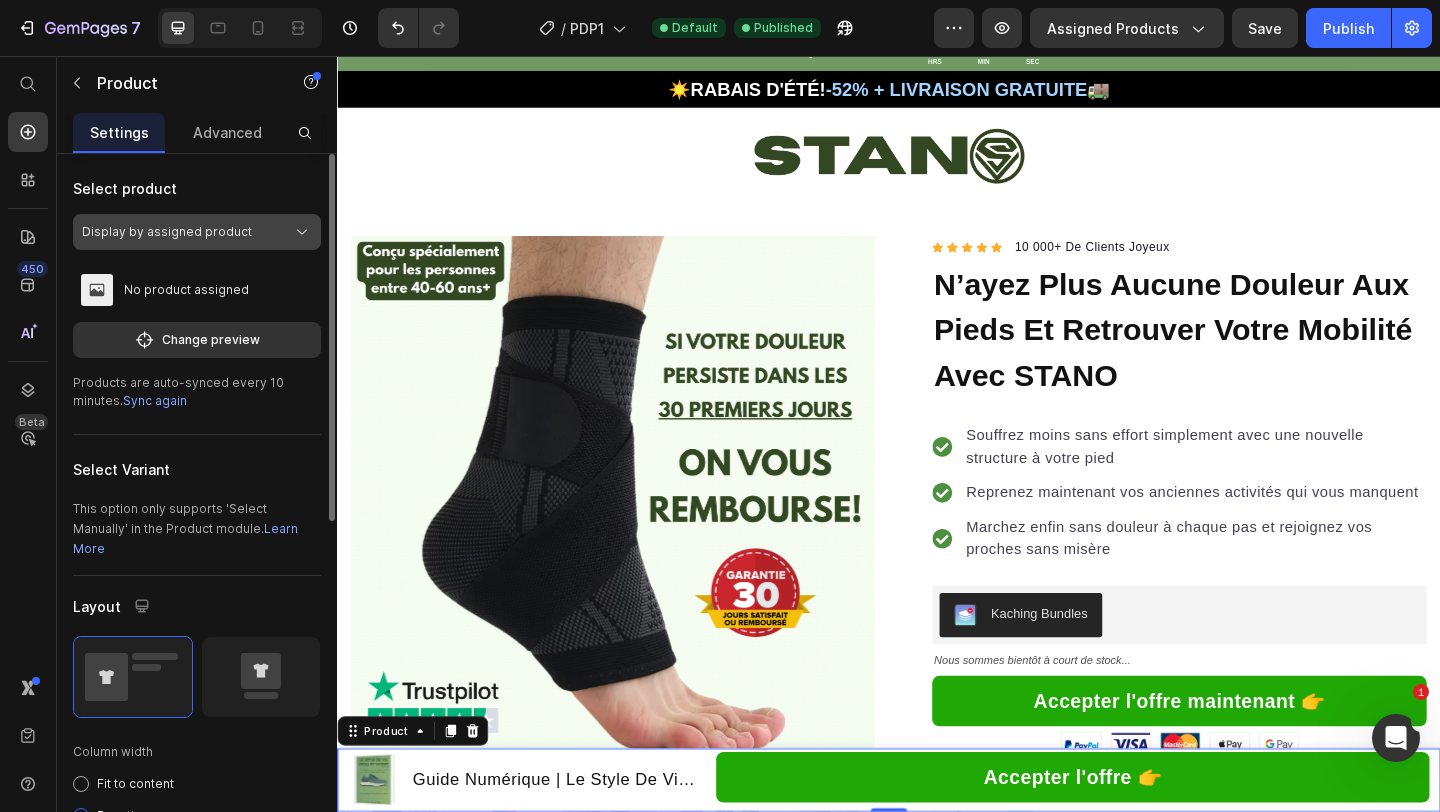 click on "Display by assigned product" at bounding box center [197, 232] 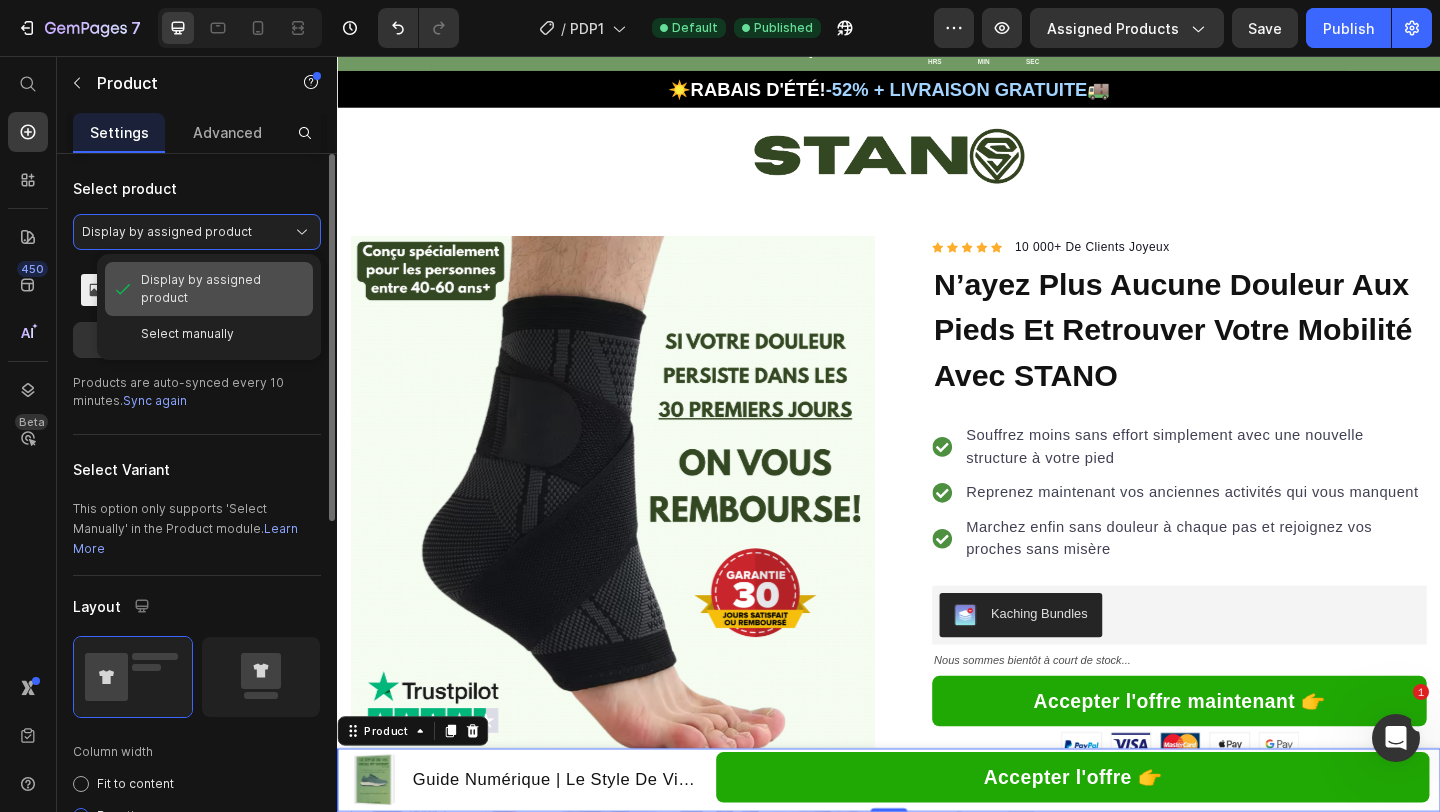 click on "Display by assigned product" at bounding box center (223, 289) 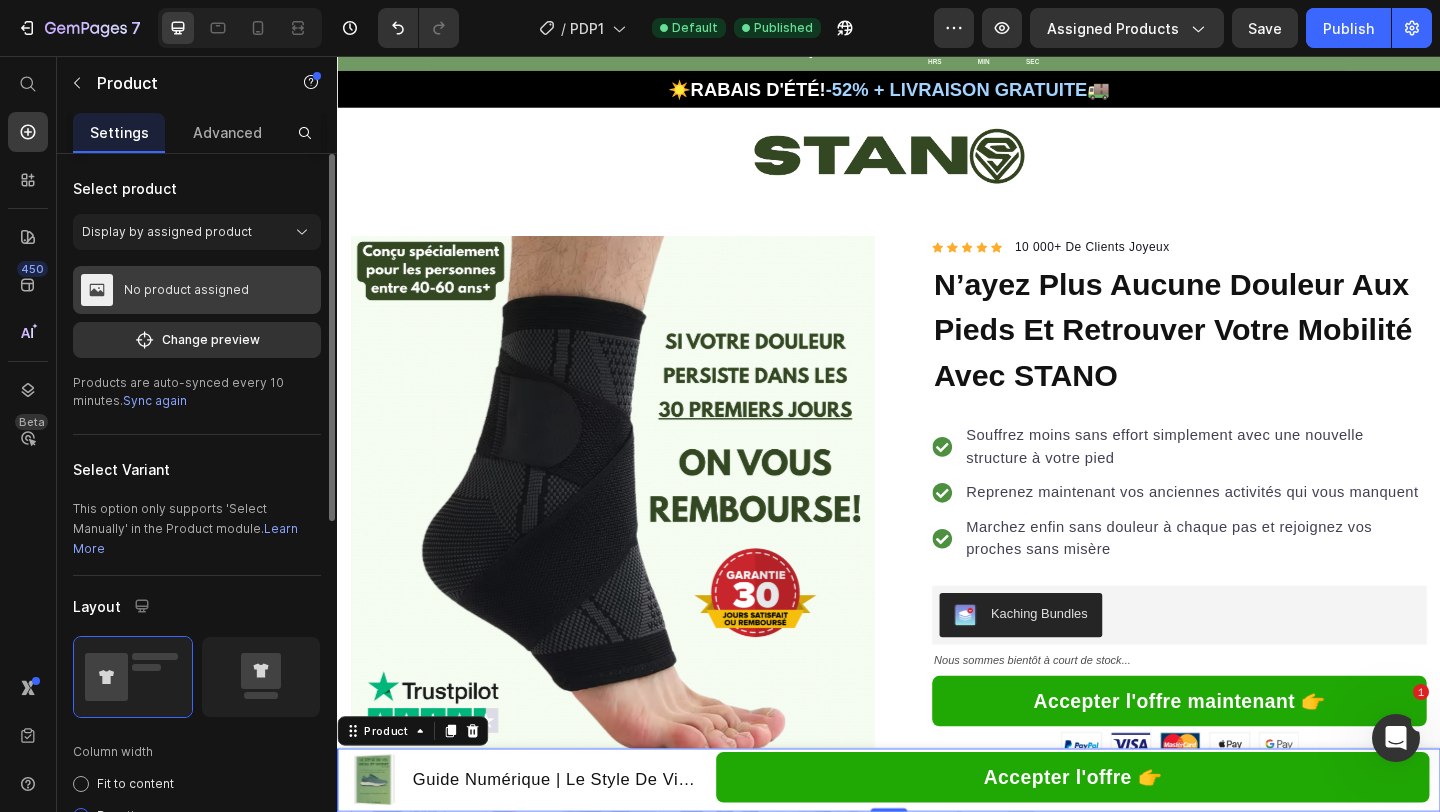 click on "No product assigned" at bounding box center [197, 290] 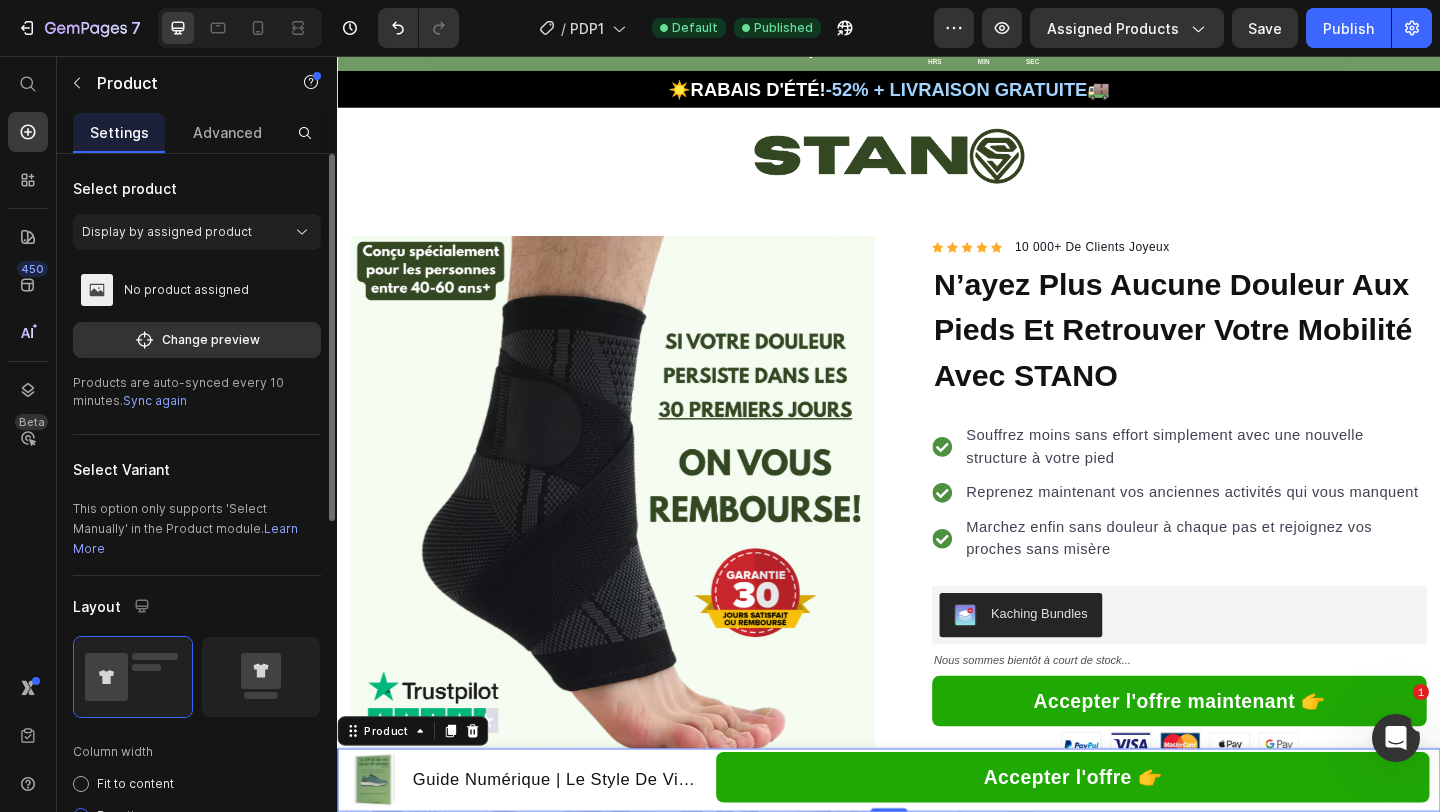 click on "Sync again" at bounding box center [155, 400] 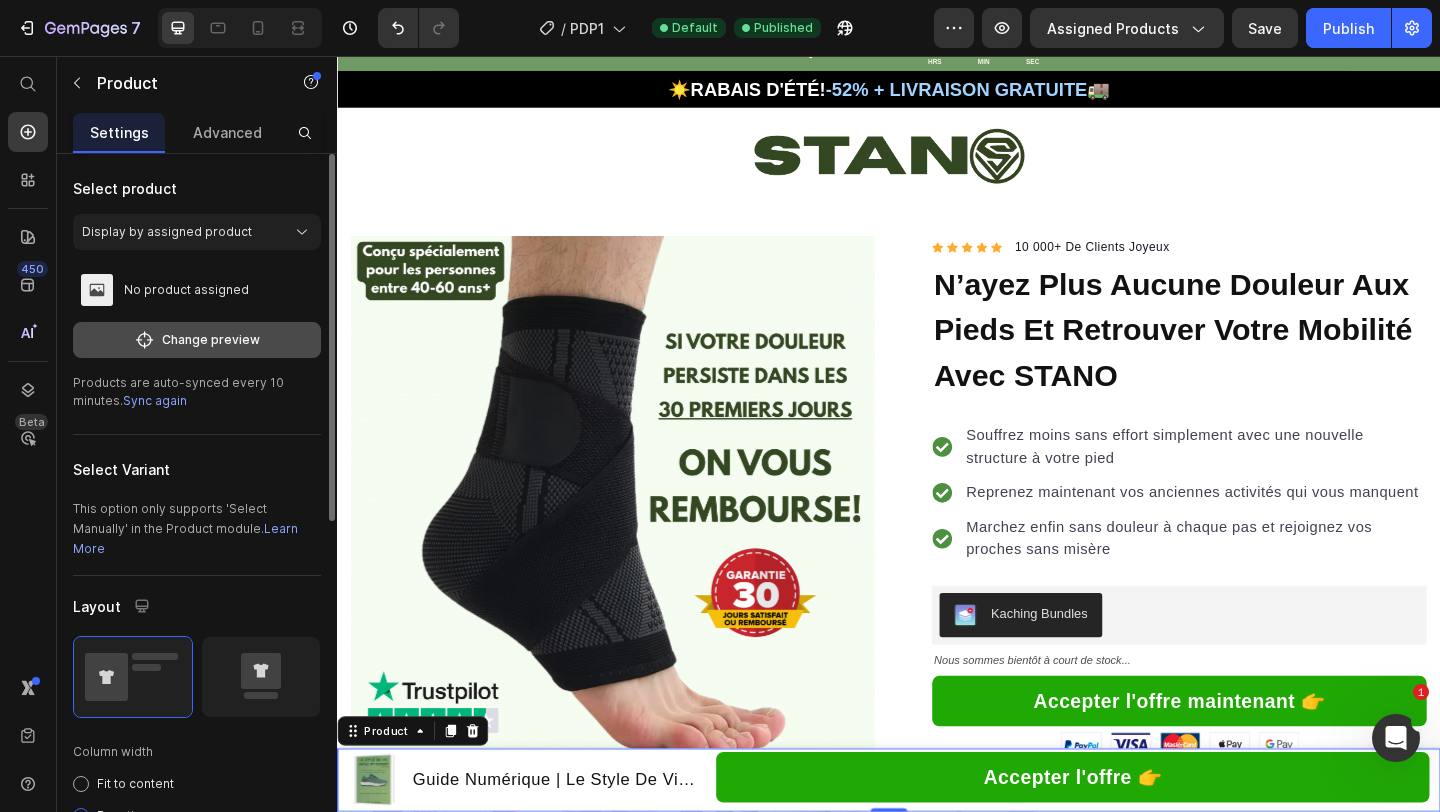 click on "Change preview" 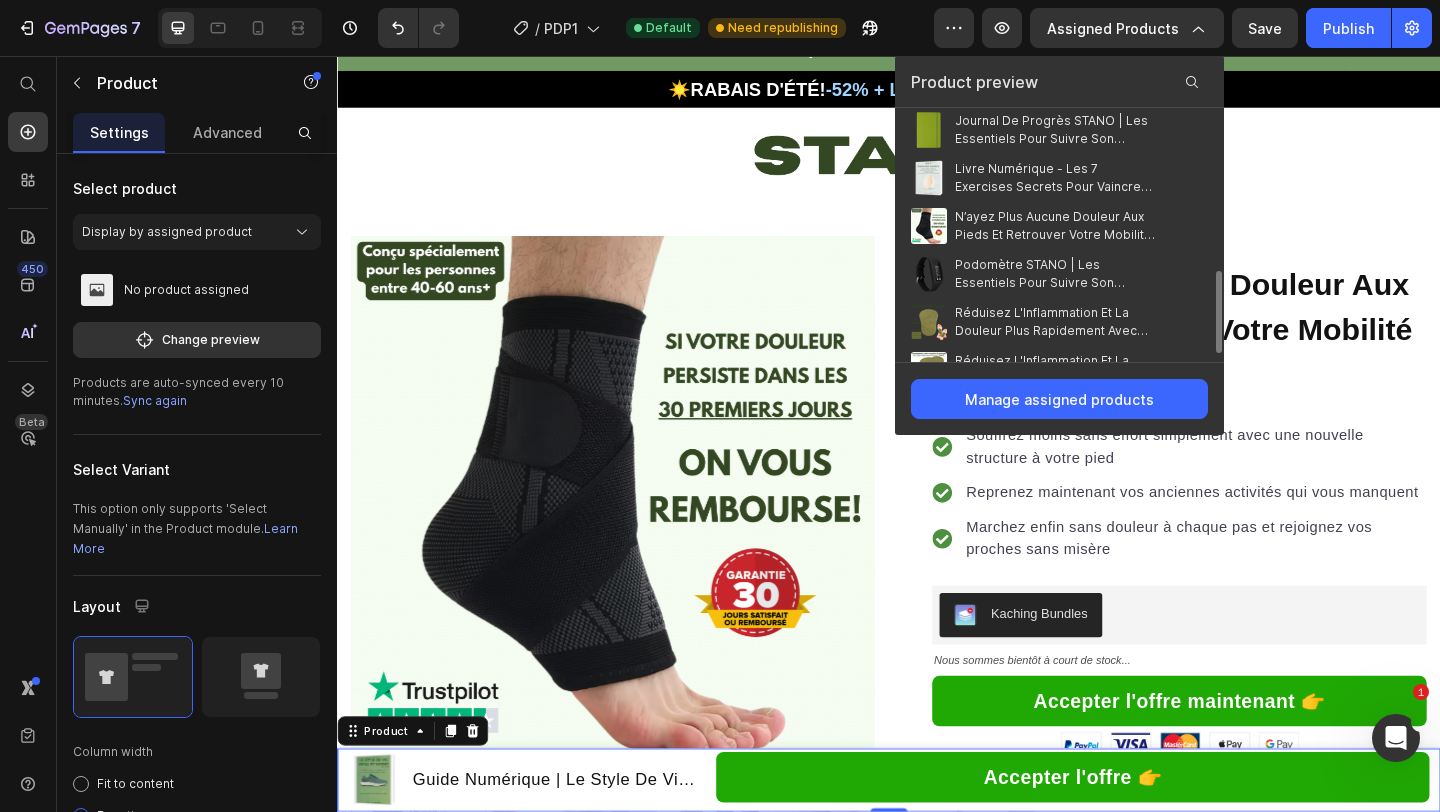 scroll, scrollTop: 439, scrollLeft: 0, axis: vertical 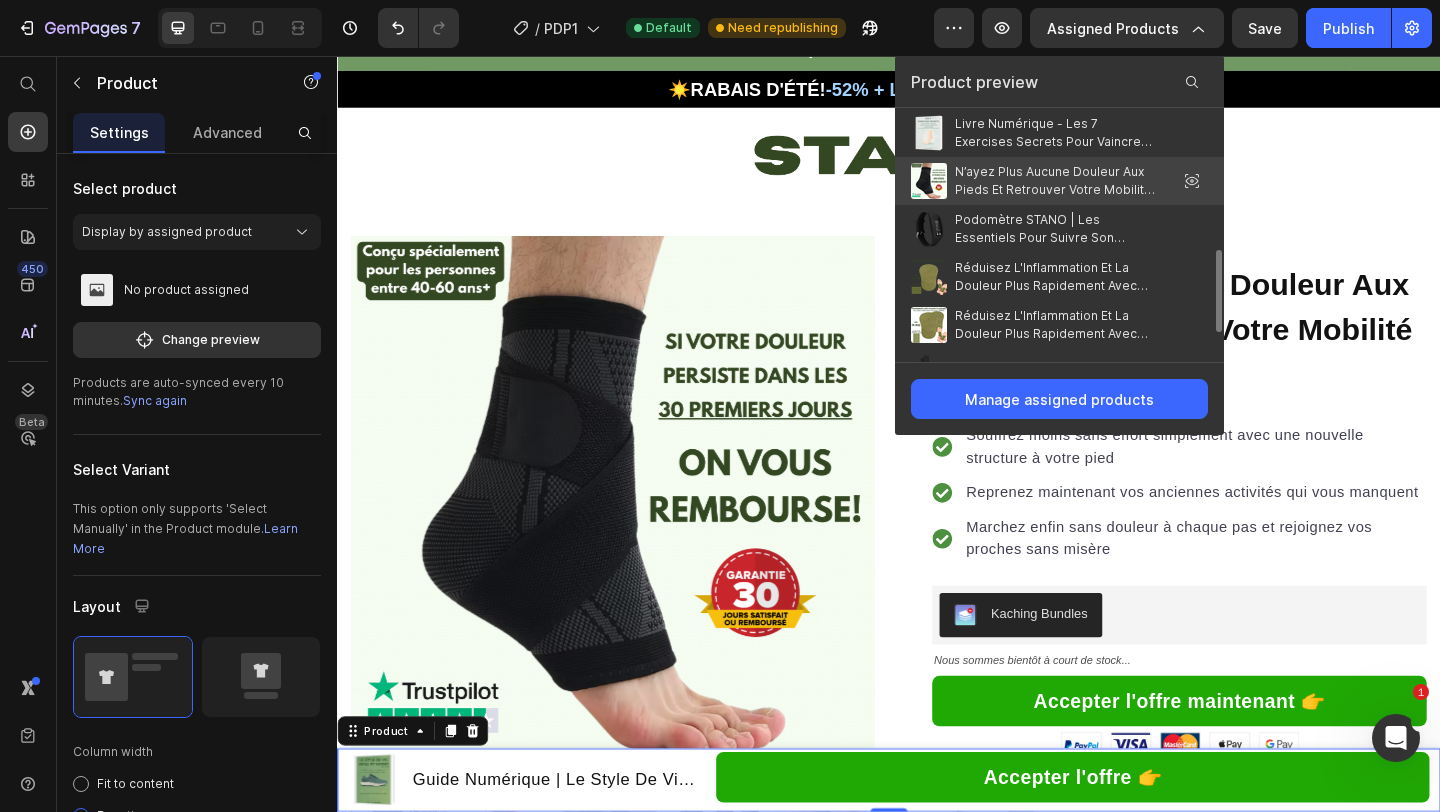 click on "N’ayez Plus Aucune Douleur Aux Pieds Et Retrouver Votre Mobilité Avec STANO" at bounding box center (1055, 181) 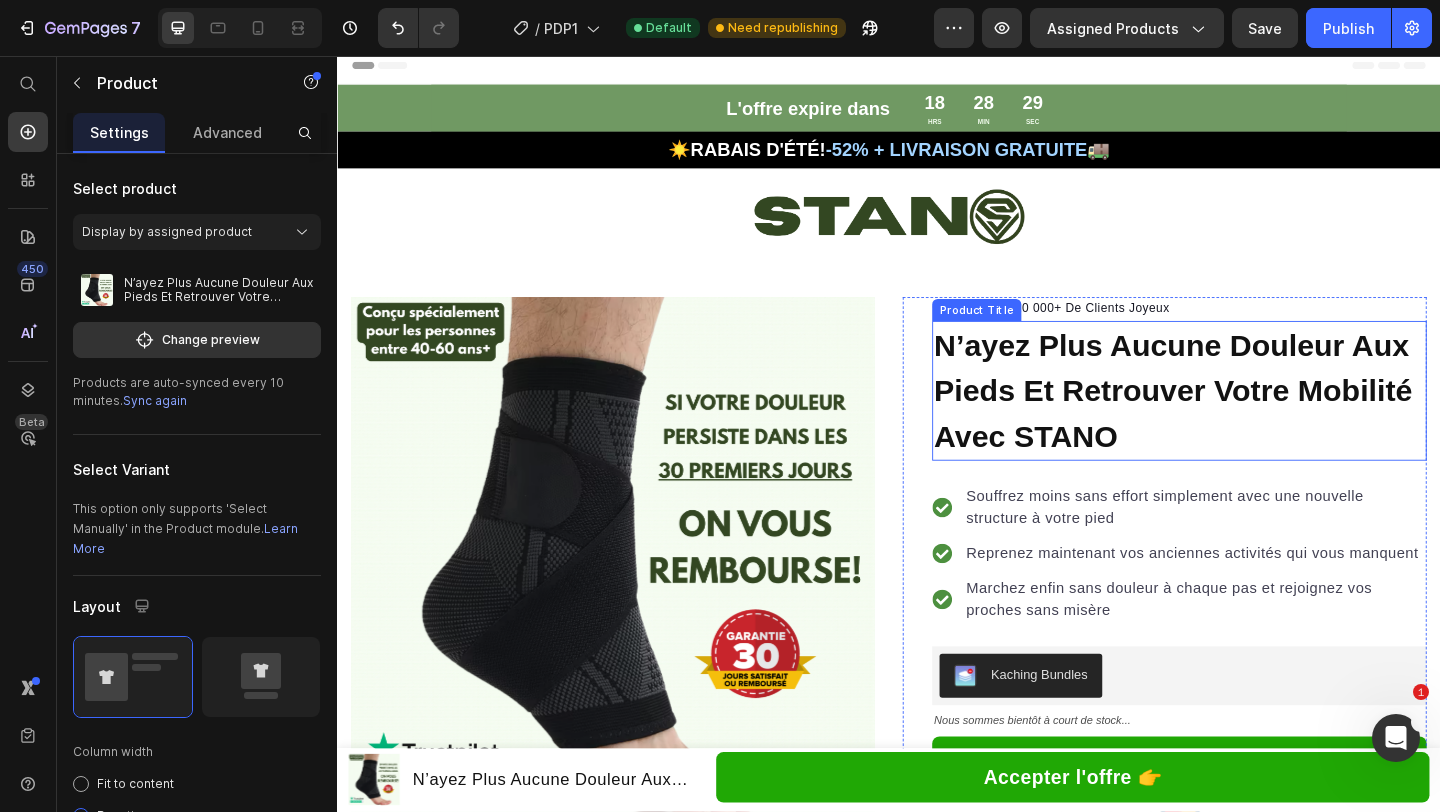 scroll, scrollTop: 0, scrollLeft: 0, axis: both 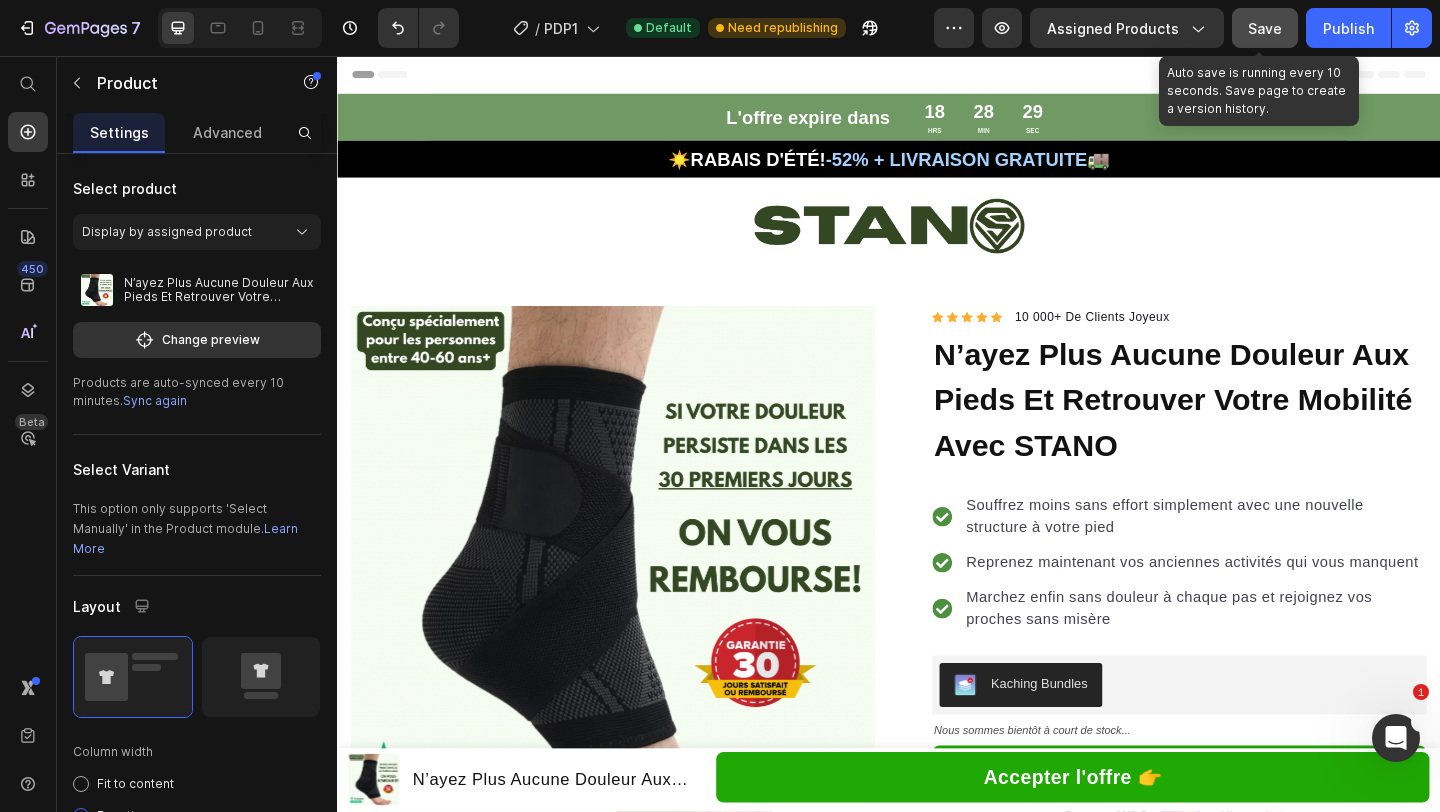 click on "Save" at bounding box center [1265, 28] 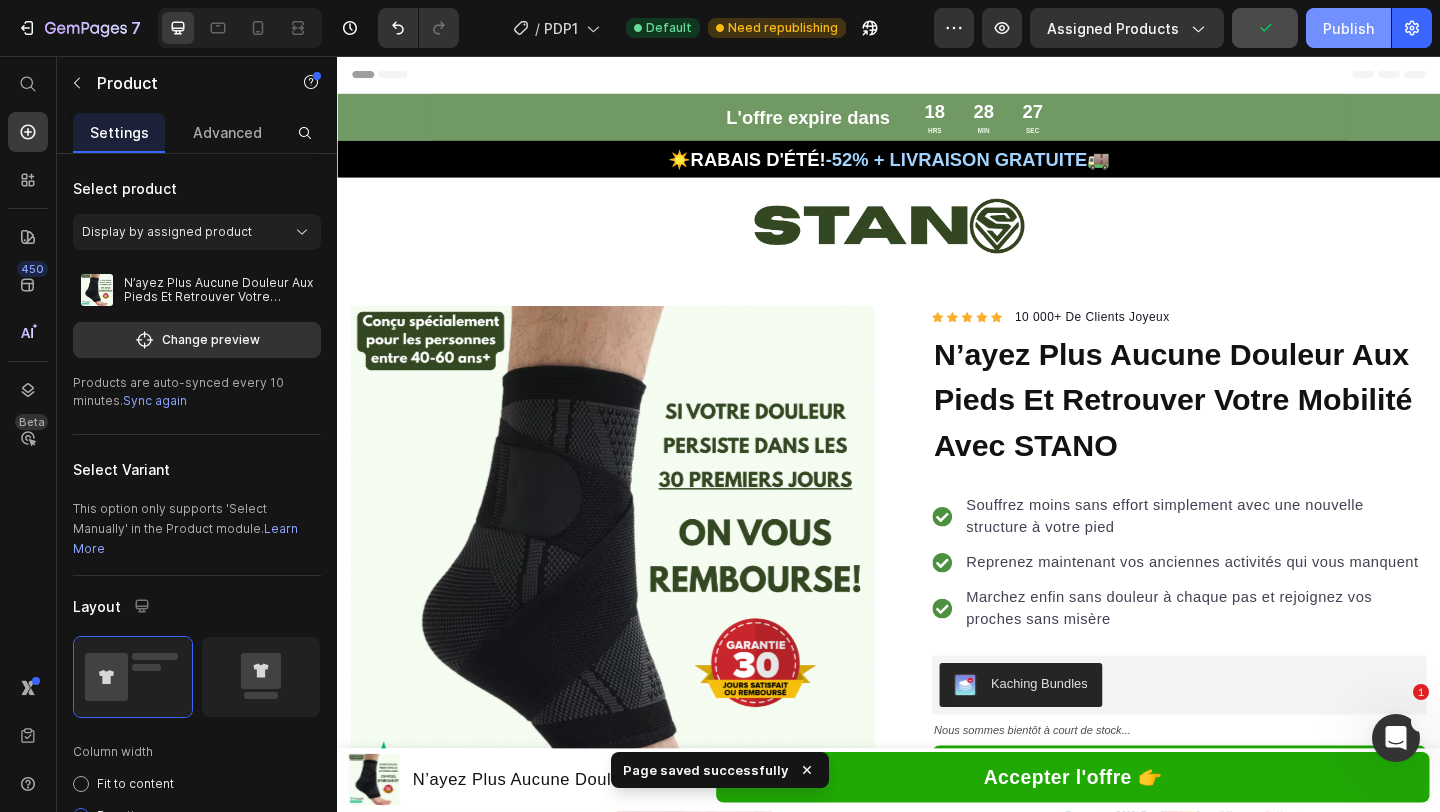 click on "Publish" 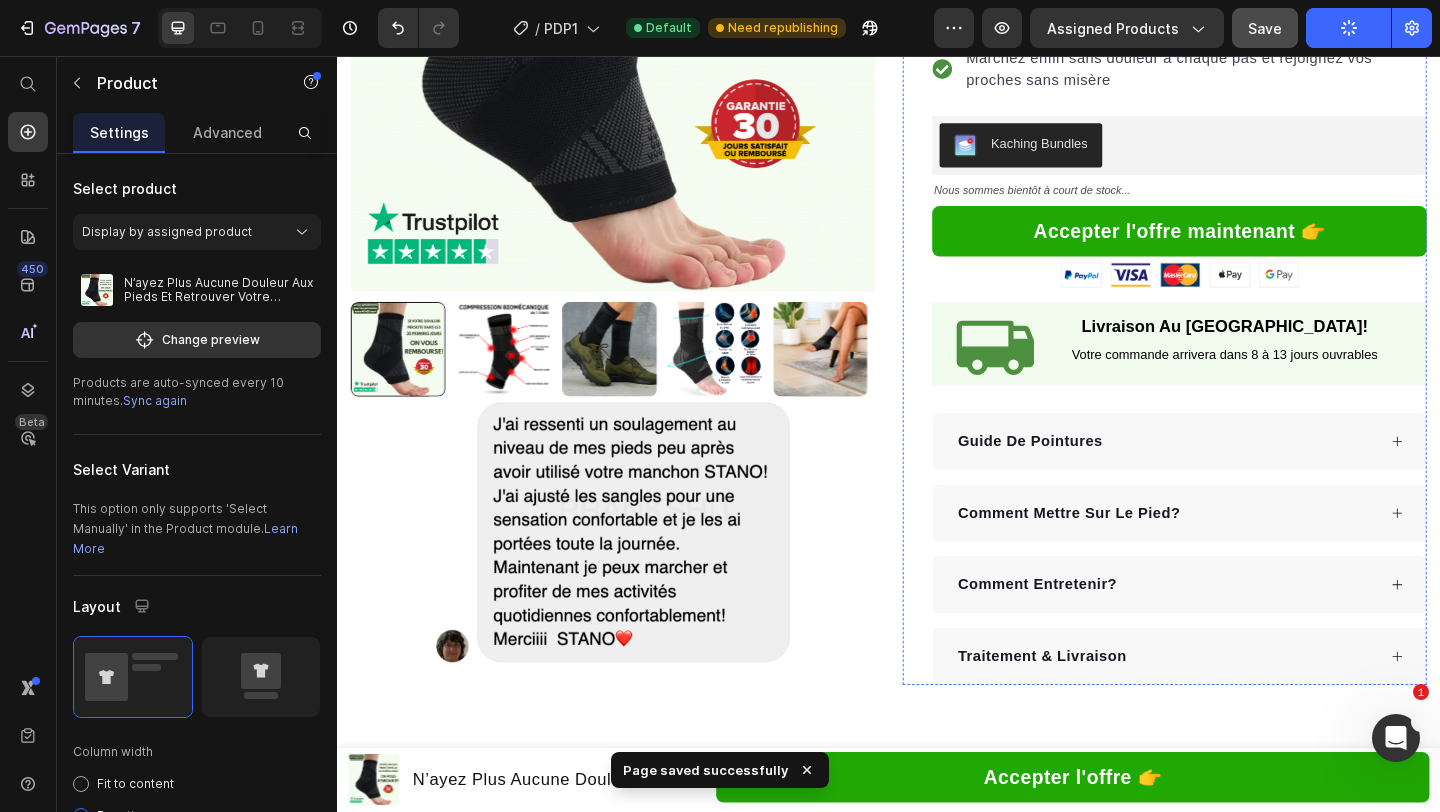 scroll, scrollTop: 626, scrollLeft: 0, axis: vertical 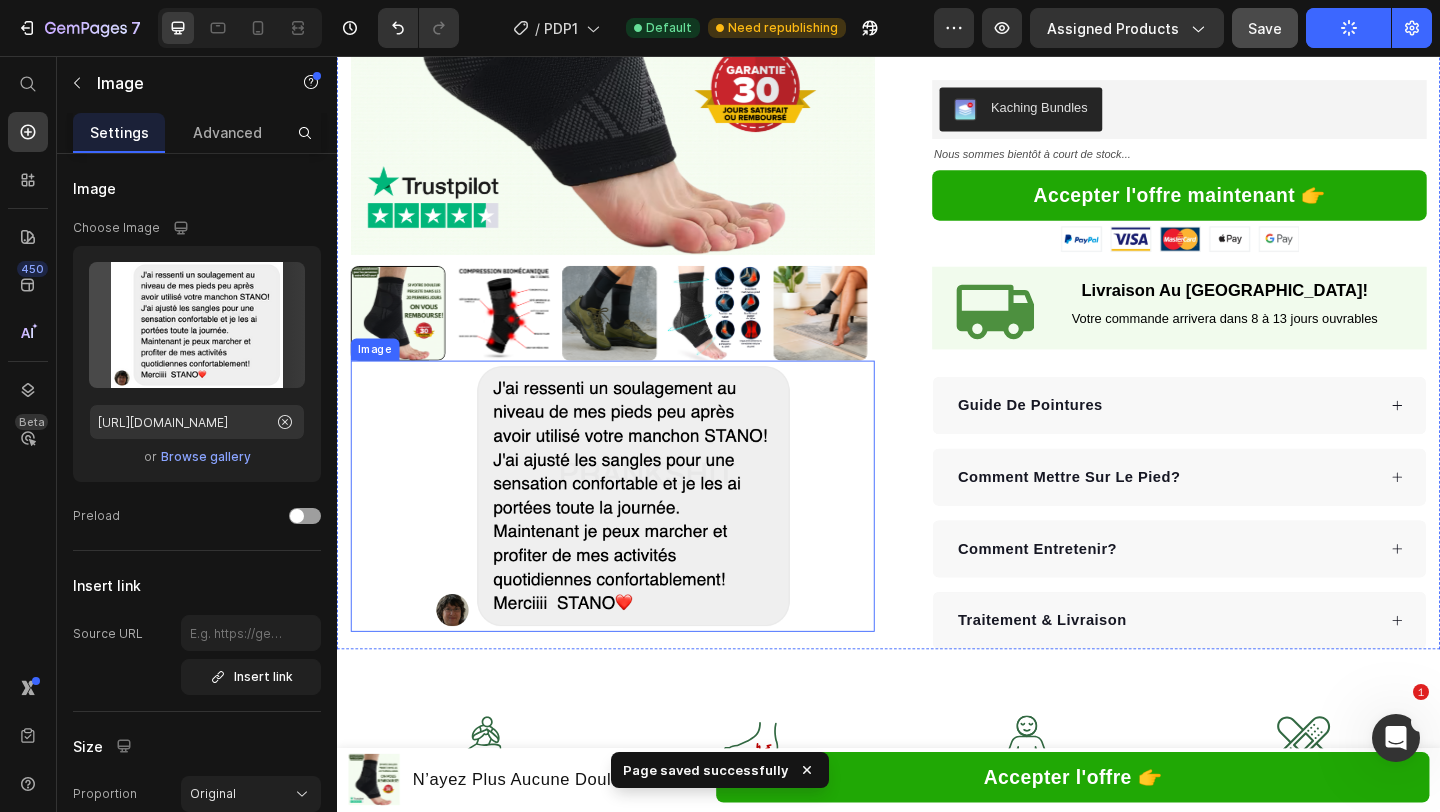 click at bounding box center [637, 534] 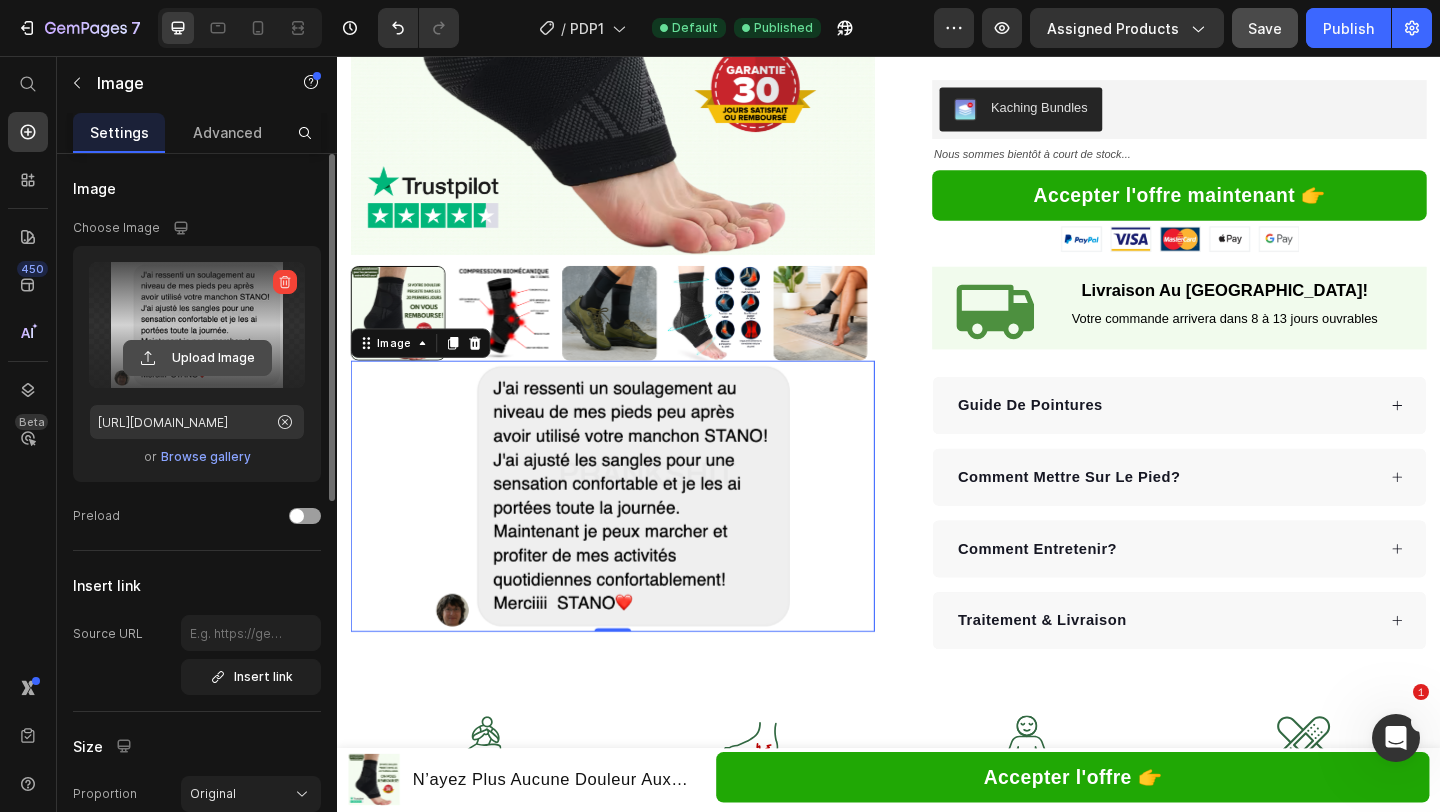 click 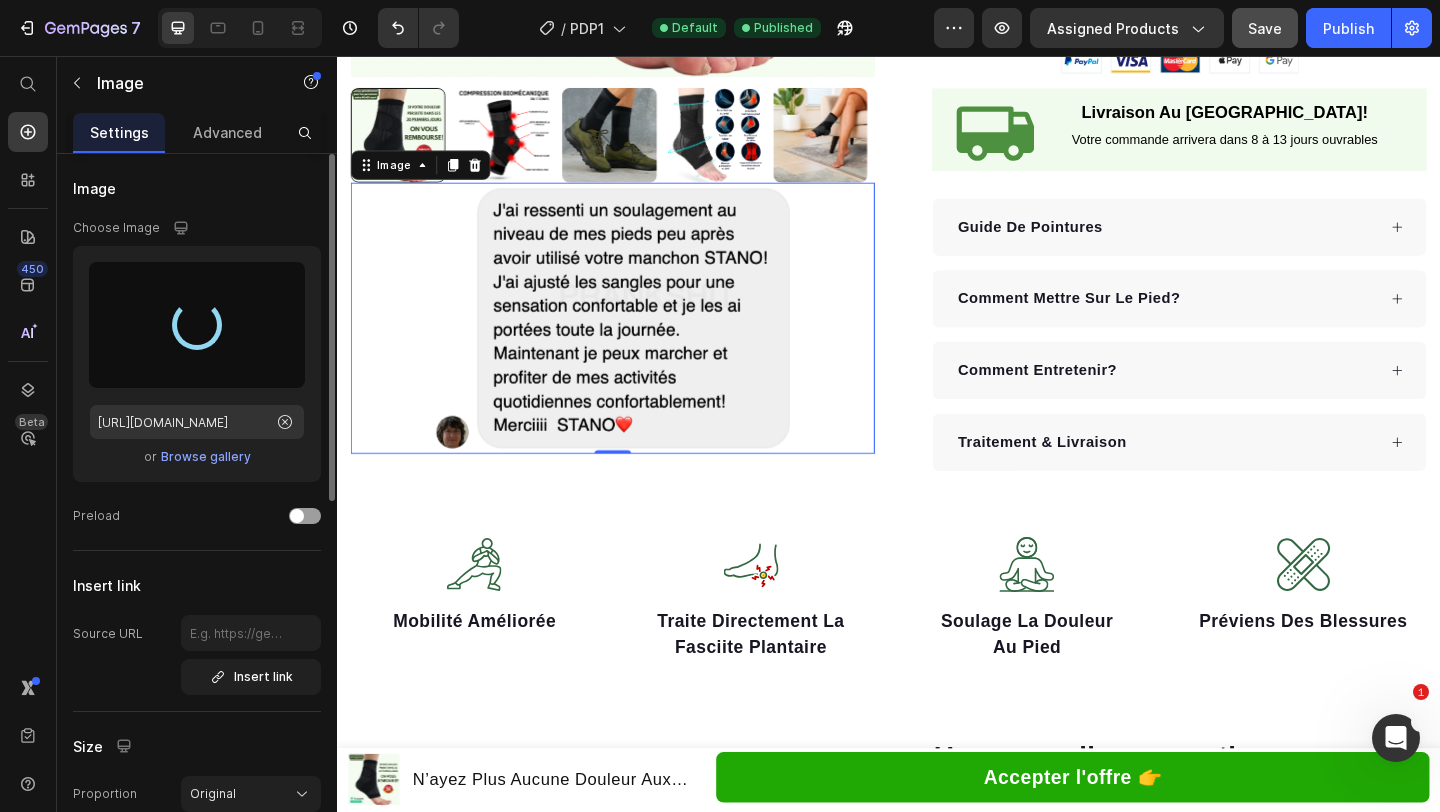 scroll, scrollTop: 821, scrollLeft: 0, axis: vertical 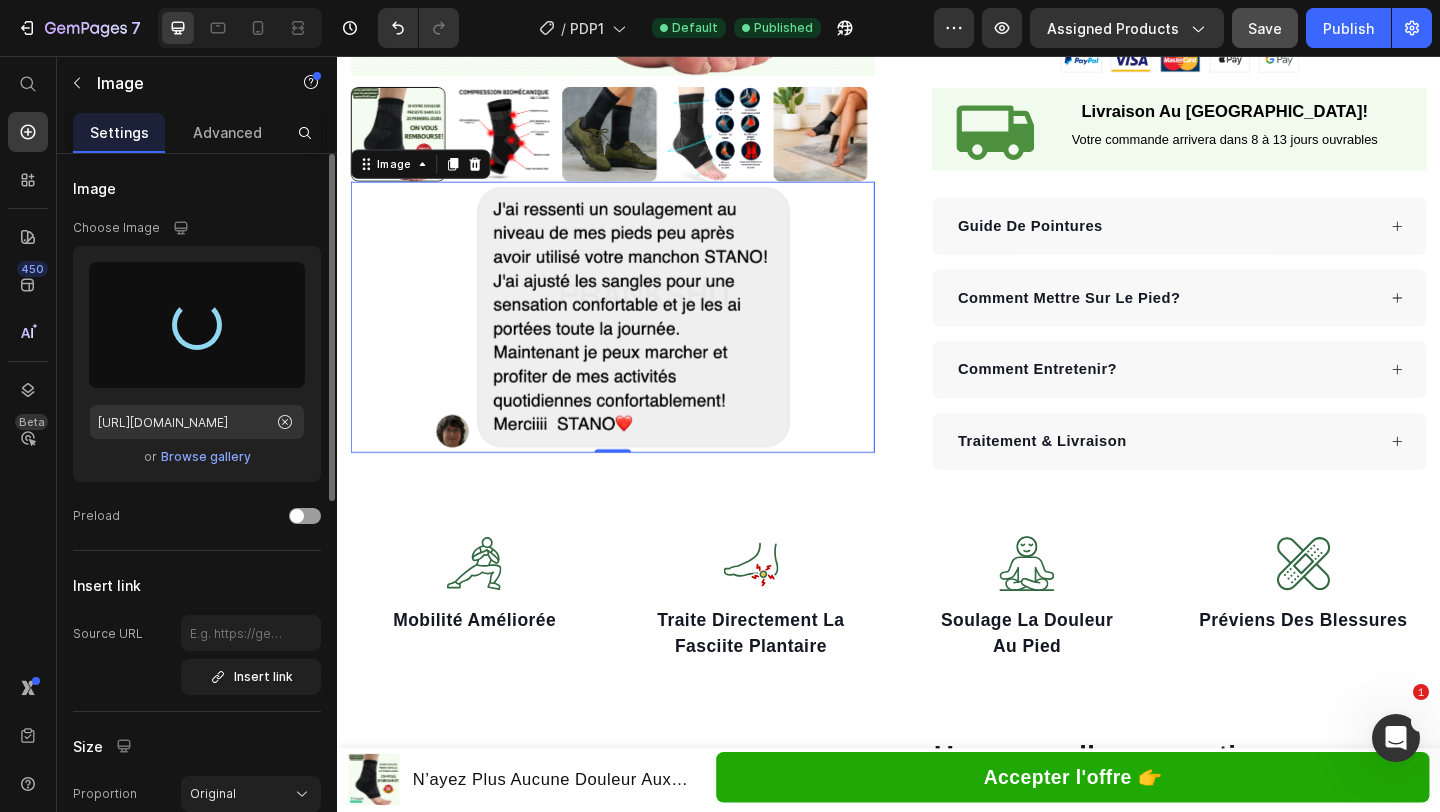 type on "https://cdn.shopify.com/s/files/1/0659/3750/6491/files/gempages_569909202932204696-882191b4-776c-4364-84f5-f146258c7ce5.png" 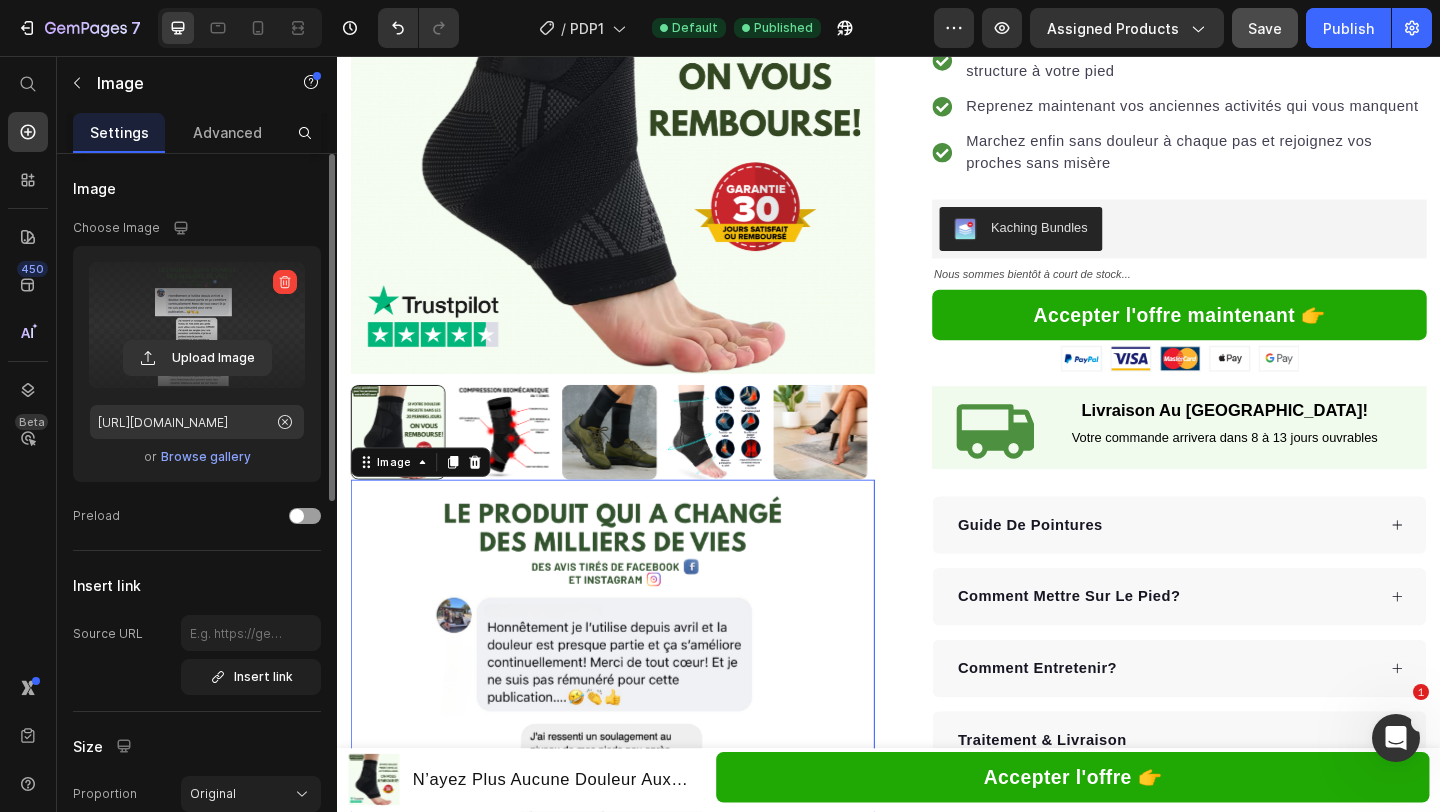 scroll, scrollTop: 498, scrollLeft: 0, axis: vertical 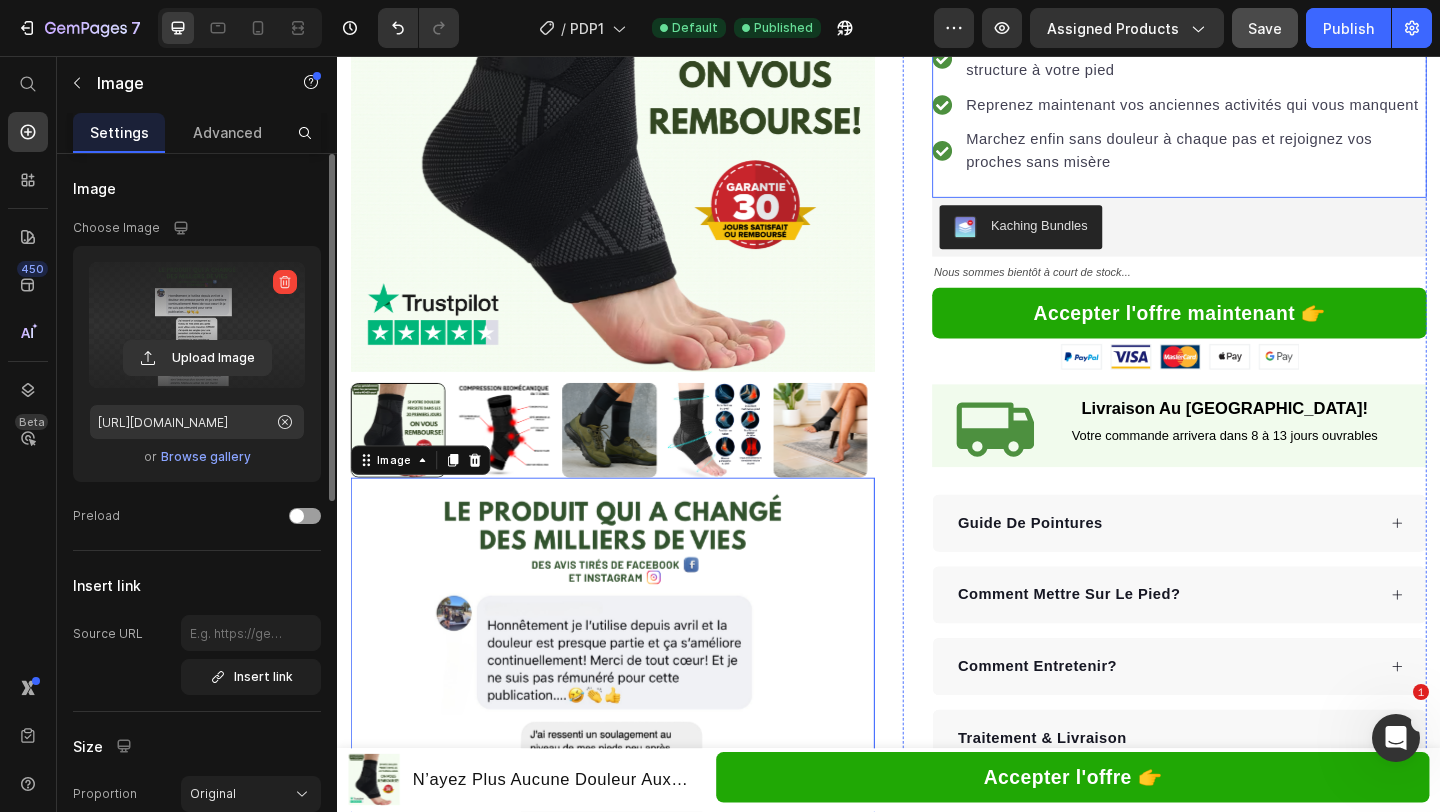 click on "Souffrez moins sans effort simplement avec une nouvelle structure à votre pied Reprenez maintenant vos anciennes activités qui vous manquent Marchez enfin sans douleur à chaque pas et rejoignez vos proches sans misère" at bounding box center [1253, 109] 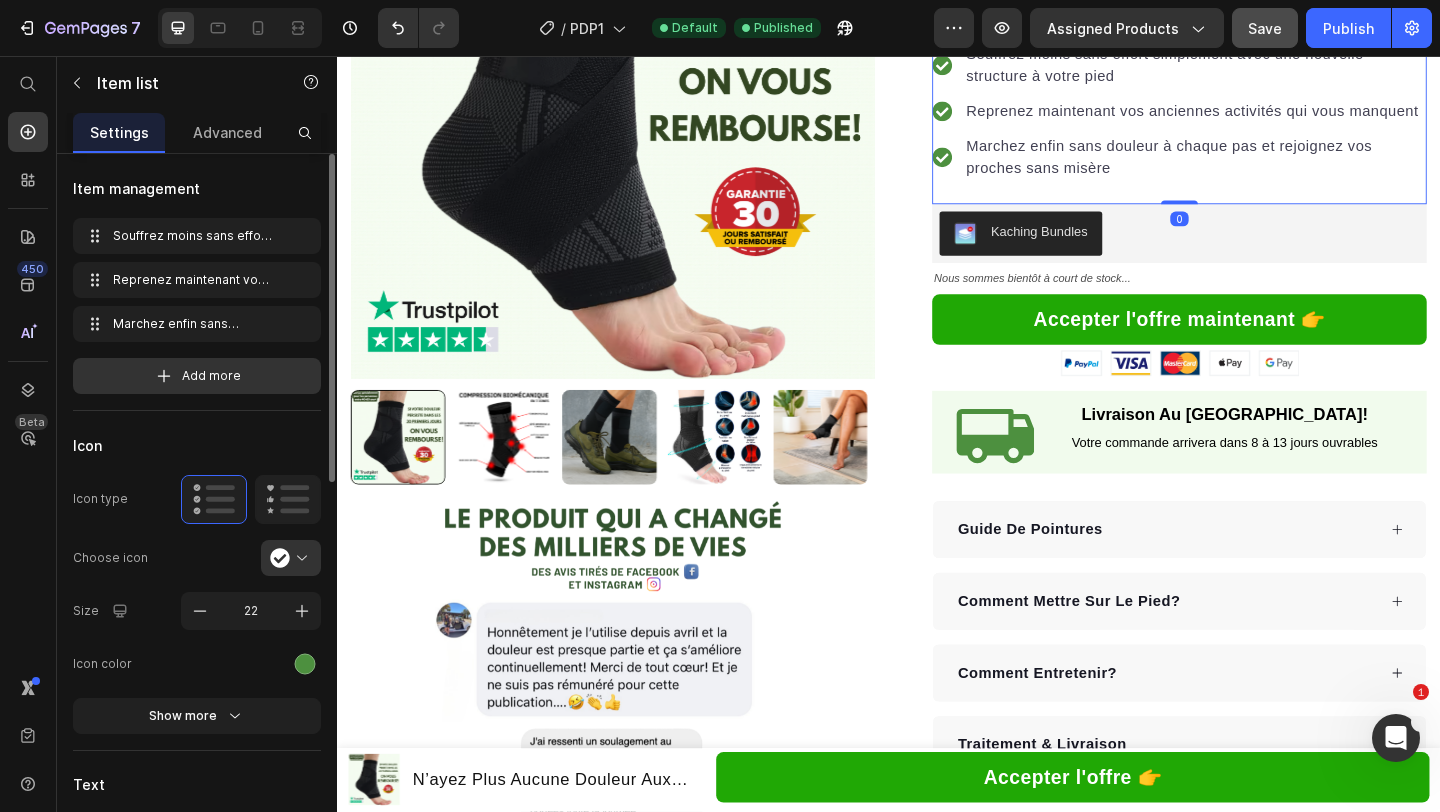 scroll, scrollTop: 707, scrollLeft: 0, axis: vertical 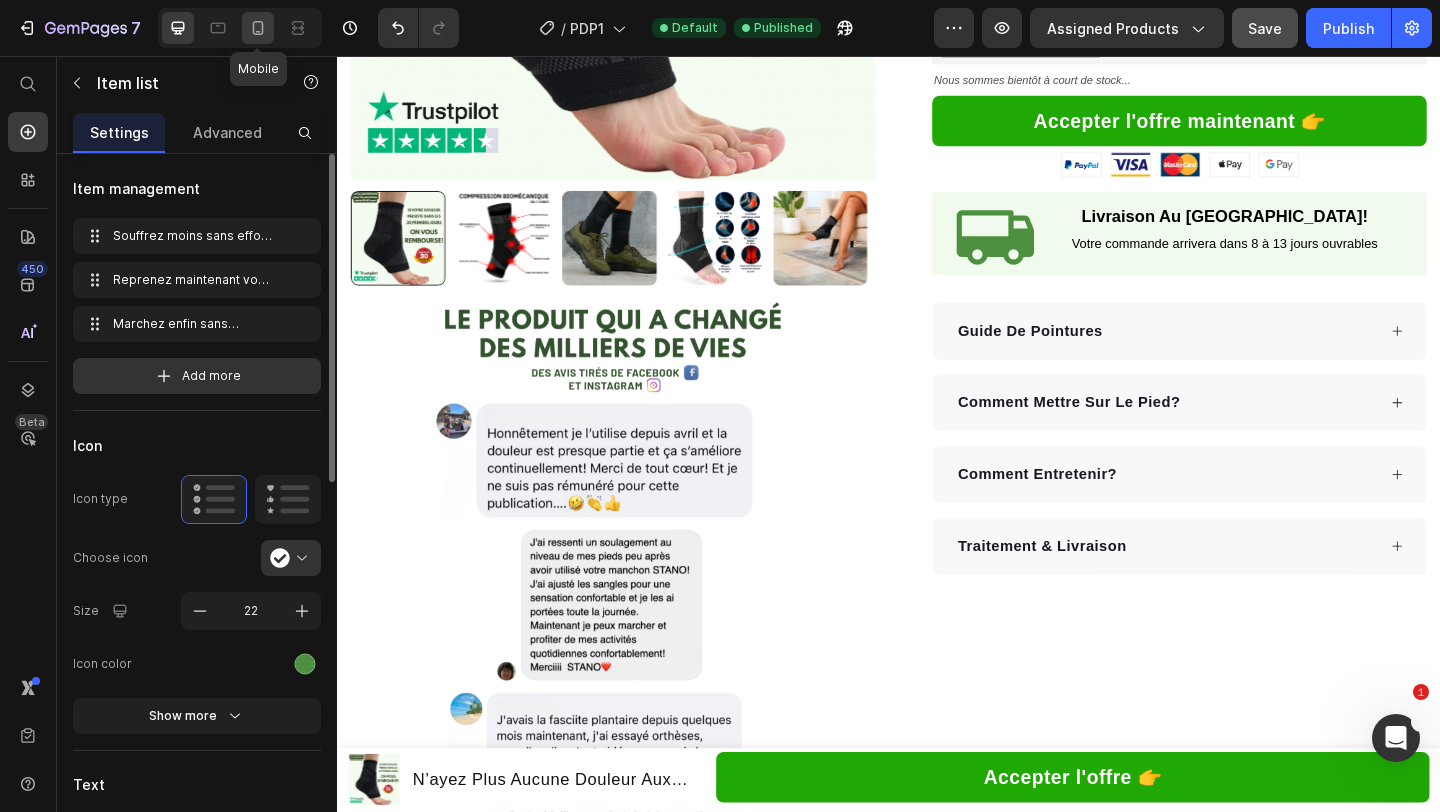 click 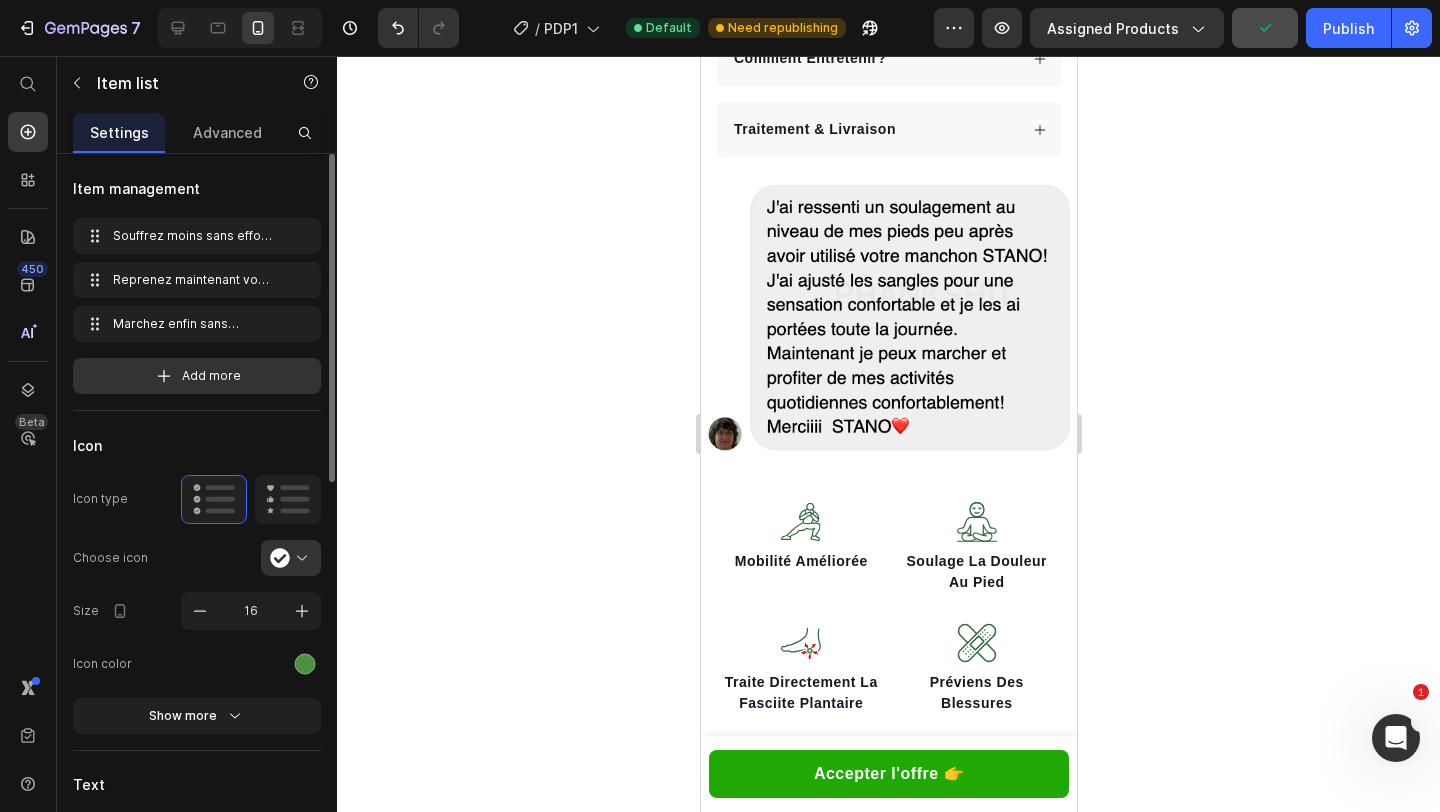 scroll, scrollTop: 1461, scrollLeft: 0, axis: vertical 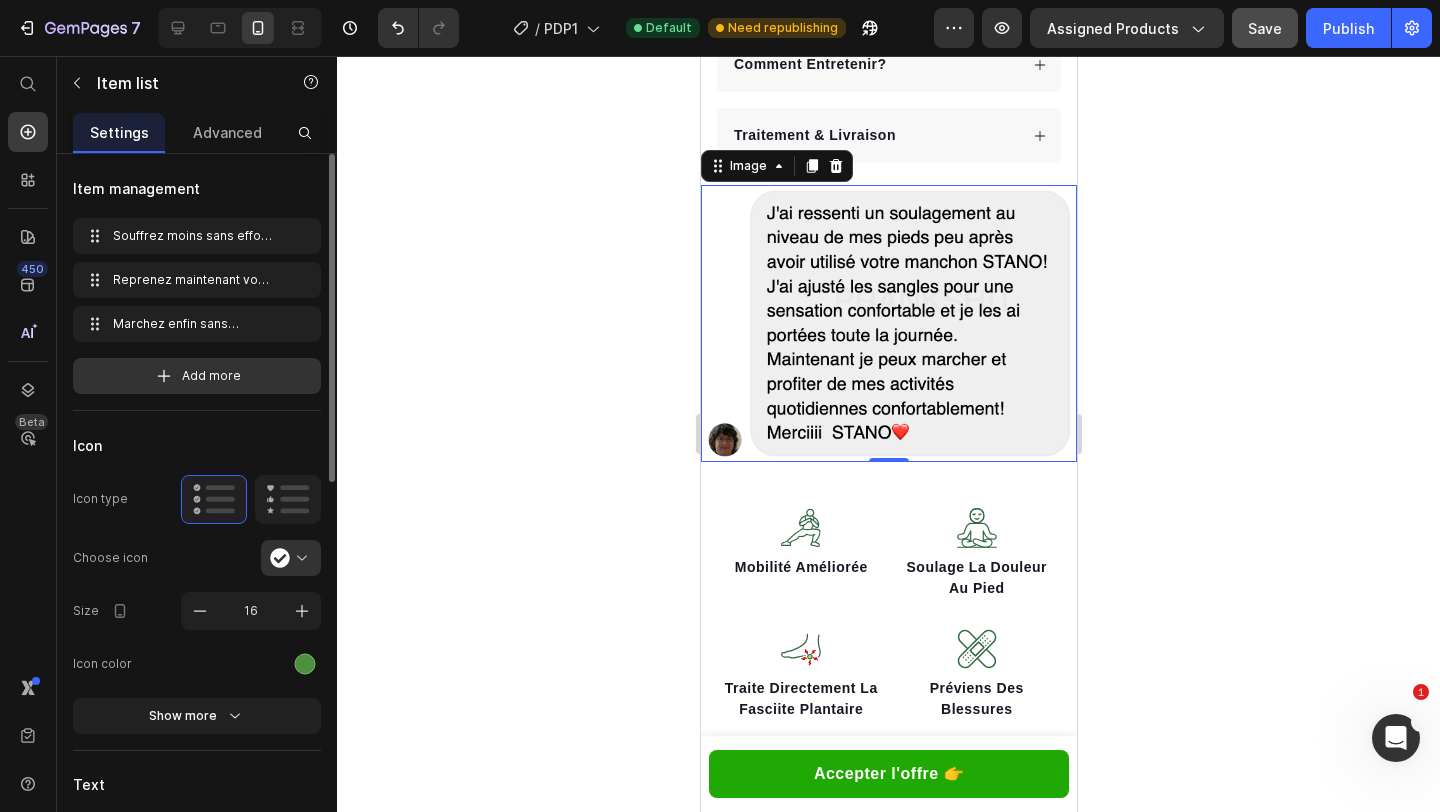 click at bounding box center (888, 323) 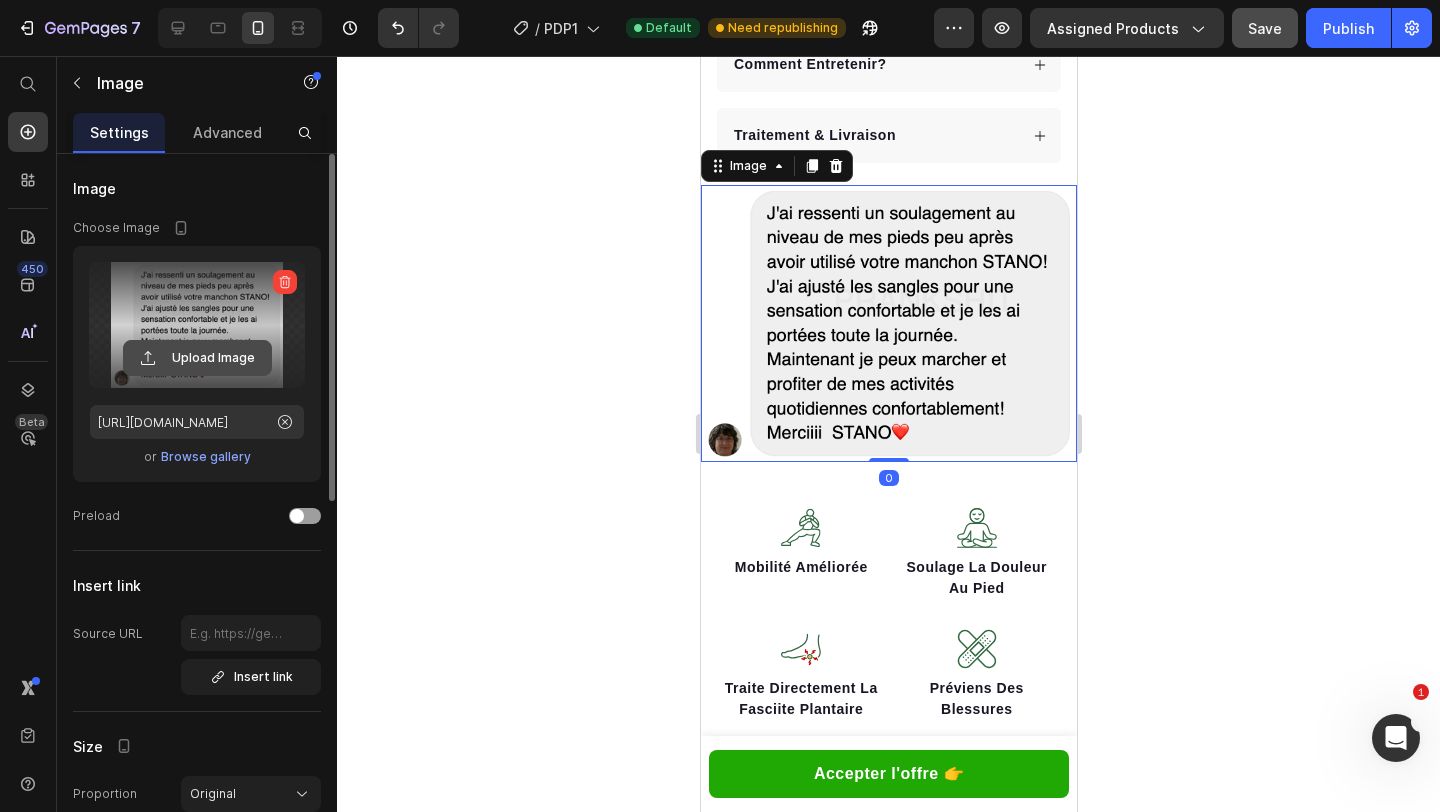 click 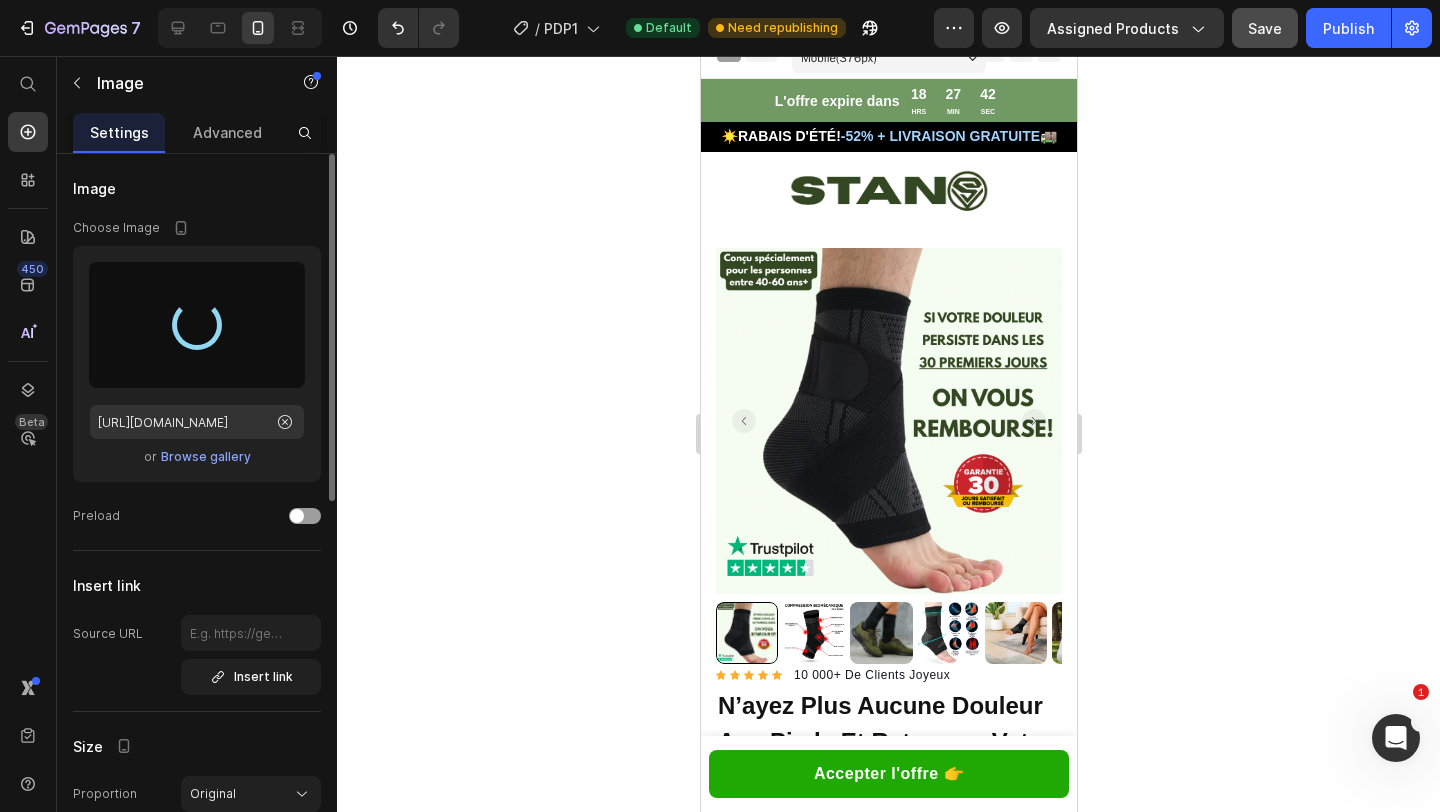 scroll, scrollTop: 0, scrollLeft: 0, axis: both 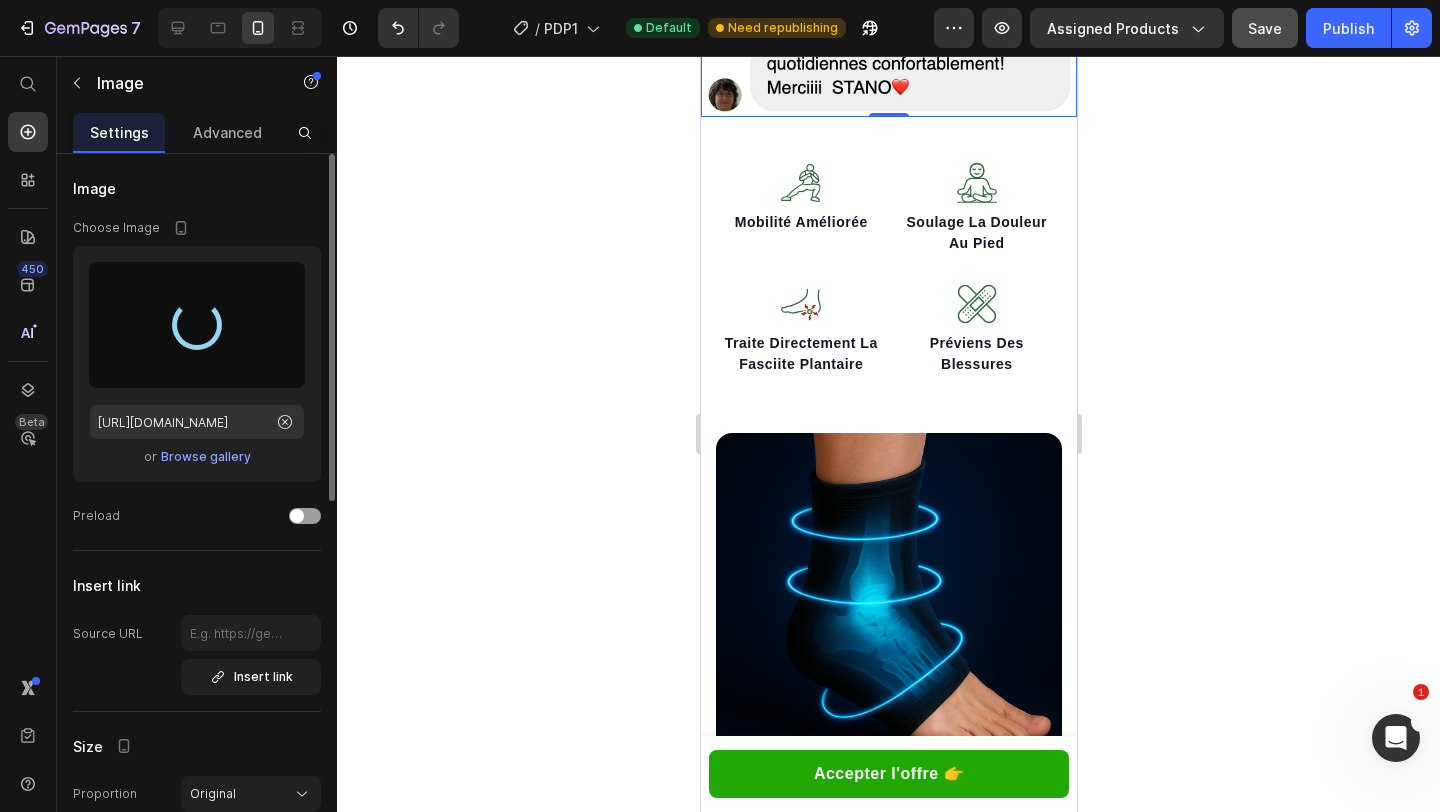type on "https://cdn.shopify.com/s/files/1/0659/3750/6491/files/gempages_569909202932204696-882191b4-776c-4364-84f5-f146258c7ce5.png" 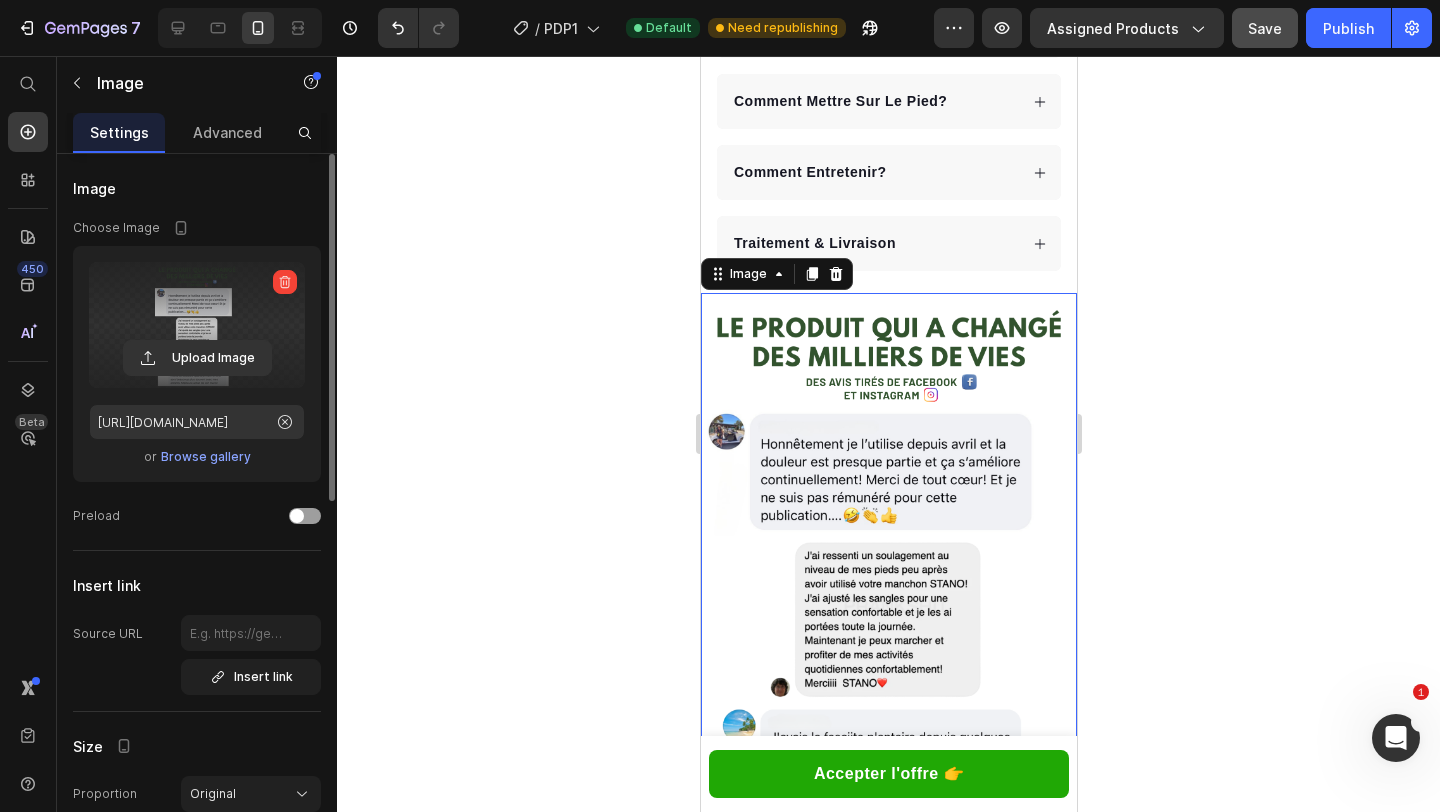 scroll, scrollTop: 1341, scrollLeft: 0, axis: vertical 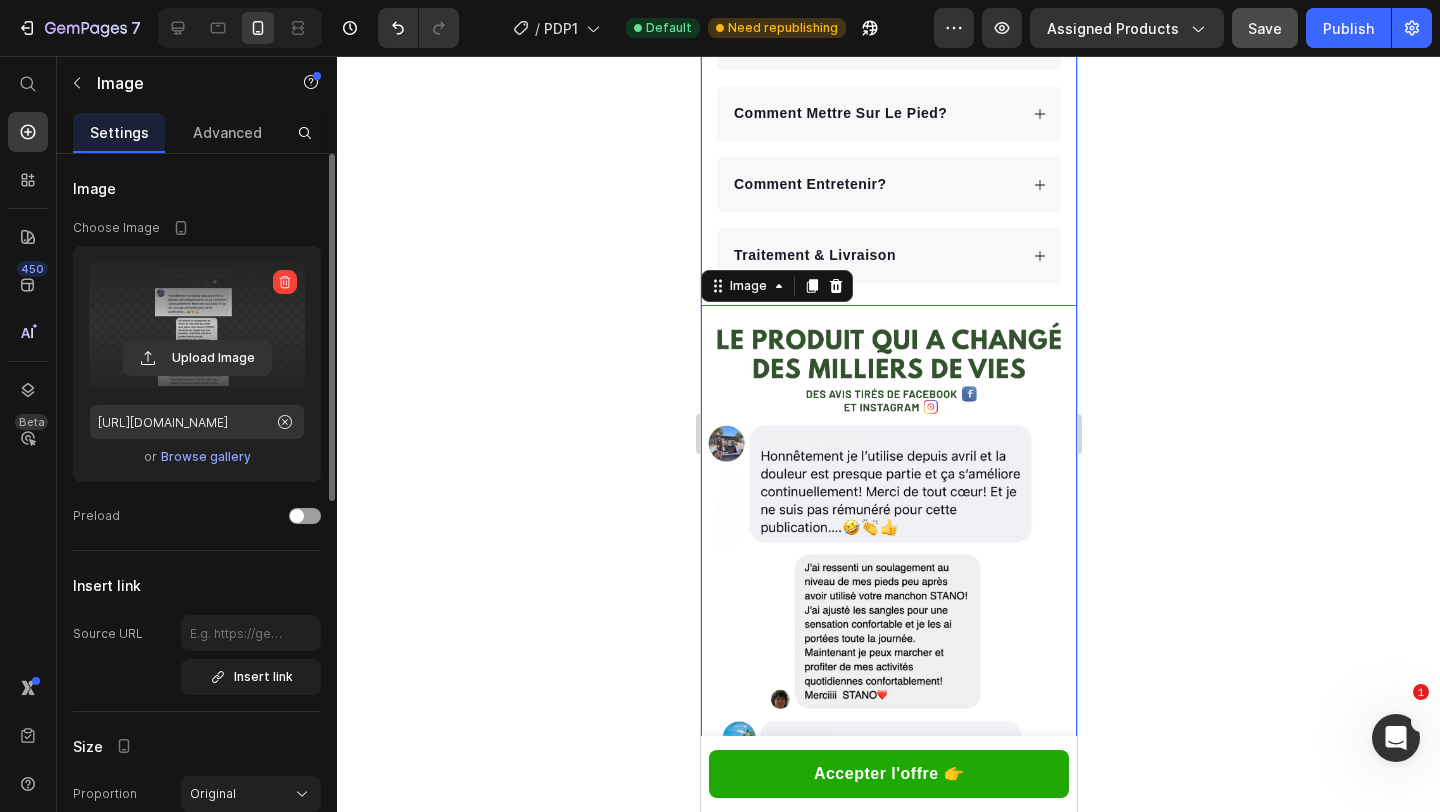 click on "Product Images Icon Icon Icon Icon Icon Icon List Hoz 10 000+ De Clients Joyeux  Text block Row N’ayez Plus Aucune Douleur Aux Pieds Et Retrouver Votre Mobilité Avec STANO Product Title Row Image Icon Icon Icon Icon Icon Icon List Hoz 10 000+ De Clients Joyeux  Text block Row N’ayez Plus Aucune Douleur Aux Pieds Et Retrouver Votre Mobilité Avec STANO Product Title Souffrez moins sans effort simplement avec une nouvelle structure à votre pied Reprenez maintenant vos anciennes activités qui vous manquent Marchez enfin sans douleur à chaque pas et rejoignez vos proches sans misère Item list Kaching Bundles Kaching Bundles Nous sommes bientôt à court de stock... Text Block Accepter l'offre maintenant 👉 Product Cart Button Image
Icon Livraison Au Québec! Votre commande arrivera dans 8 à 13 jours ouvrables Text Block Row
Guide De Pointures
Comment Mettre Sur Le Pied?
Comment Entretenir?
Accordion Row Row" at bounding box center (888, 27) 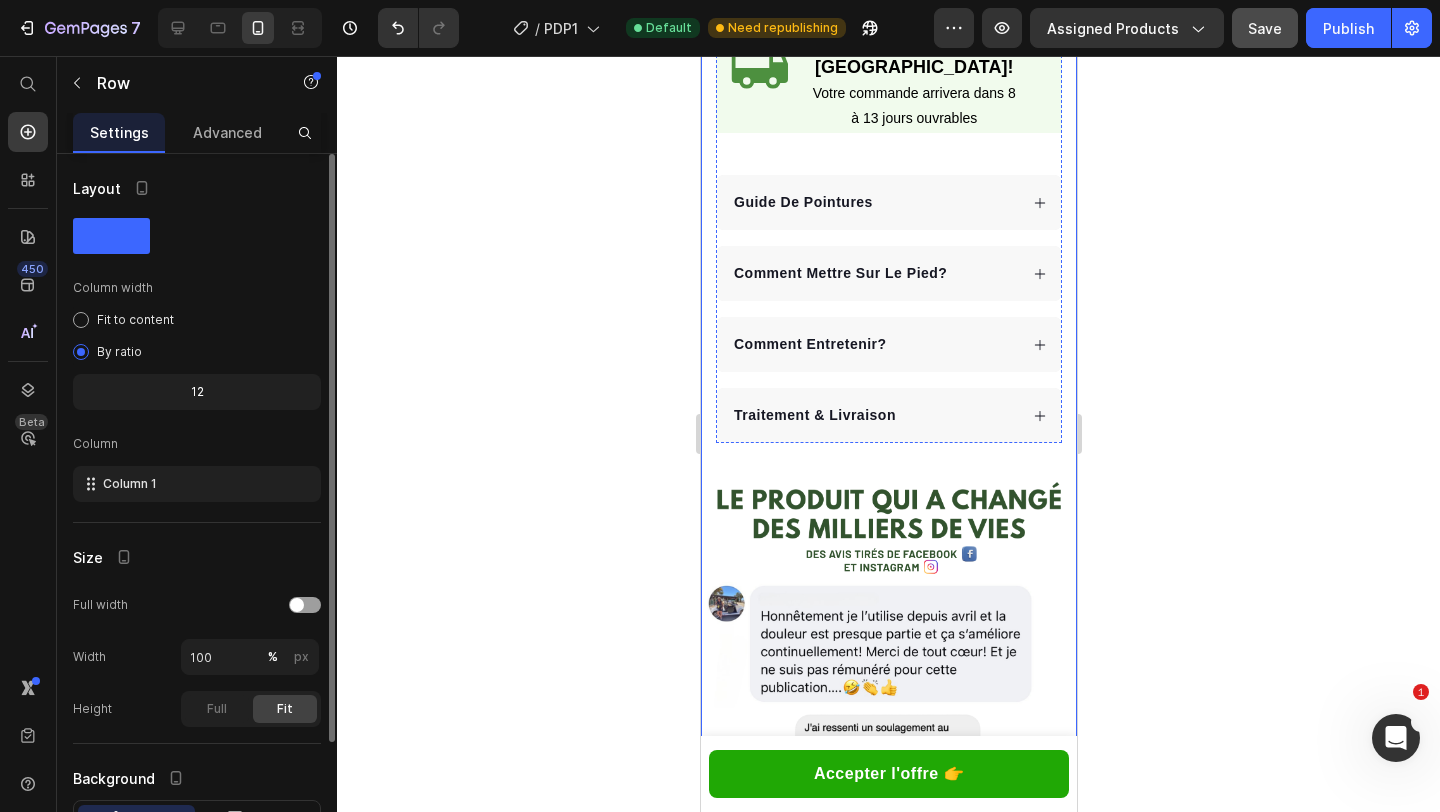 scroll, scrollTop: 1201, scrollLeft: 0, axis: vertical 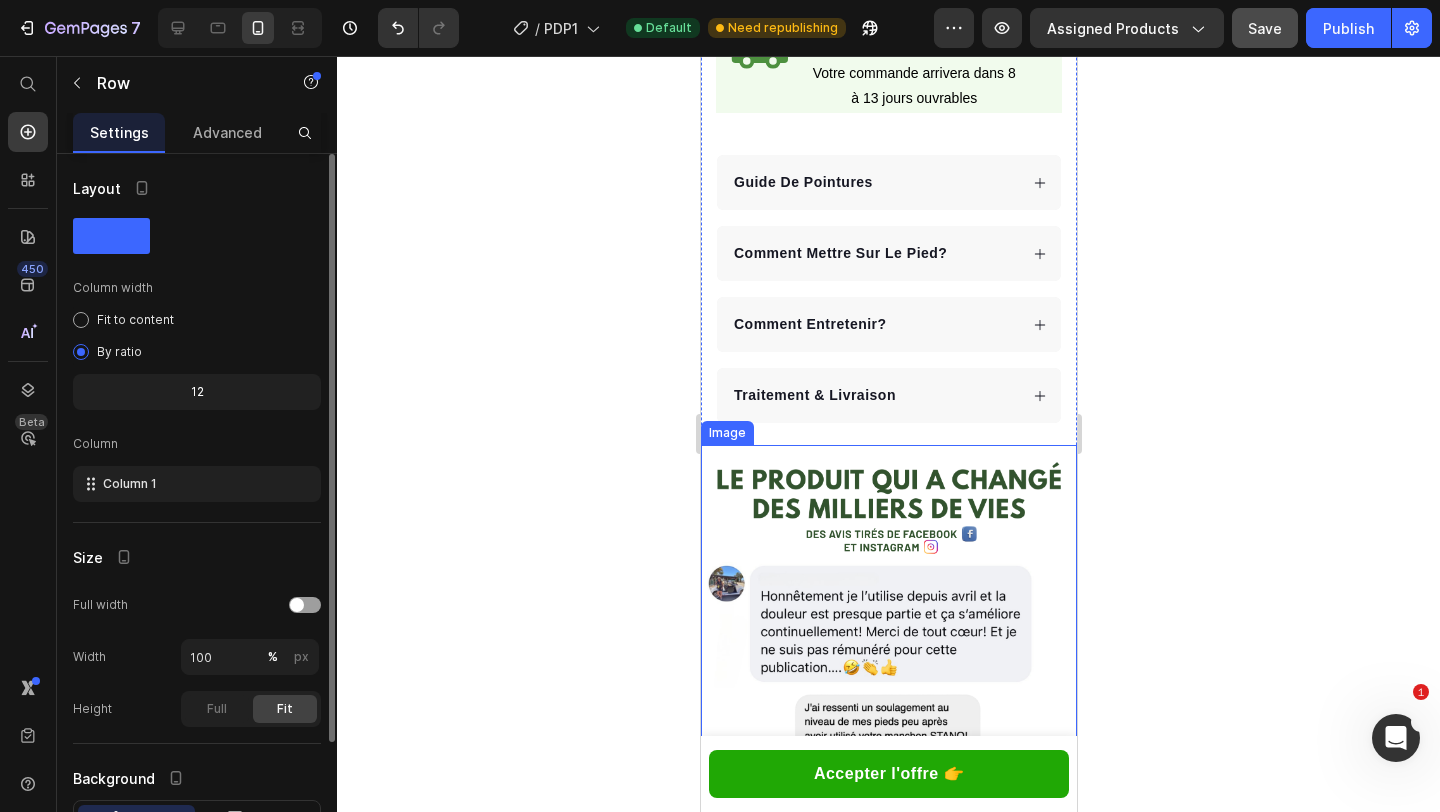 click at bounding box center (888, 727) 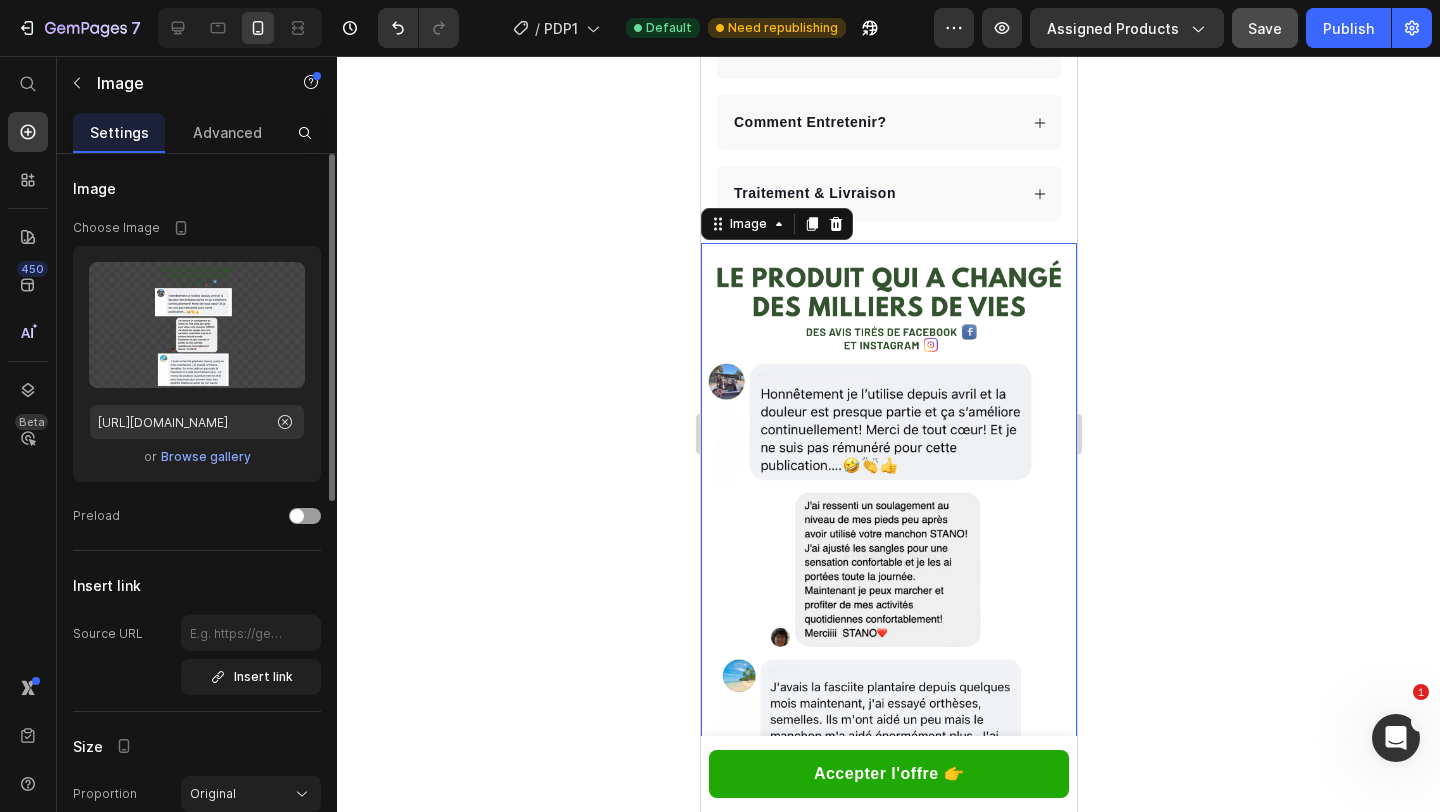 scroll, scrollTop: 1414, scrollLeft: 0, axis: vertical 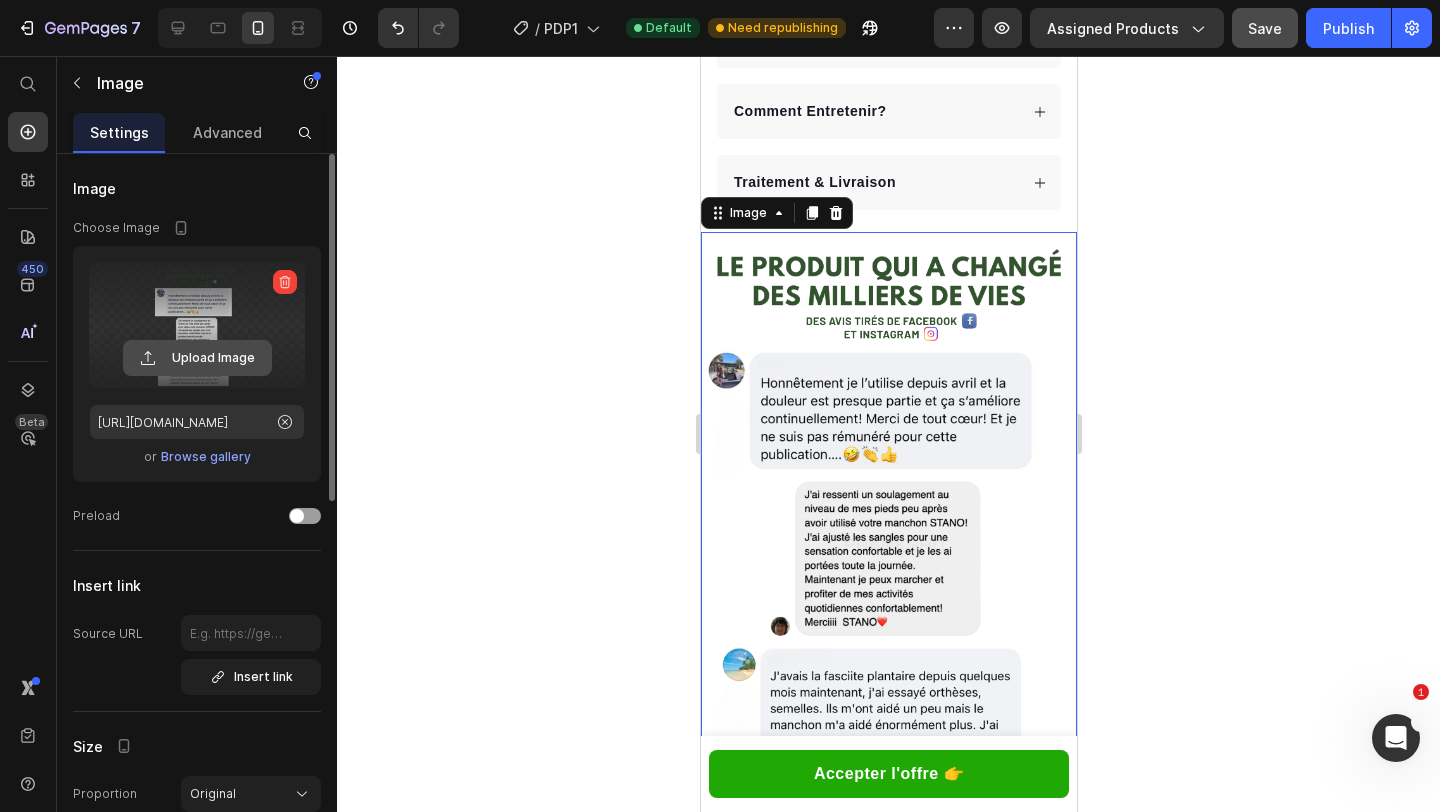 click 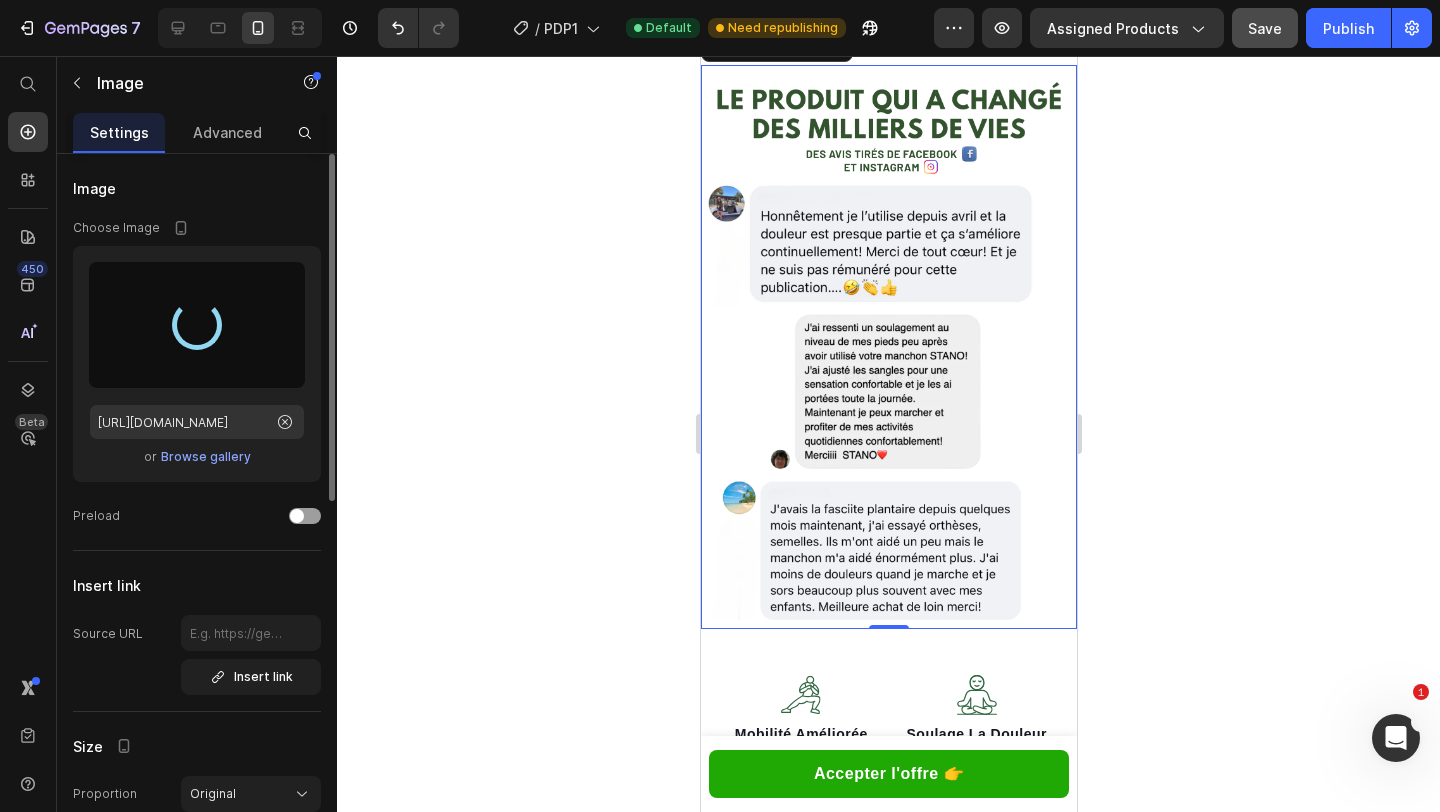 scroll, scrollTop: 1580, scrollLeft: 0, axis: vertical 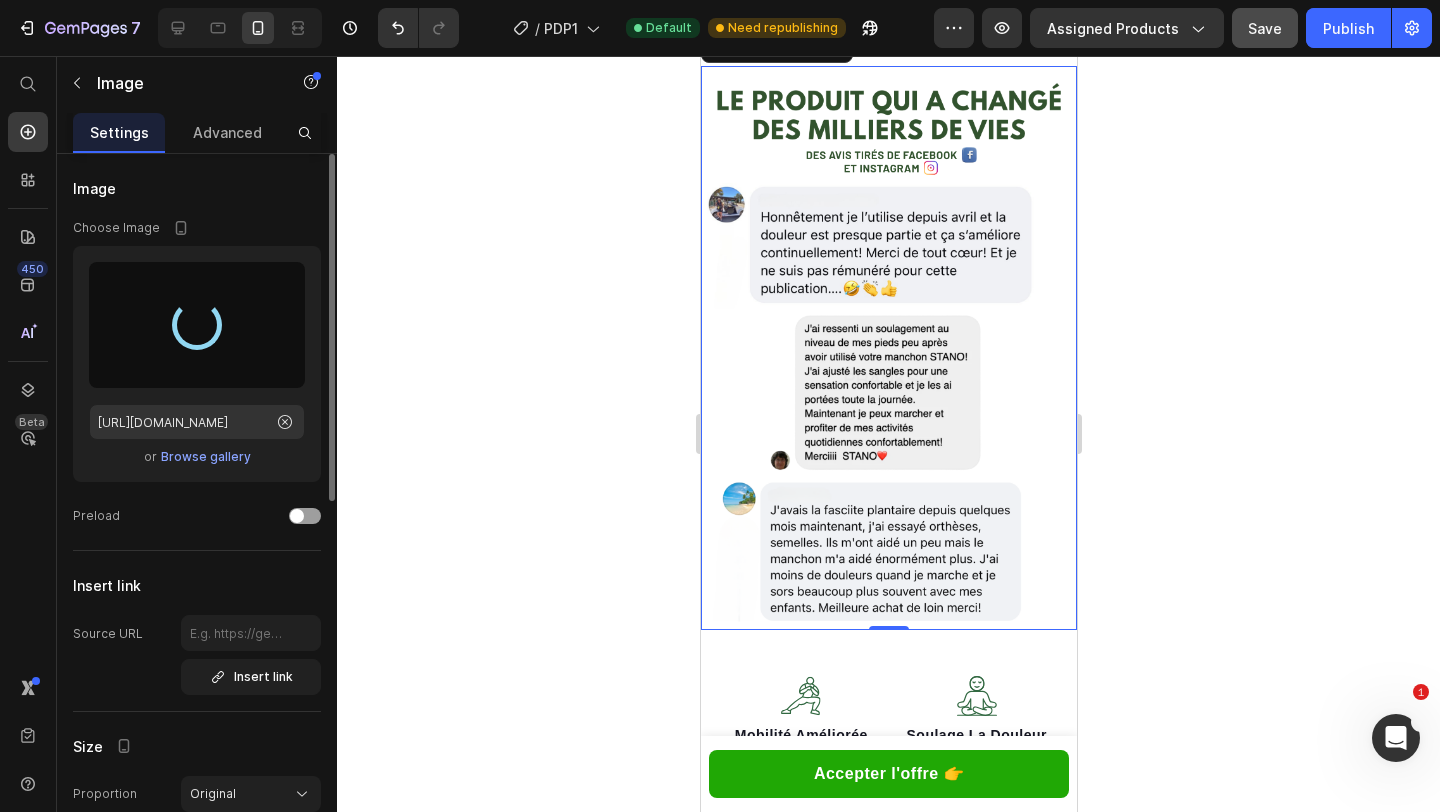 type on "https://cdn.shopify.com/s/files/1/0659/3750/6491/files/gempages_569909202932204696-b75f846b-e4f4-43e3-93ab-de932efbdb59.png" 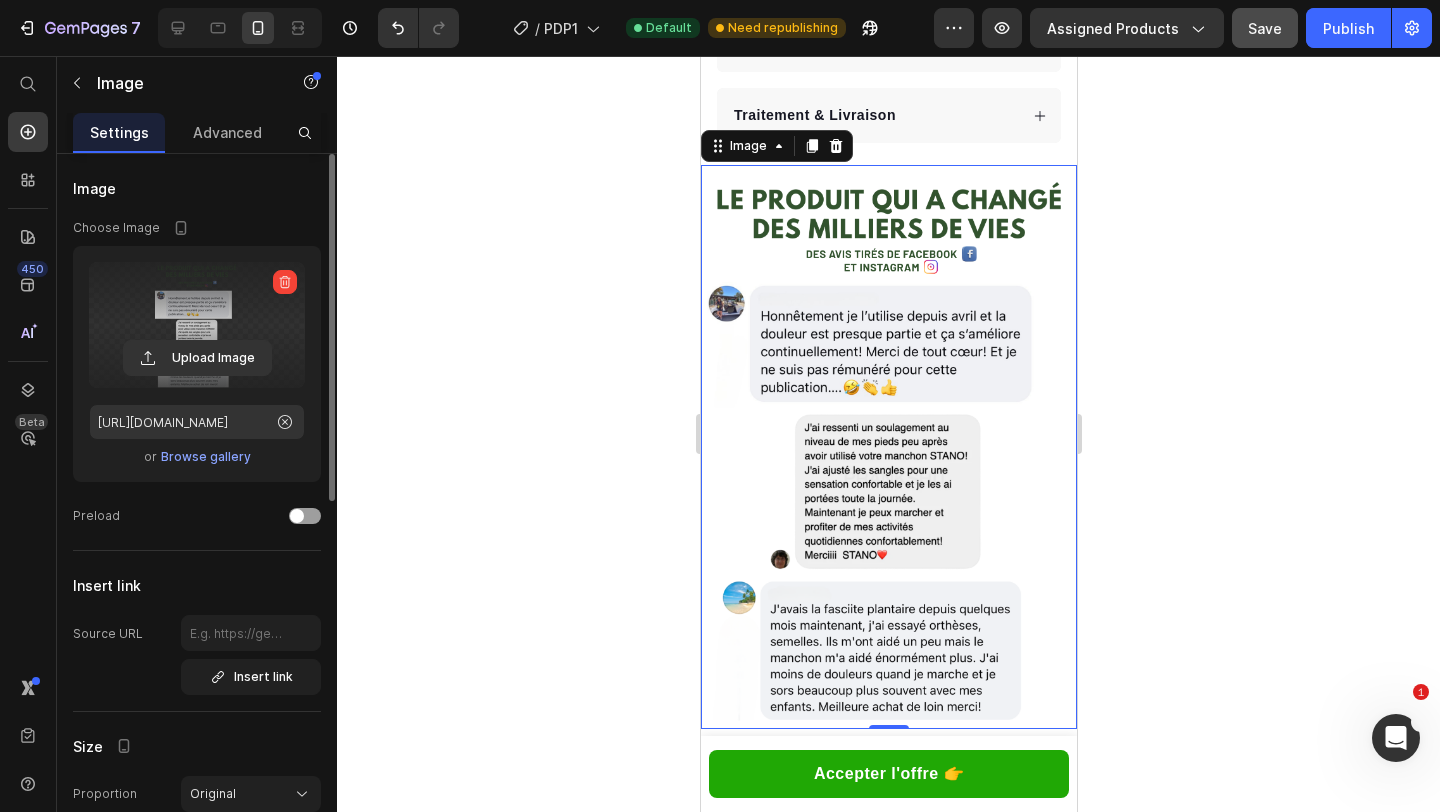 scroll, scrollTop: 1474, scrollLeft: 0, axis: vertical 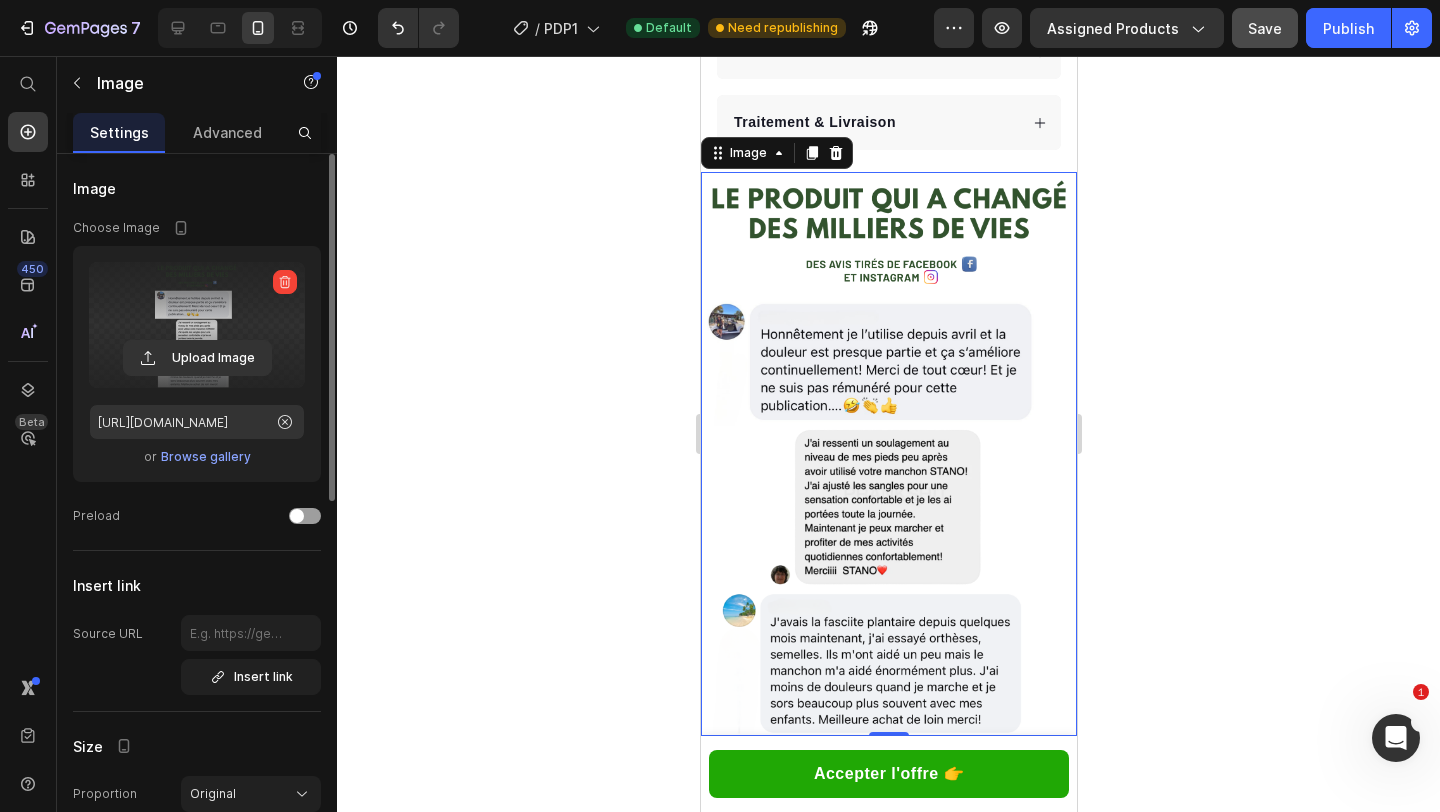 click 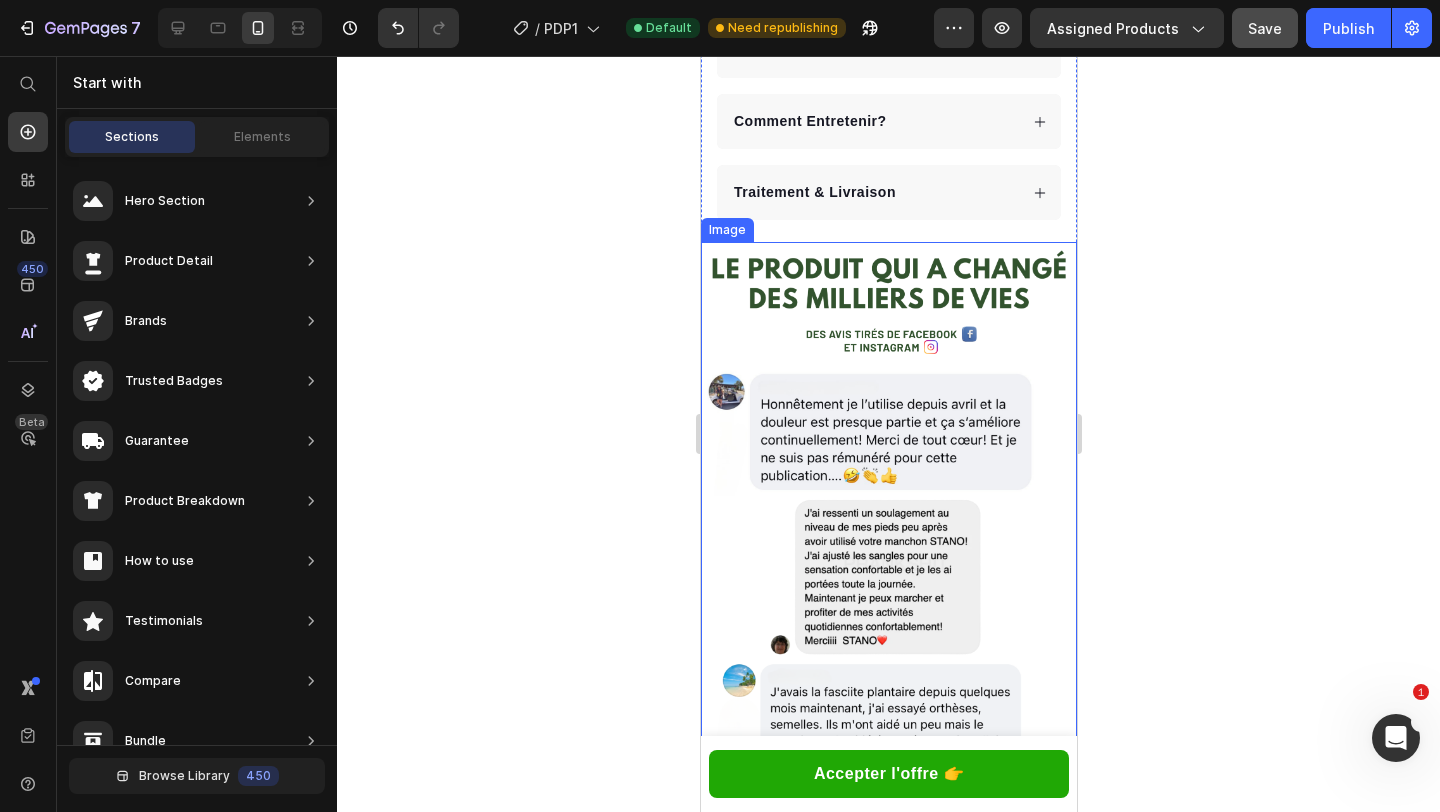 scroll, scrollTop: 1390, scrollLeft: 0, axis: vertical 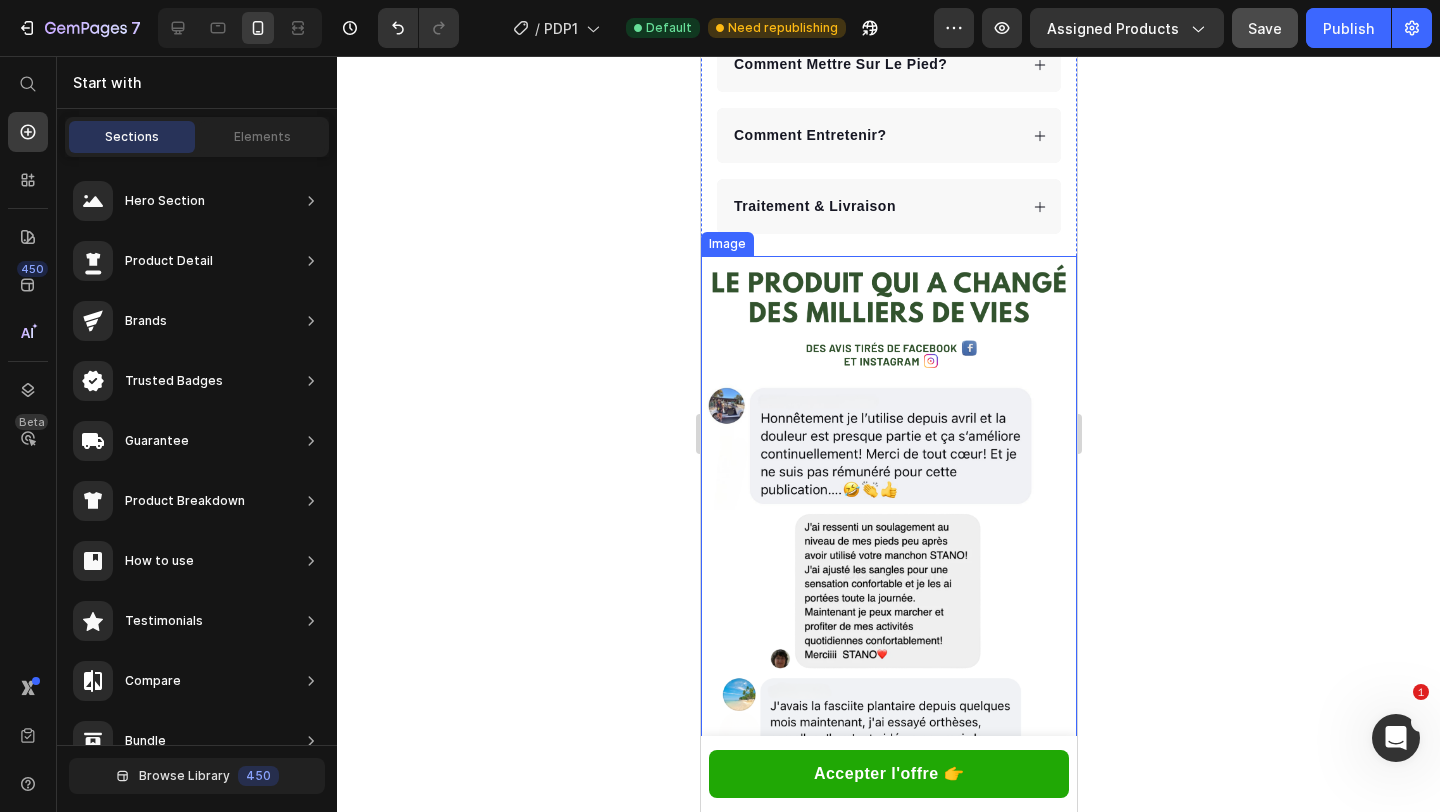 click at bounding box center (888, 538) 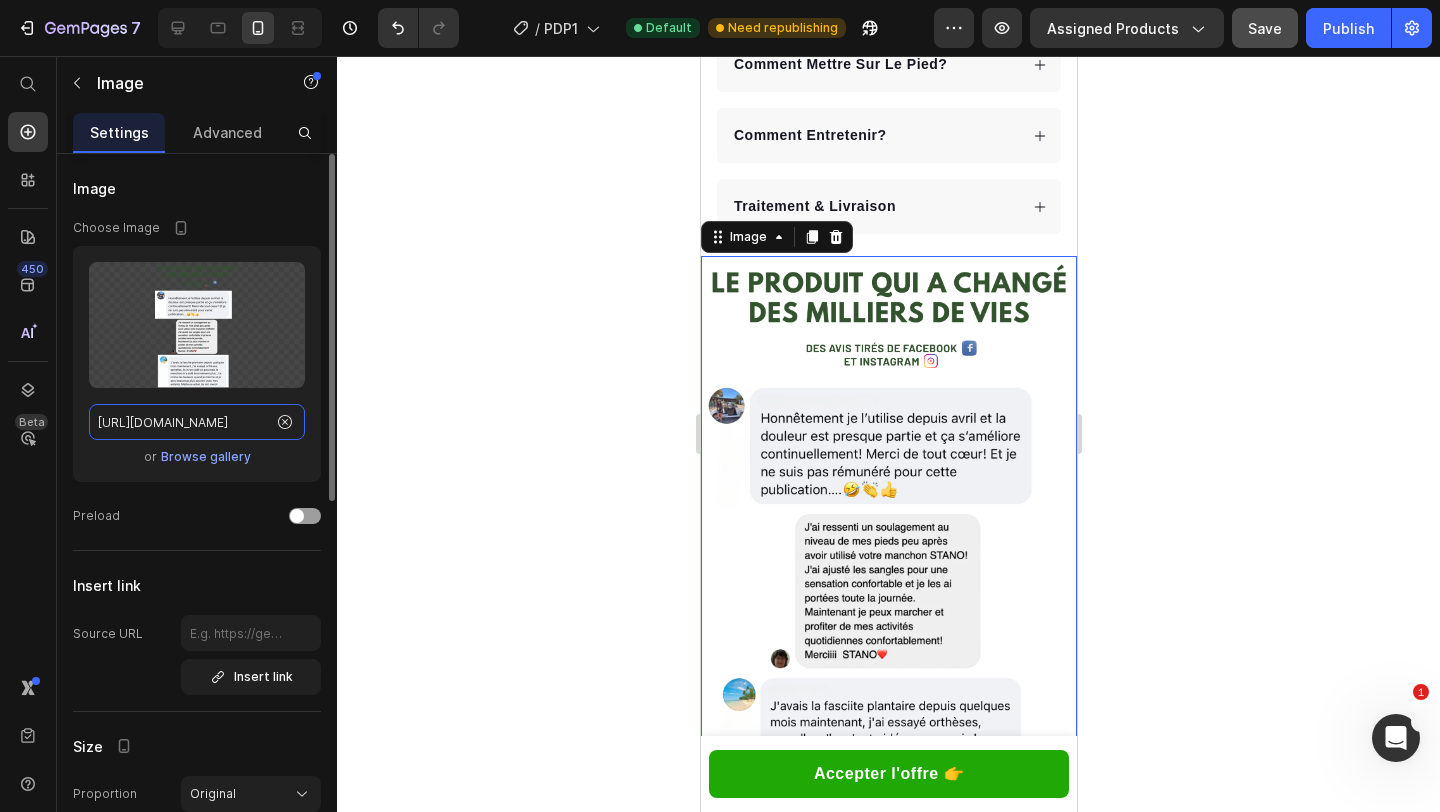 click on "https://cdn.shopify.com/s/files/1/0659/3750/6491/files/gempages_569909202932204696-b75f846b-e4f4-43e3-93ab-de932efbdb59.png" 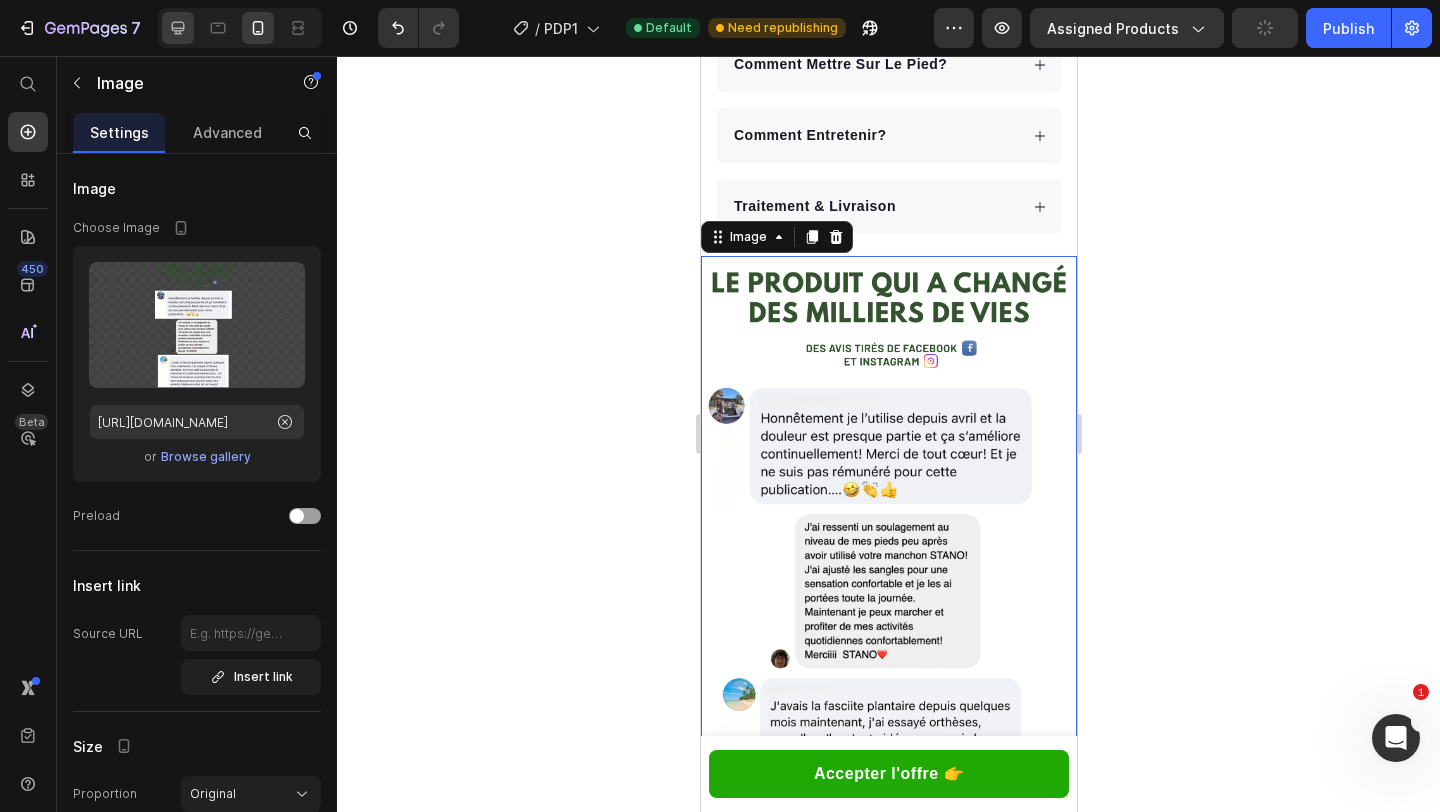 click 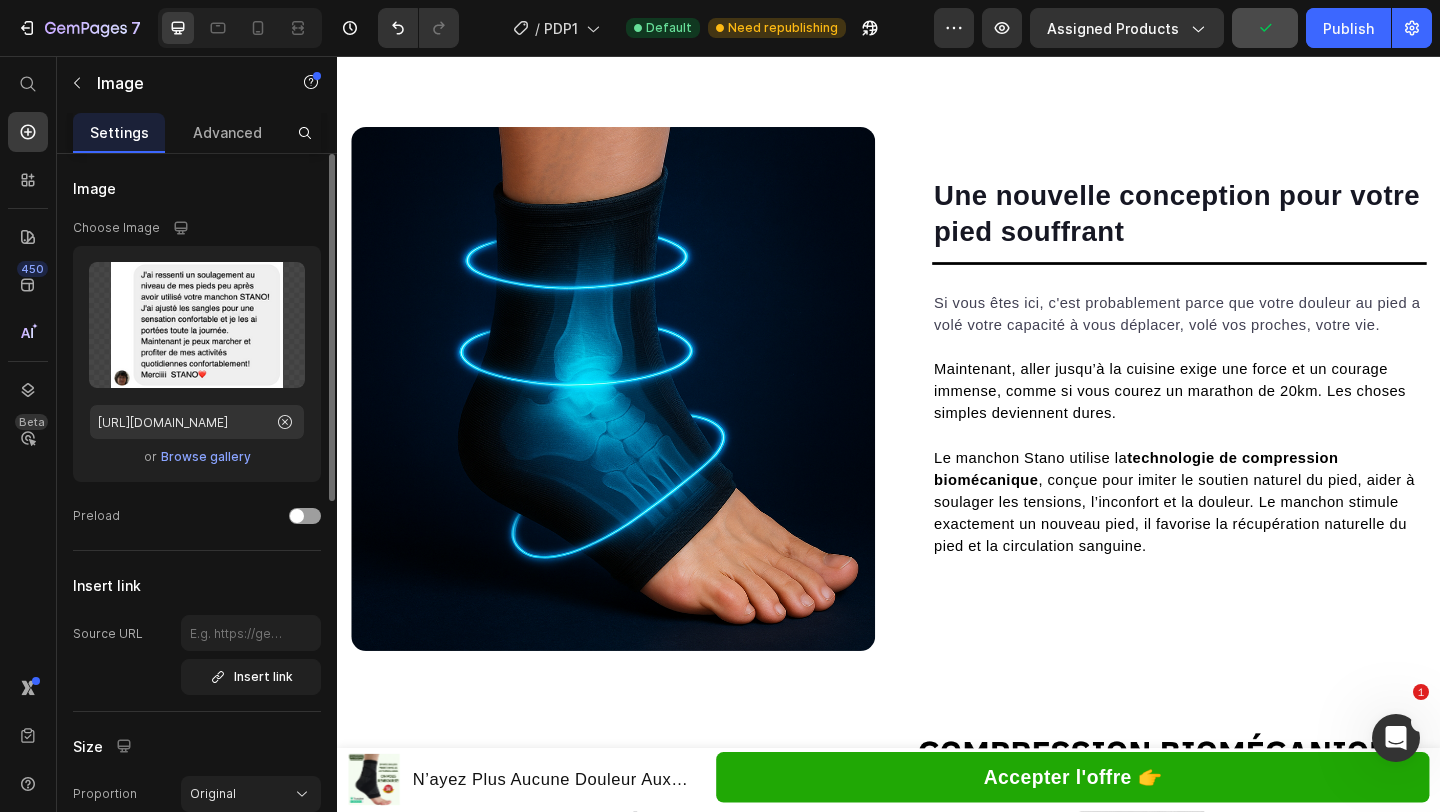 scroll, scrollTop: 1788, scrollLeft: 0, axis: vertical 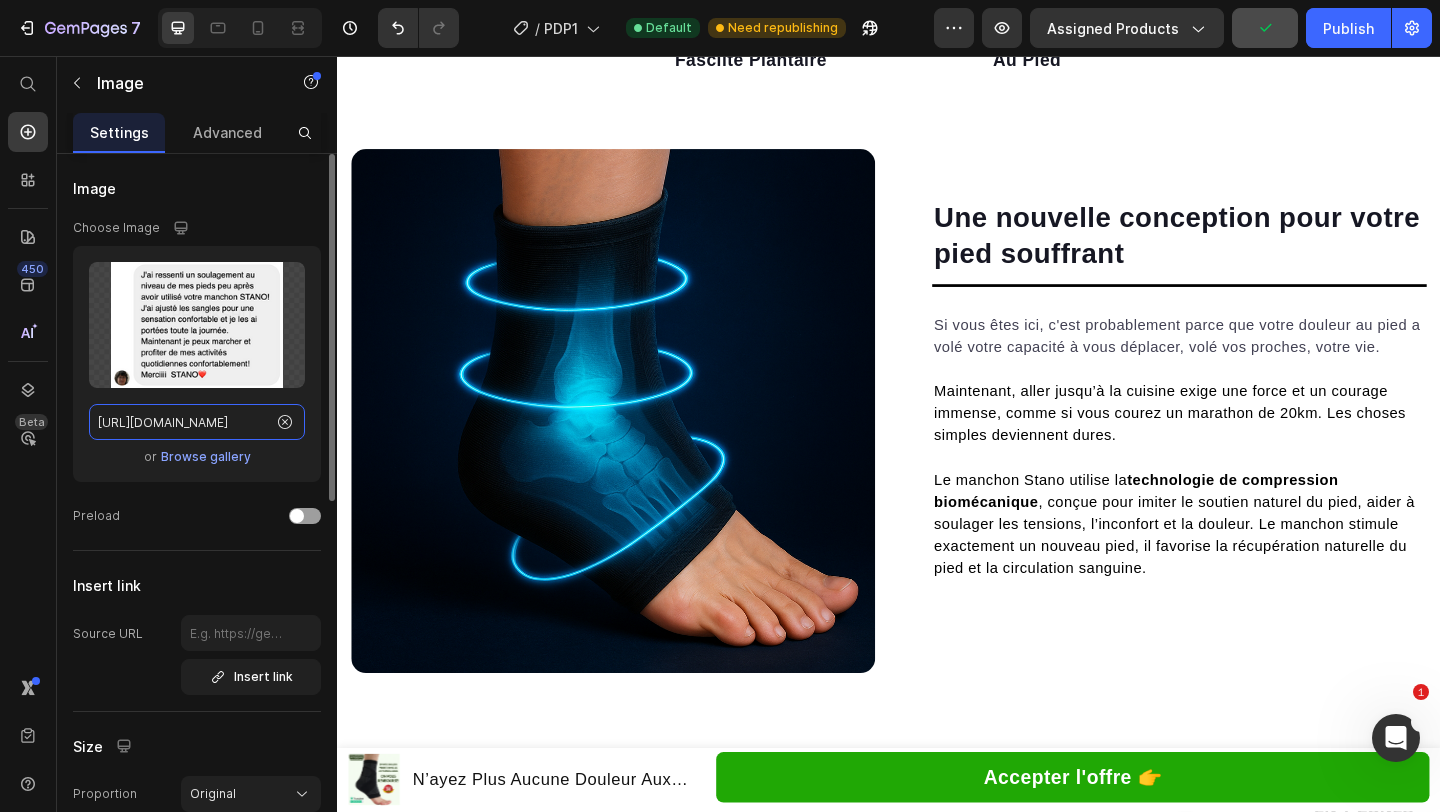 click on "https://cdn.shopify.com/s/files/1/0659/3750/6491/files/gempages_569909202932204696-74f2eec4-3013-4386-8b63-1f5b55413d19.png" 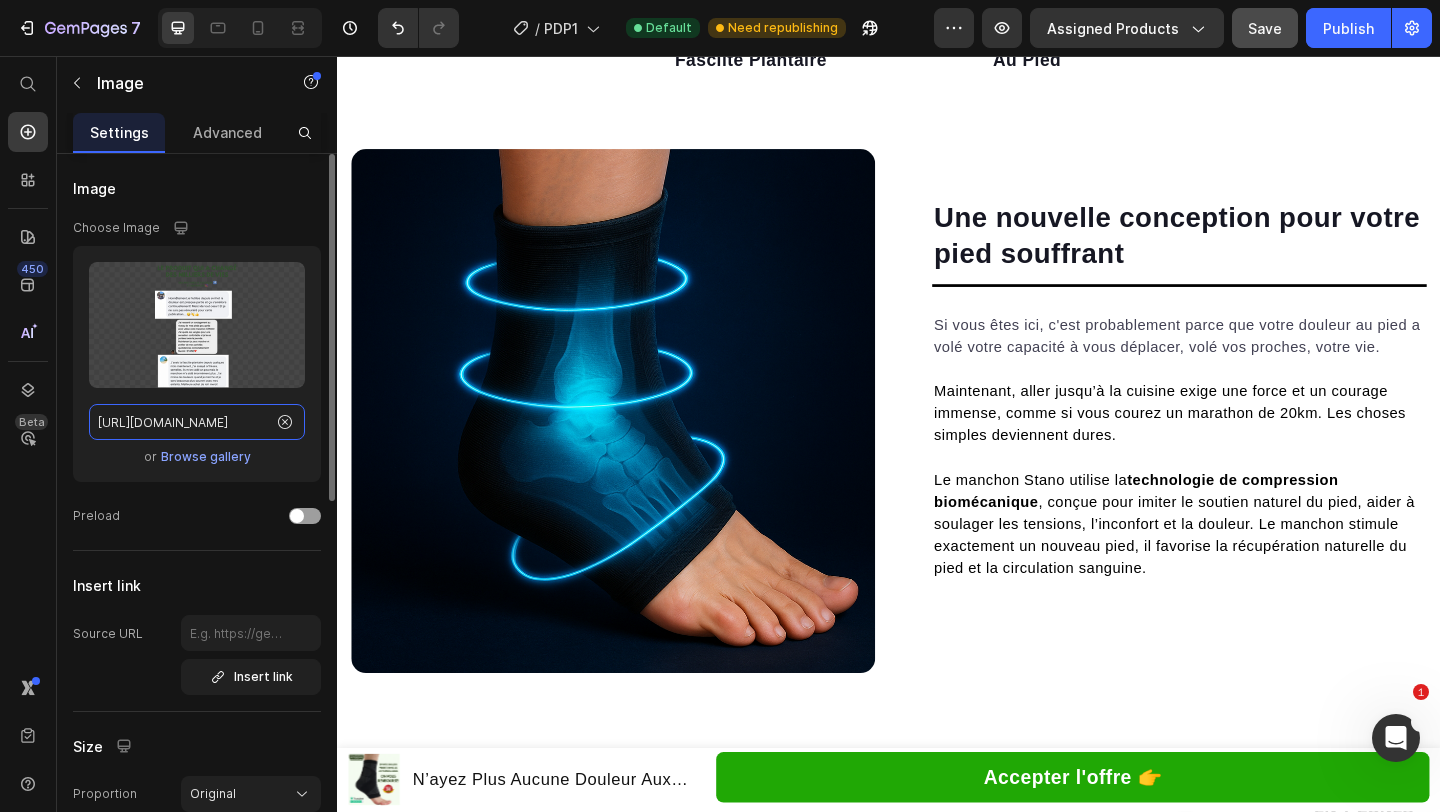 scroll, scrollTop: 0, scrollLeft: 617, axis: horizontal 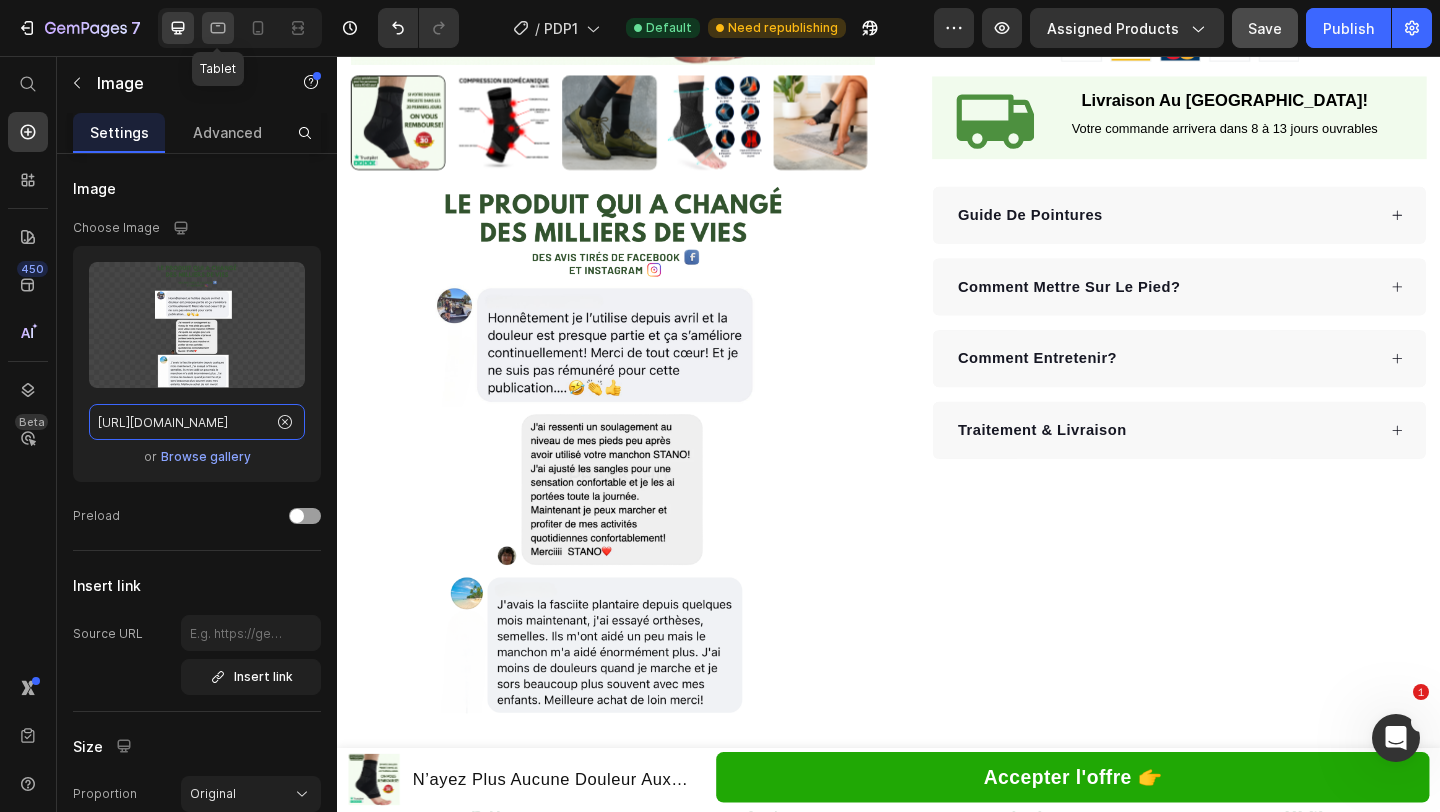 type on "https://cdn.shopify.com/s/files/1/0659/3750/6491/files/gempages_569909202932204696-b75f846b-e4f4-43e3-93ab-de932efbdb59.png" 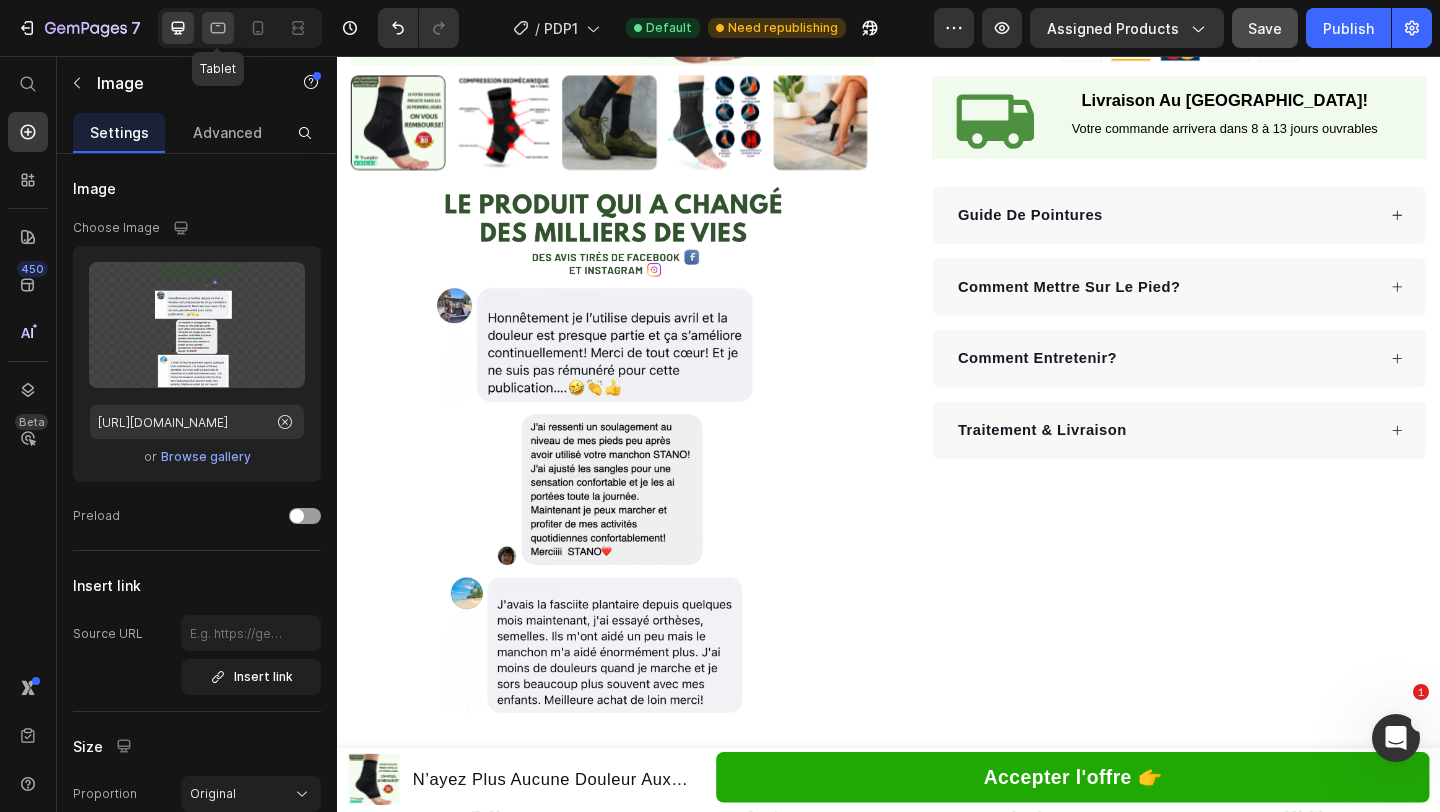 click 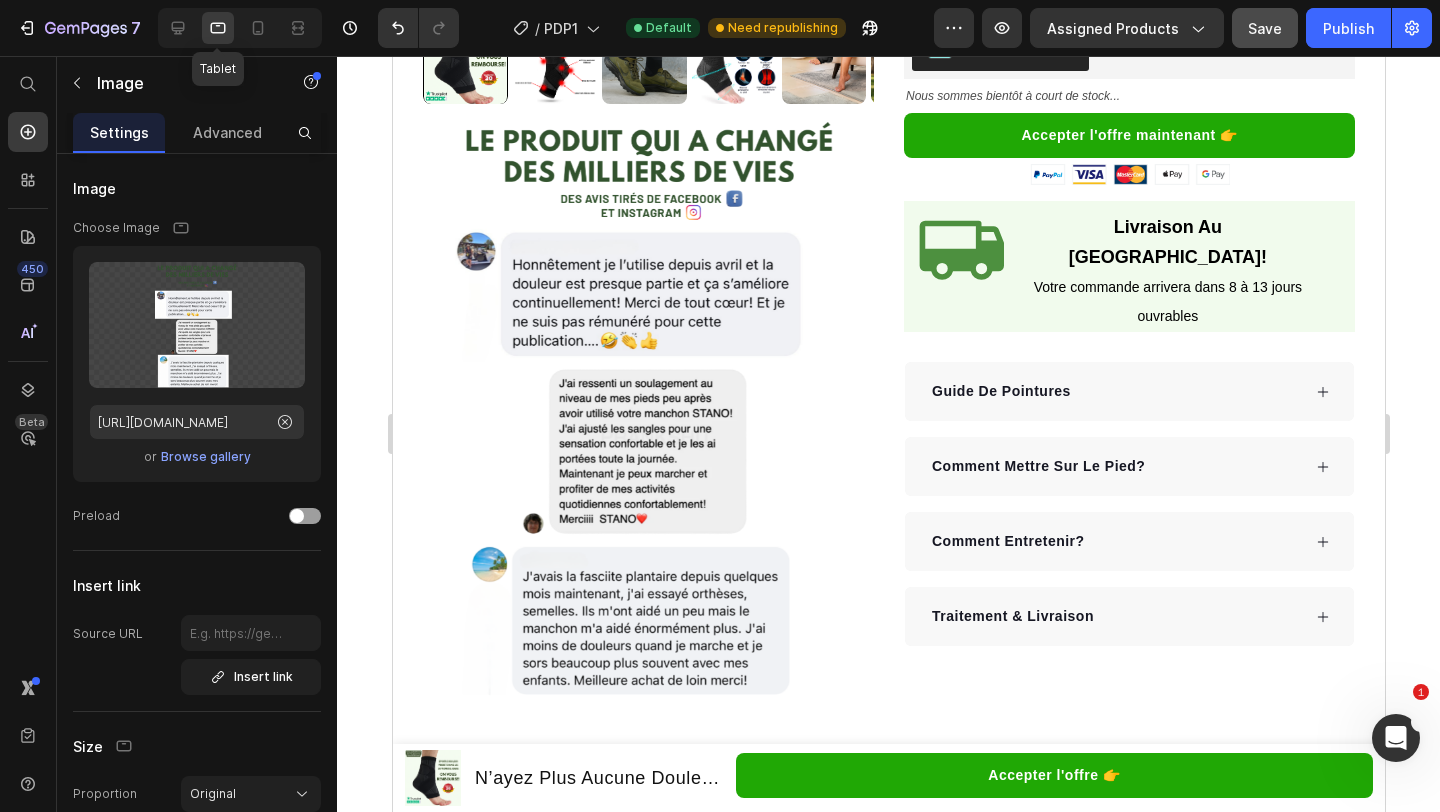scroll, scrollTop: 792, scrollLeft: 0, axis: vertical 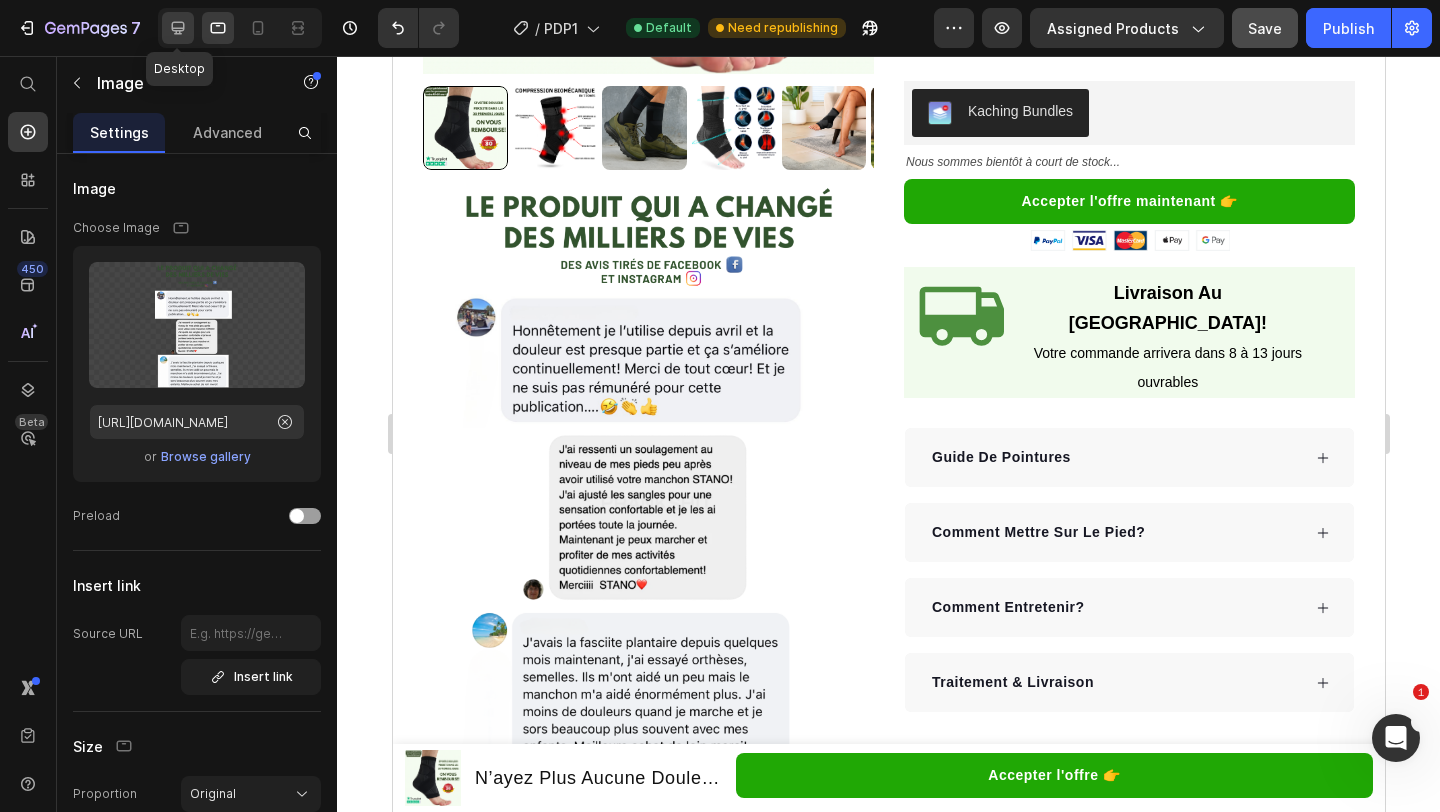 click 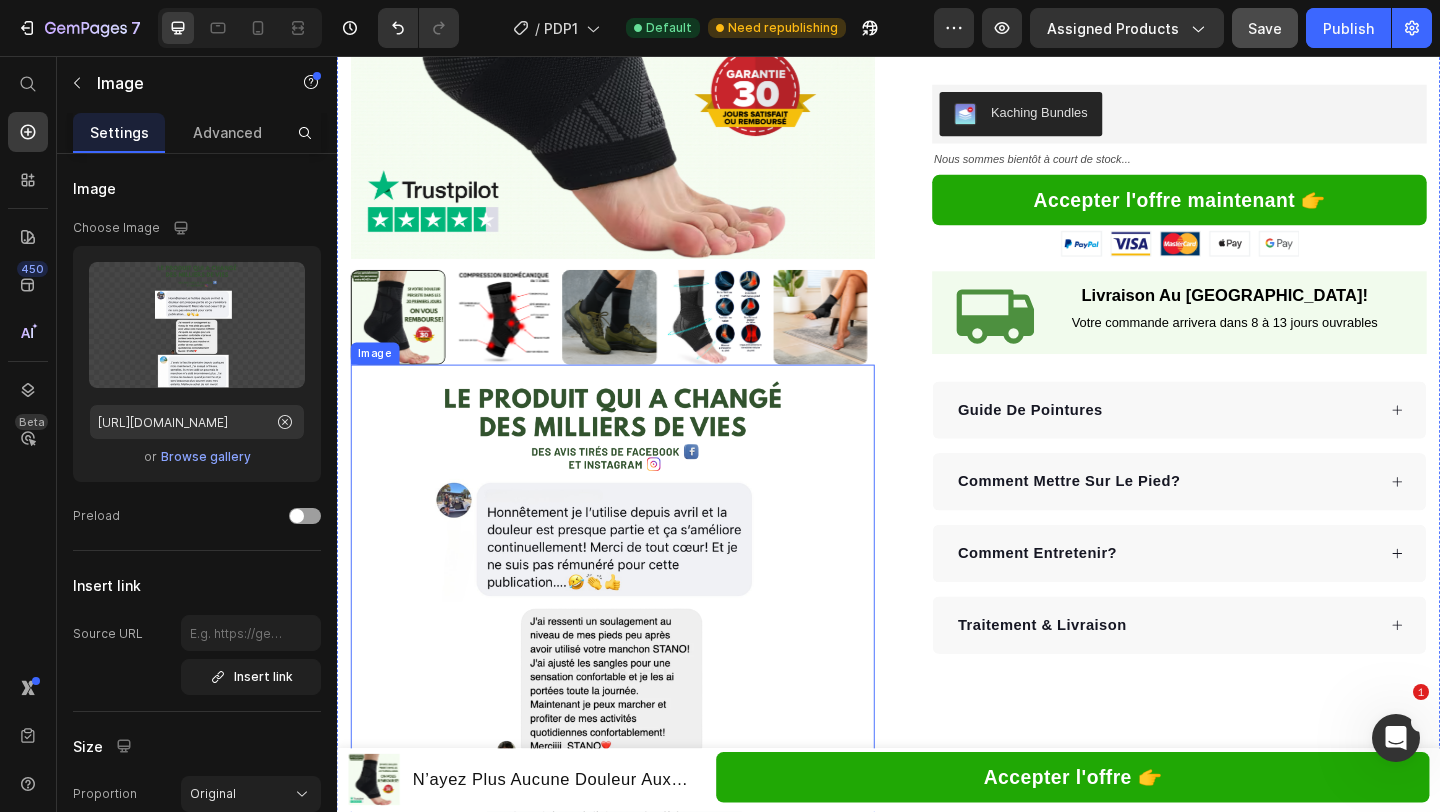 scroll, scrollTop: 492, scrollLeft: 0, axis: vertical 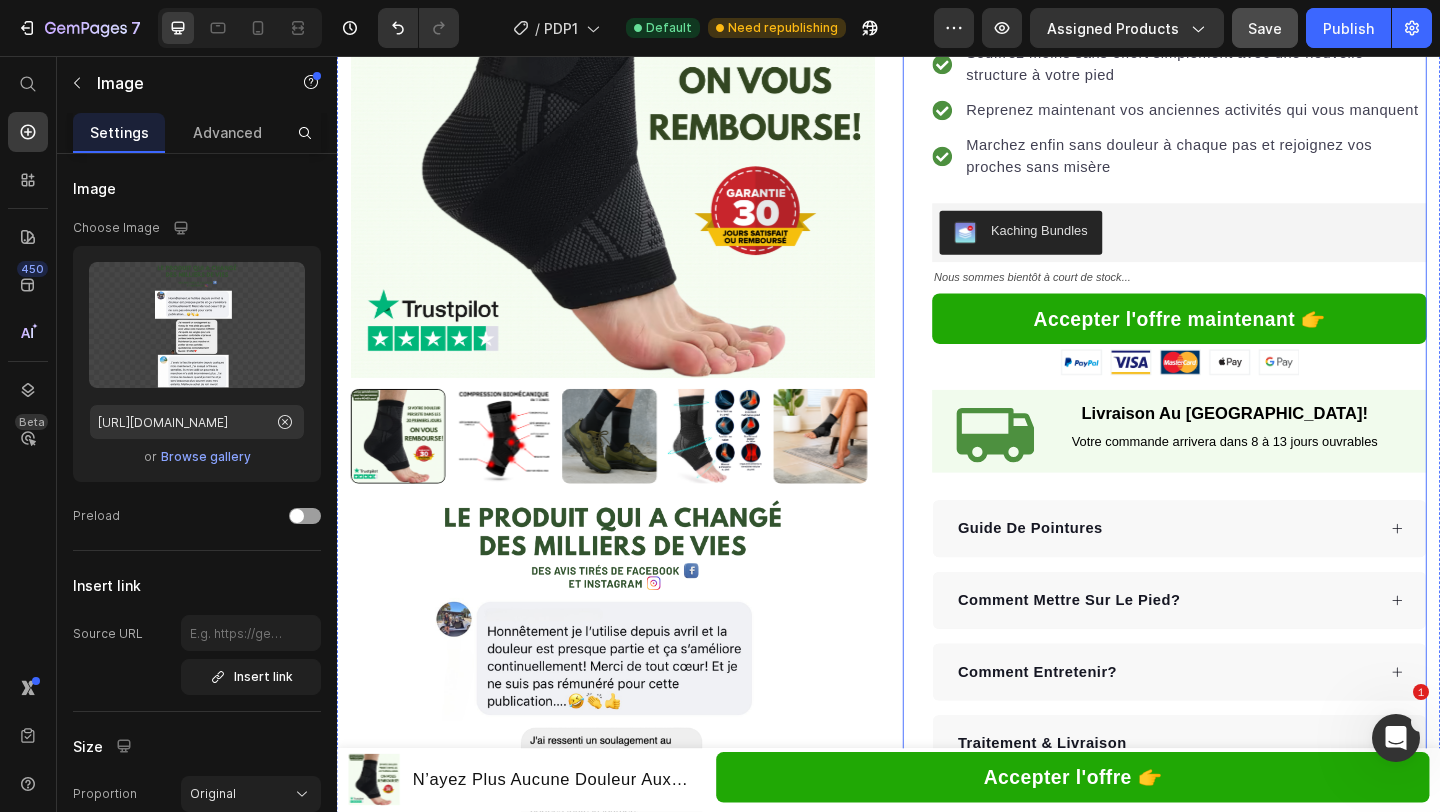click on "Product Images Icon Icon Icon Icon Icon Icon List Hoz 10 000+ De Clients Joyeux  Text block Row N’ayez Plus Aucune Douleur Aux Pieds Et Retrouver Votre Mobilité Avec STANO Product Title Row Image Icon Icon Icon Icon Icon Icon List Hoz 10 000+ De Clients Joyeux  Text block Row N’ayez Plus Aucune Douleur Aux Pieds Et Retrouver Votre Mobilité Avec STANO Product Title Souffrez moins sans effort simplement avec une nouvelle structure à votre pied Reprenez maintenant vos anciennes activités qui vous manquent Marchez enfin sans douleur à chaque pas et rejoignez vos proches sans misère Item list Kaching Bundles Kaching Bundles Nous sommes bientôt à court de stock... Text Block Accepter l'offre maintenant 👉 Product Cart Button Image
Icon Livraison Au Québec! Votre commande arrivera dans 8 à 13 jours ouvrables Text Block Row
Guide De Pointures
Comment Mettre Sur Le Pied?
Comment Entretenir?
Traitement & Livraison Row" at bounding box center [937, 478] 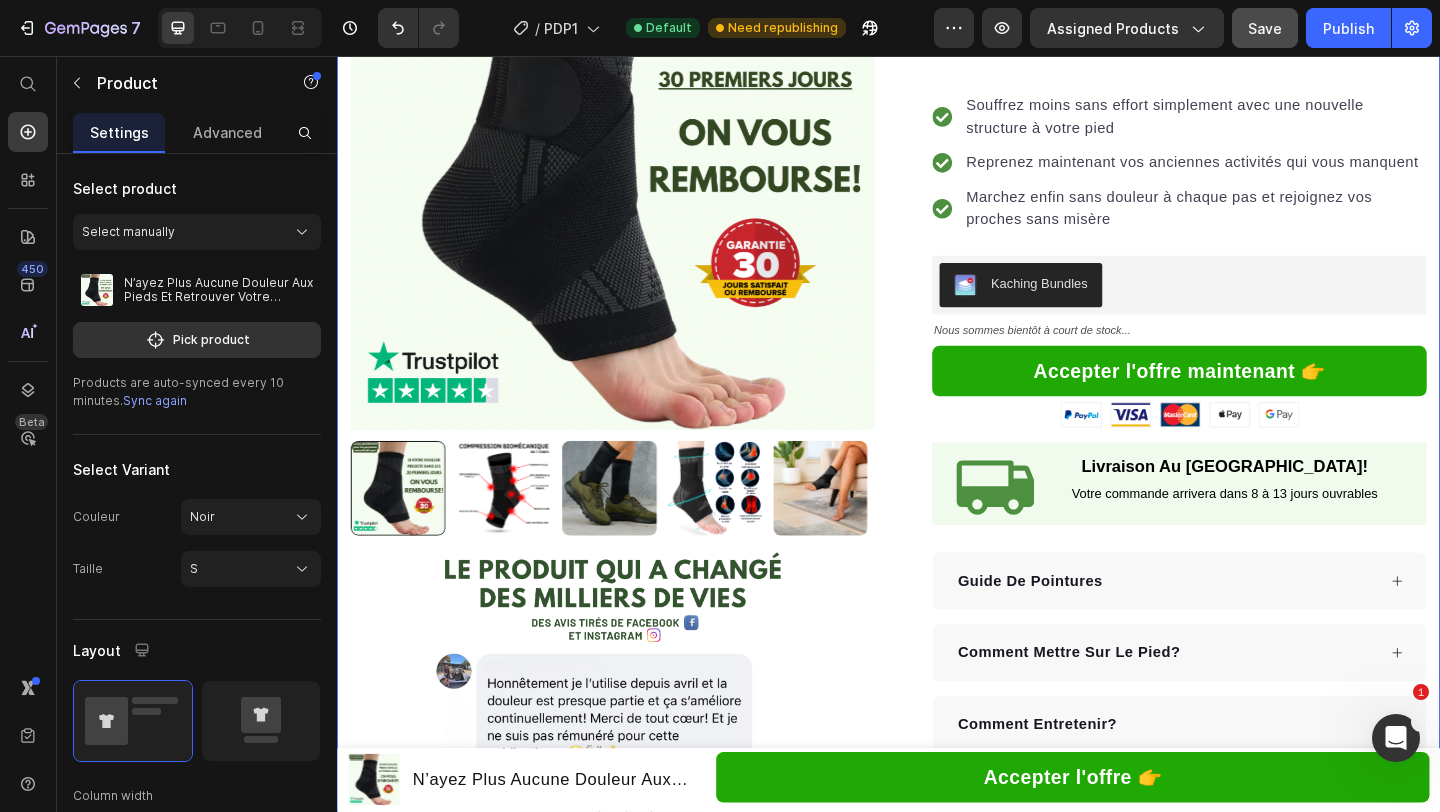 scroll, scrollTop: 461, scrollLeft: 0, axis: vertical 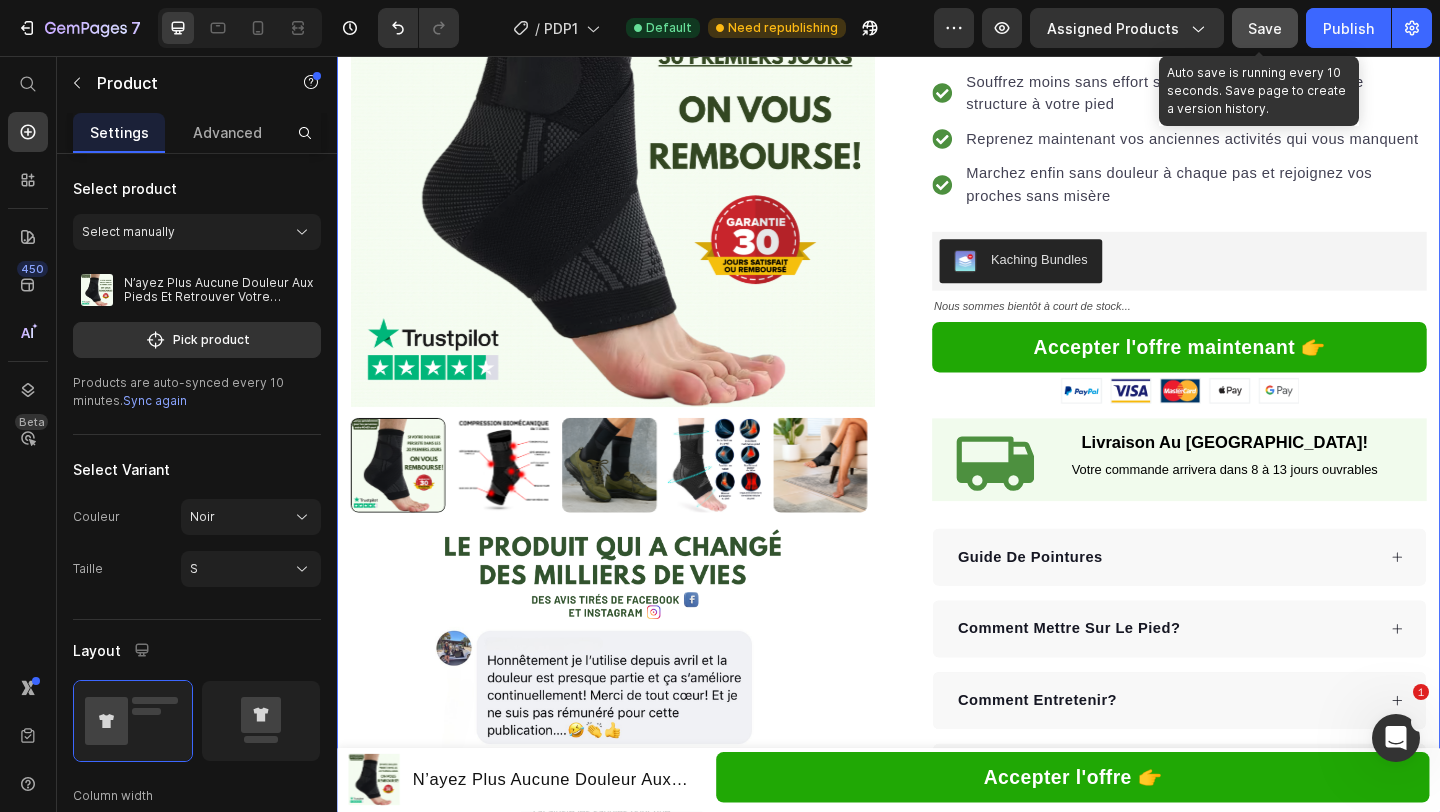 click on "Save" 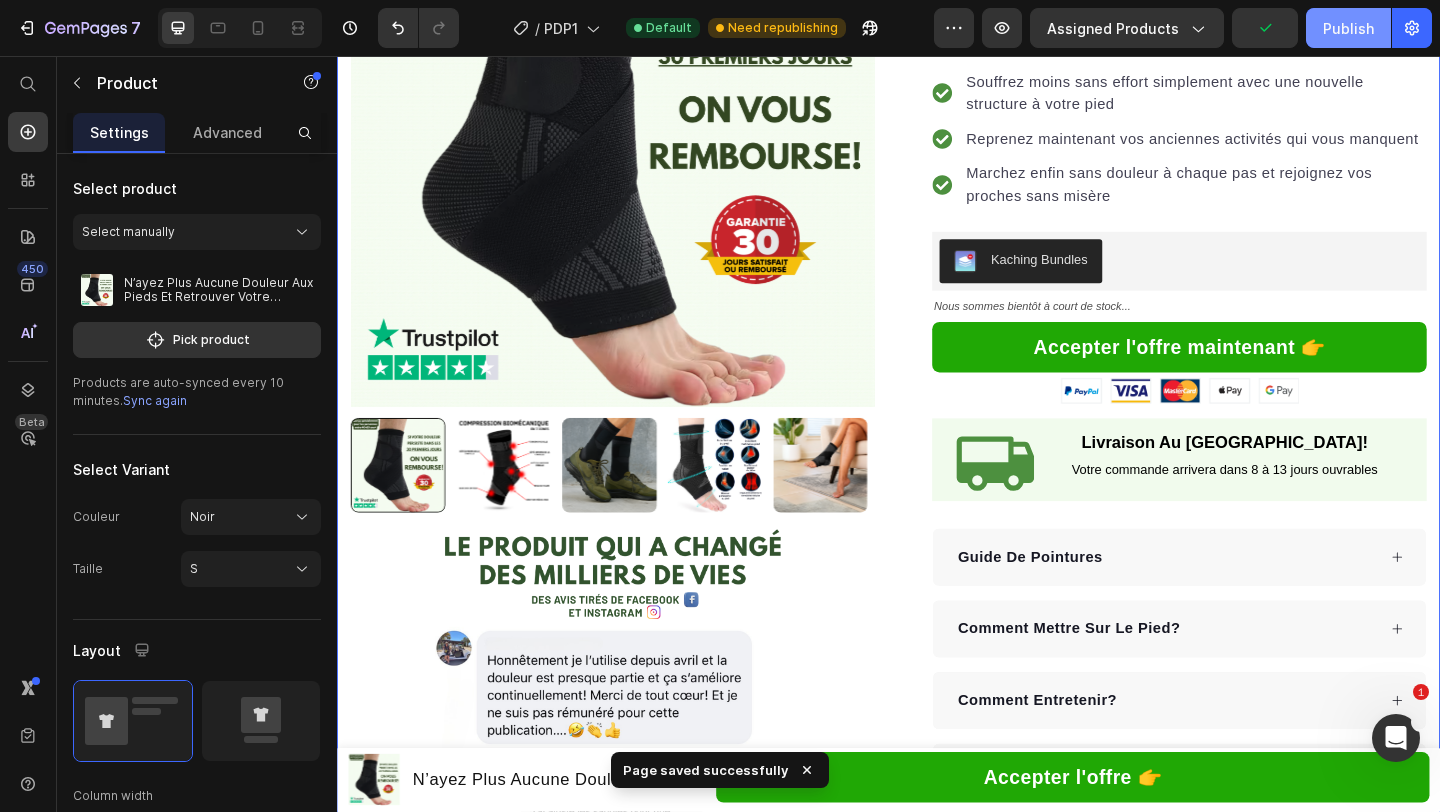 click on "Publish" at bounding box center (1348, 28) 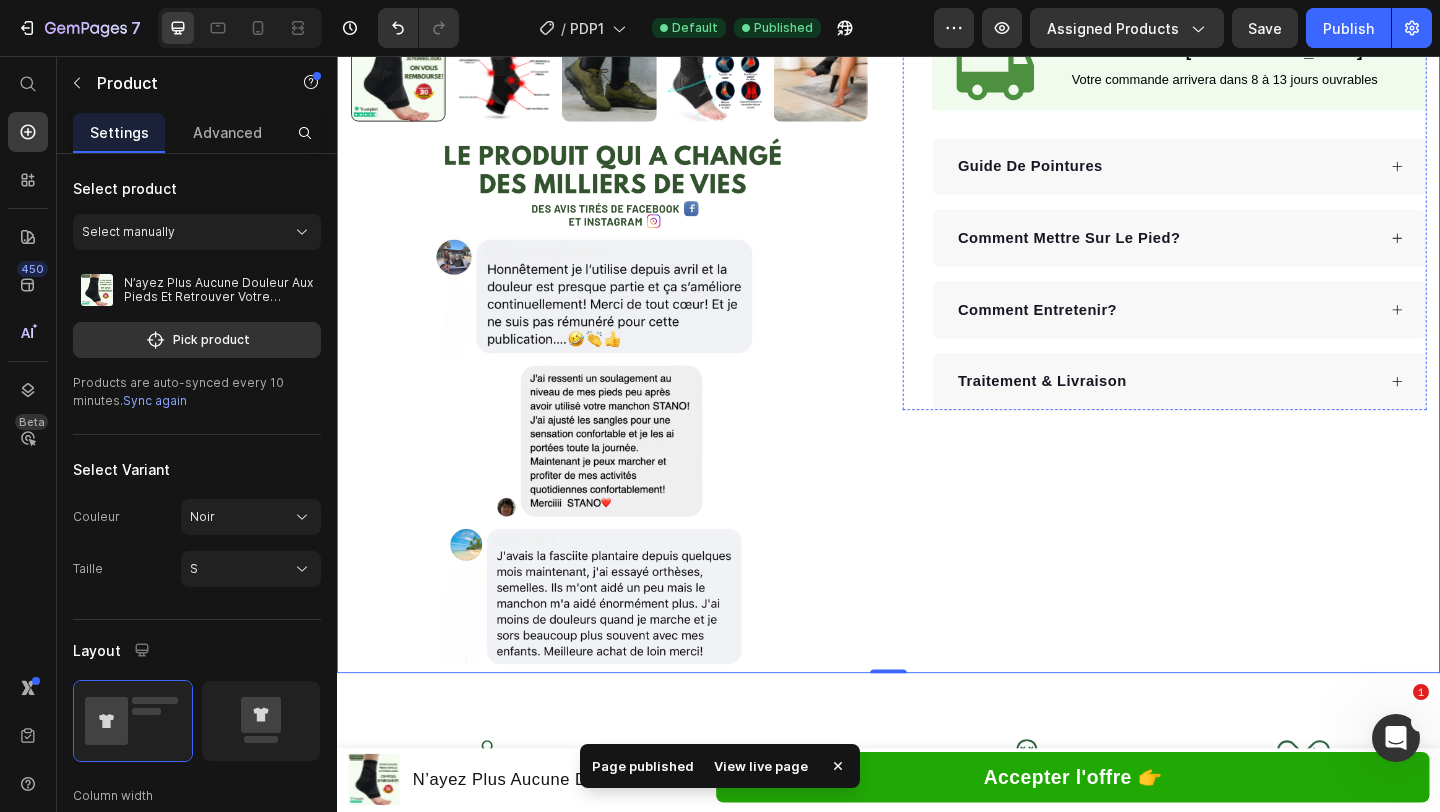 scroll, scrollTop: 892, scrollLeft: 0, axis: vertical 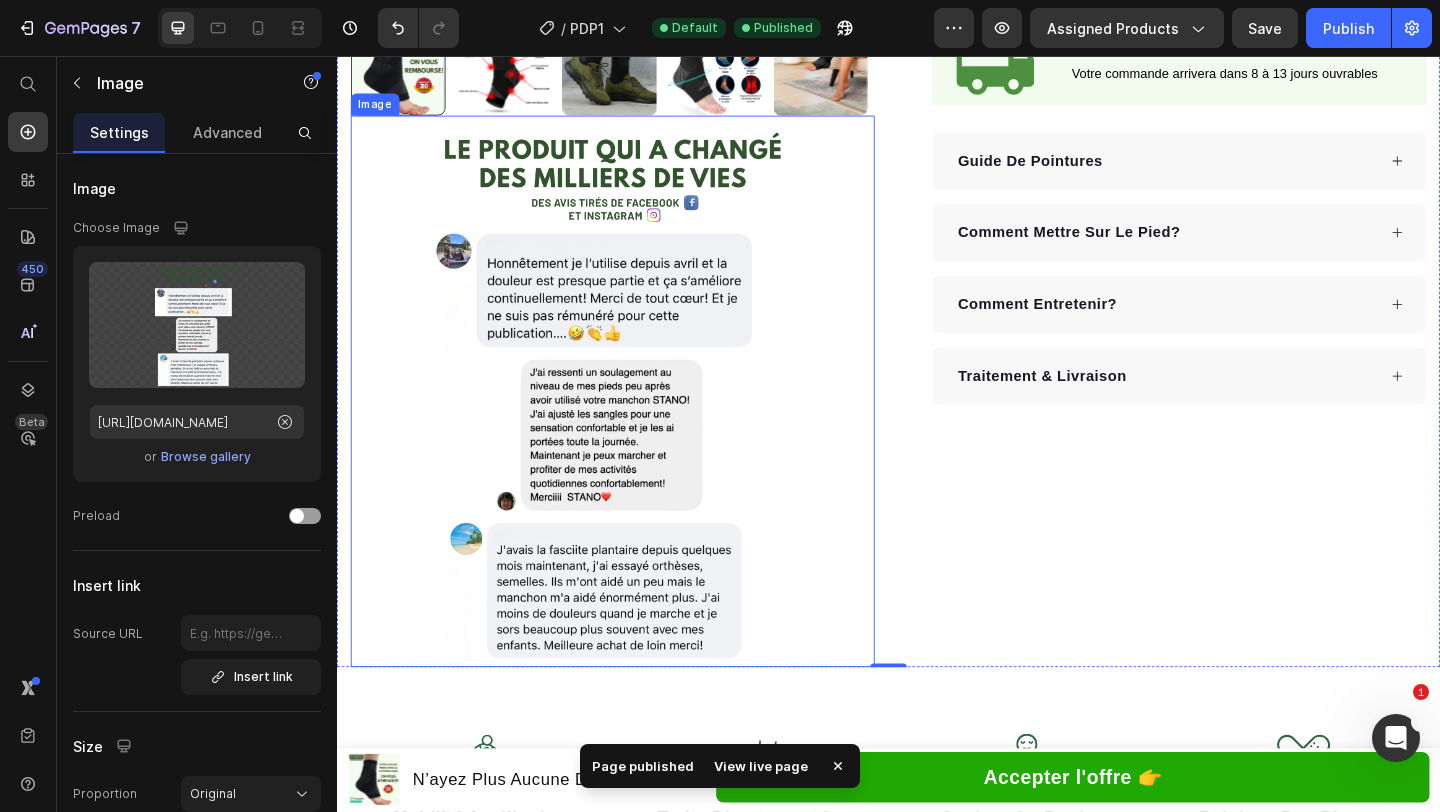 click at bounding box center (637, 421) 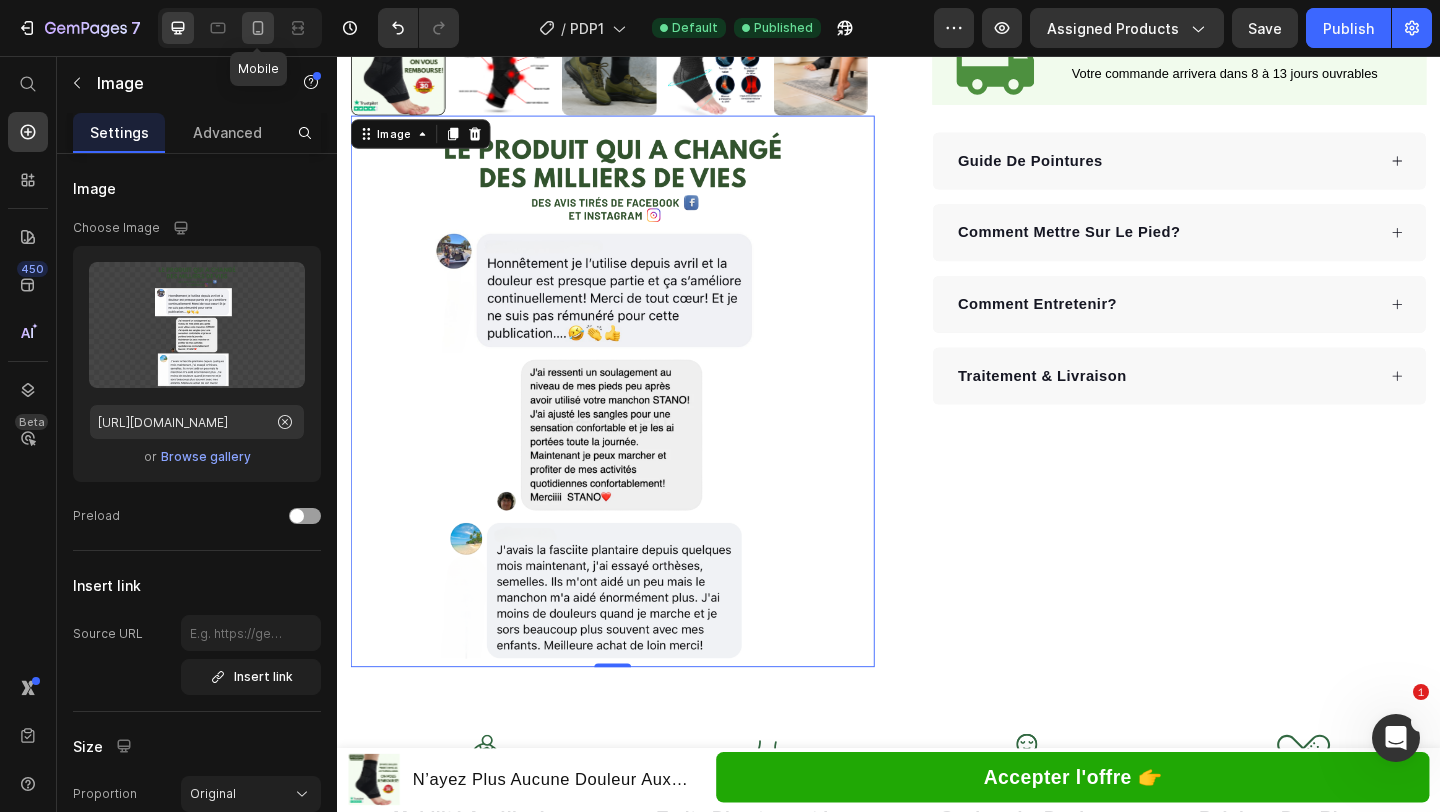 click 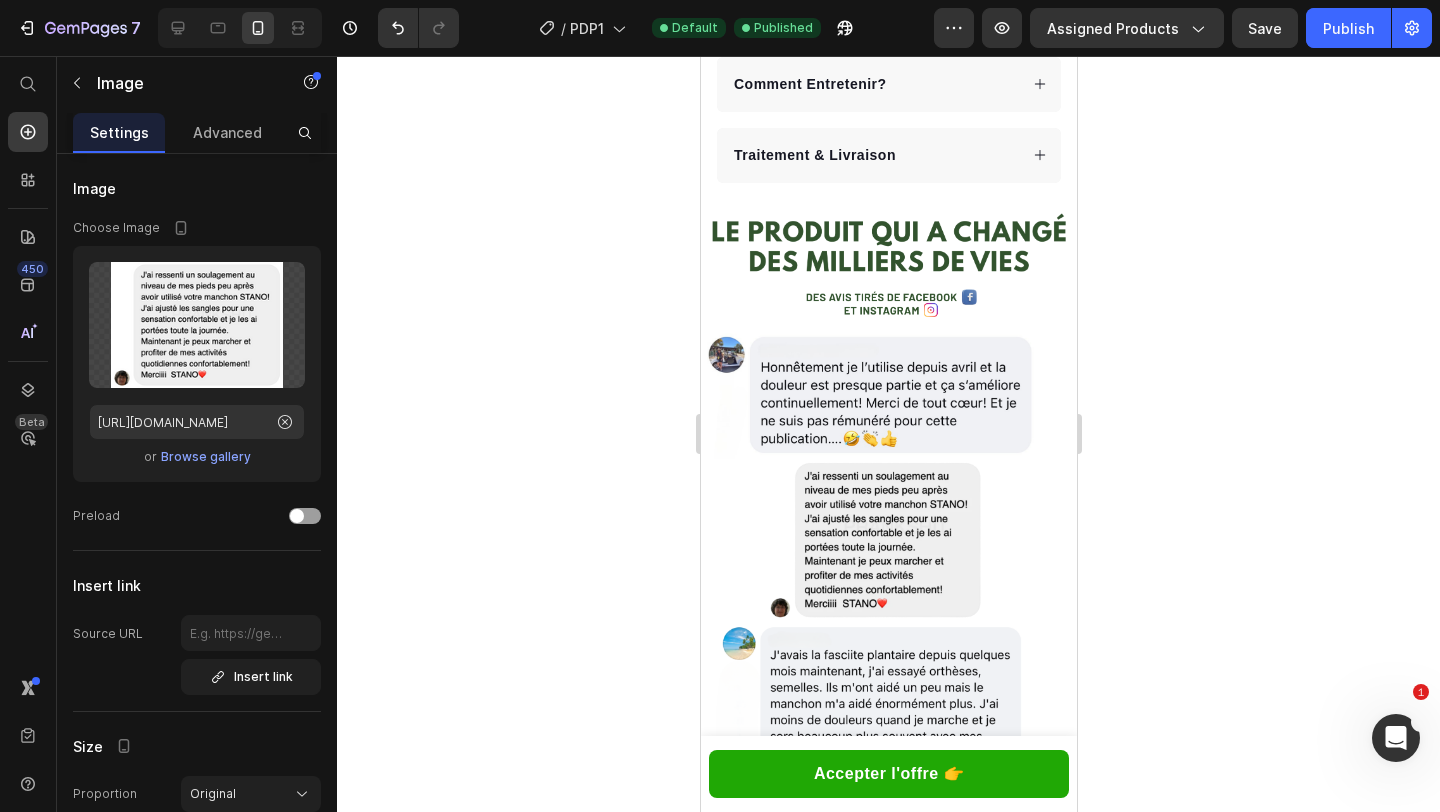 scroll, scrollTop: 1419, scrollLeft: 0, axis: vertical 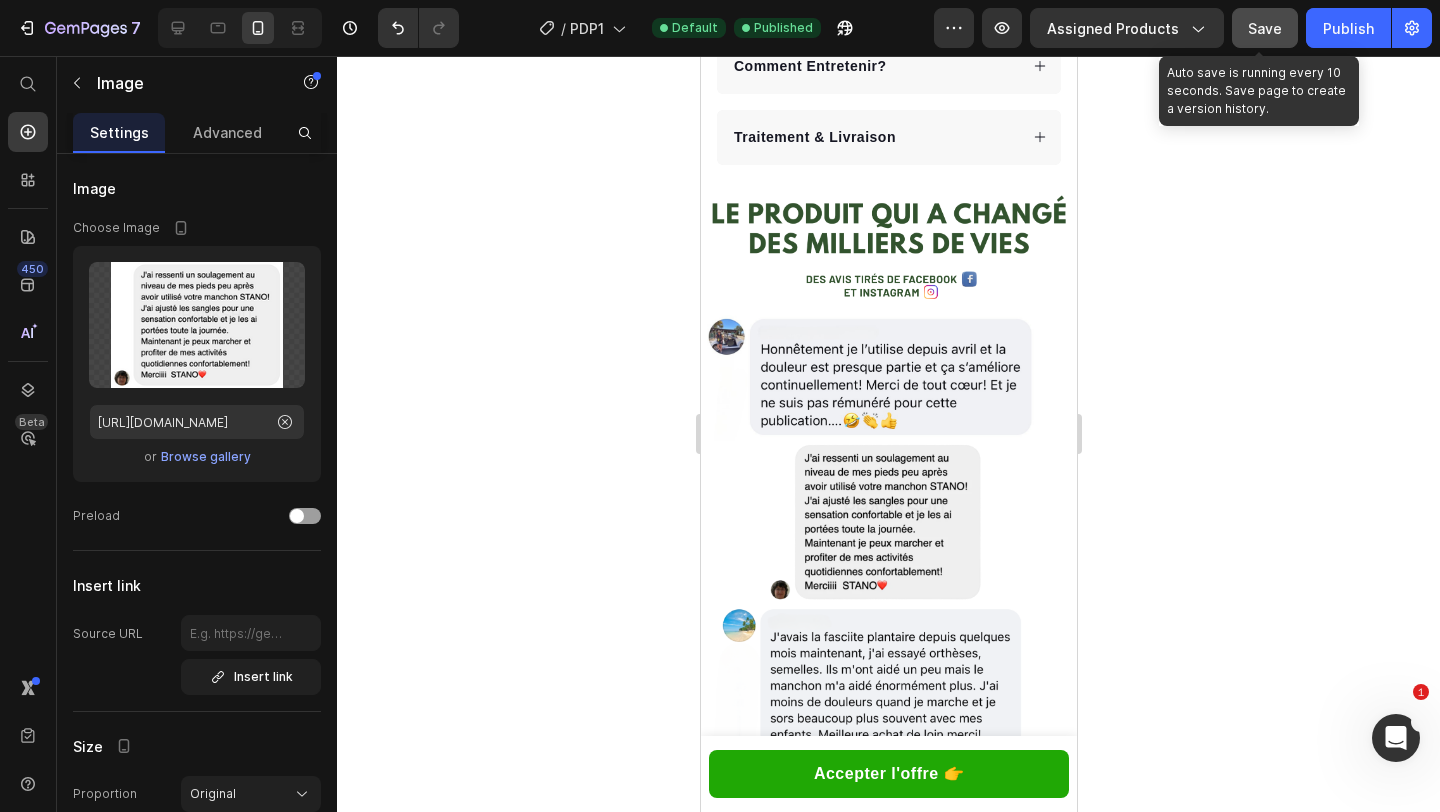 click on "Save" at bounding box center (1265, 28) 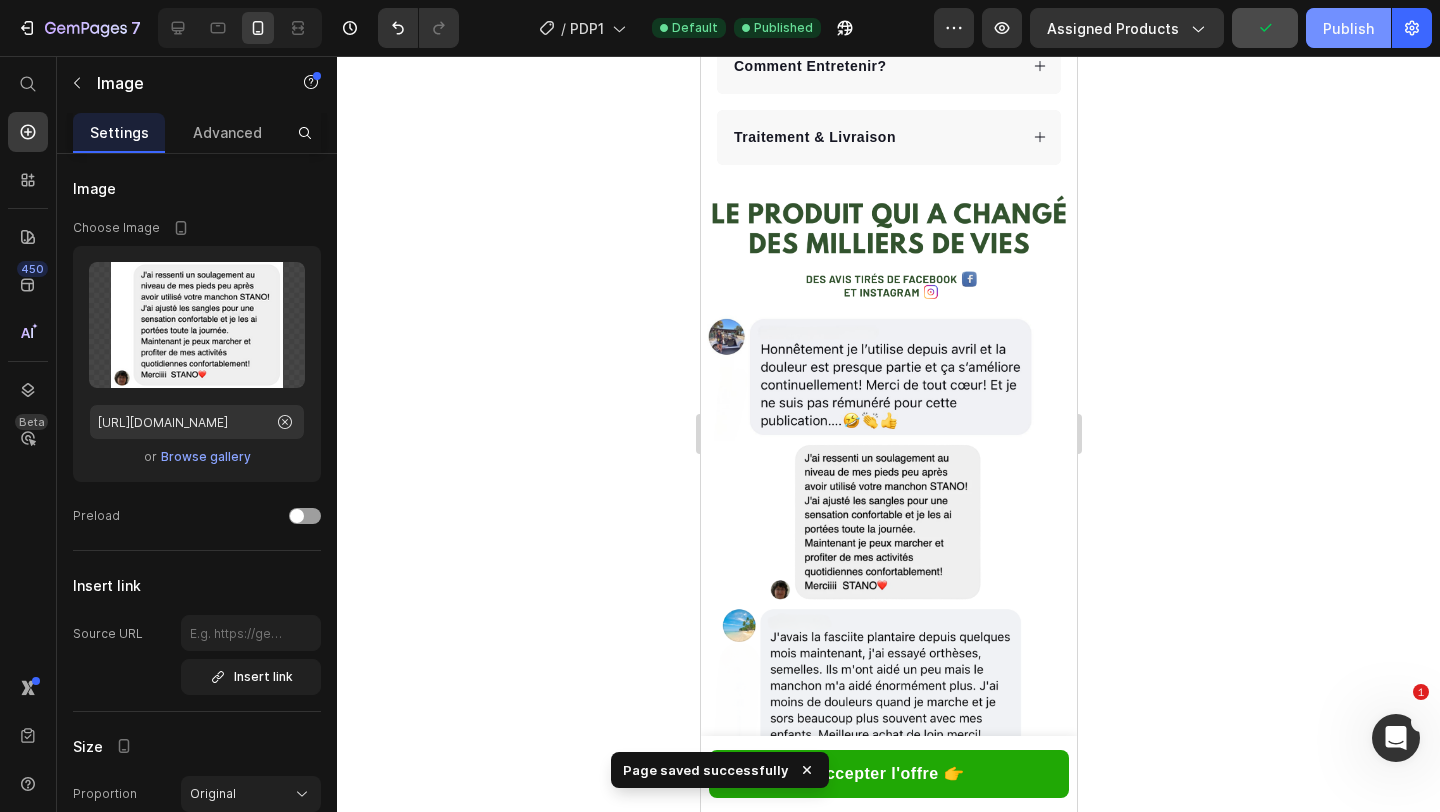 click on "Publish" at bounding box center [1348, 28] 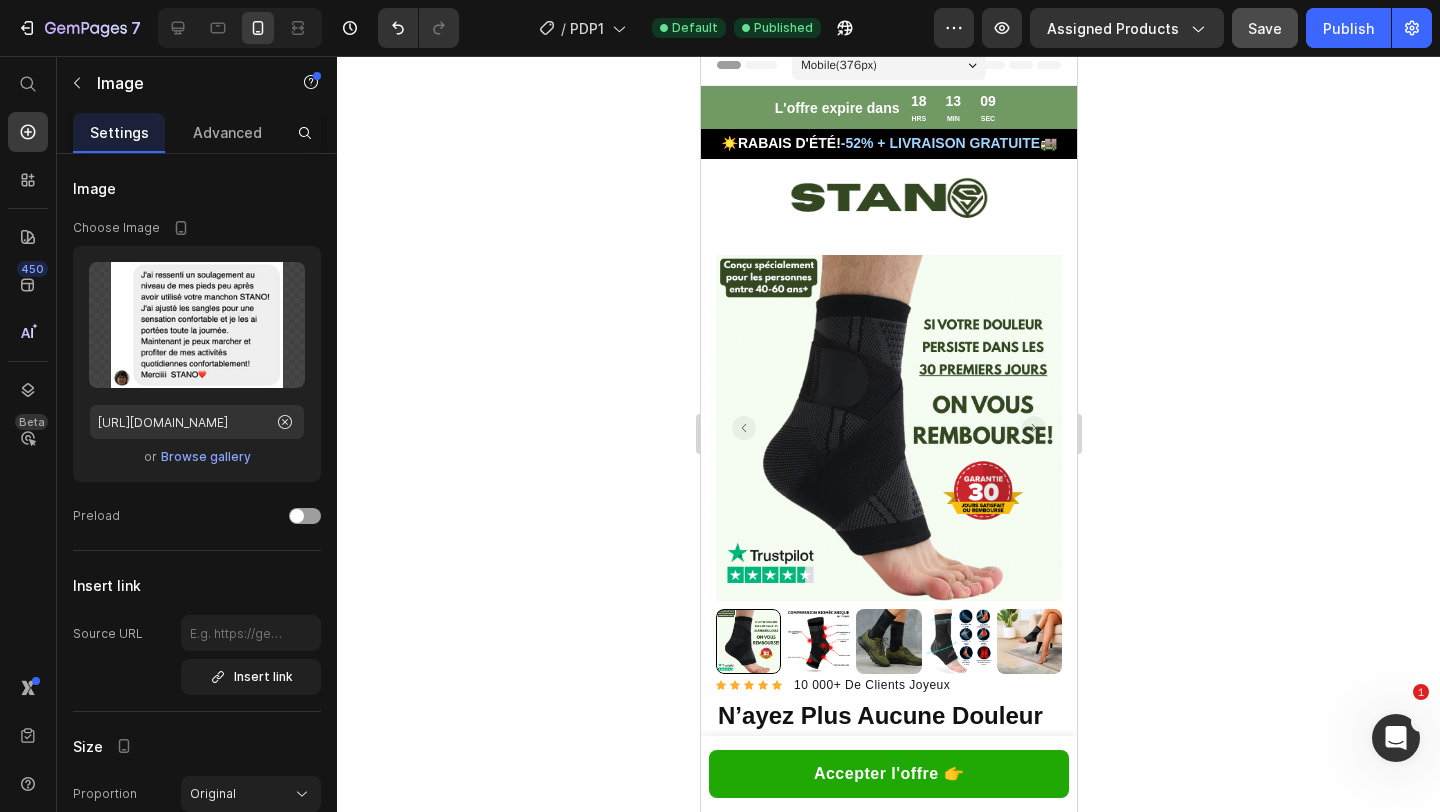 scroll, scrollTop: 12, scrollLeft: 0, axis: vertical 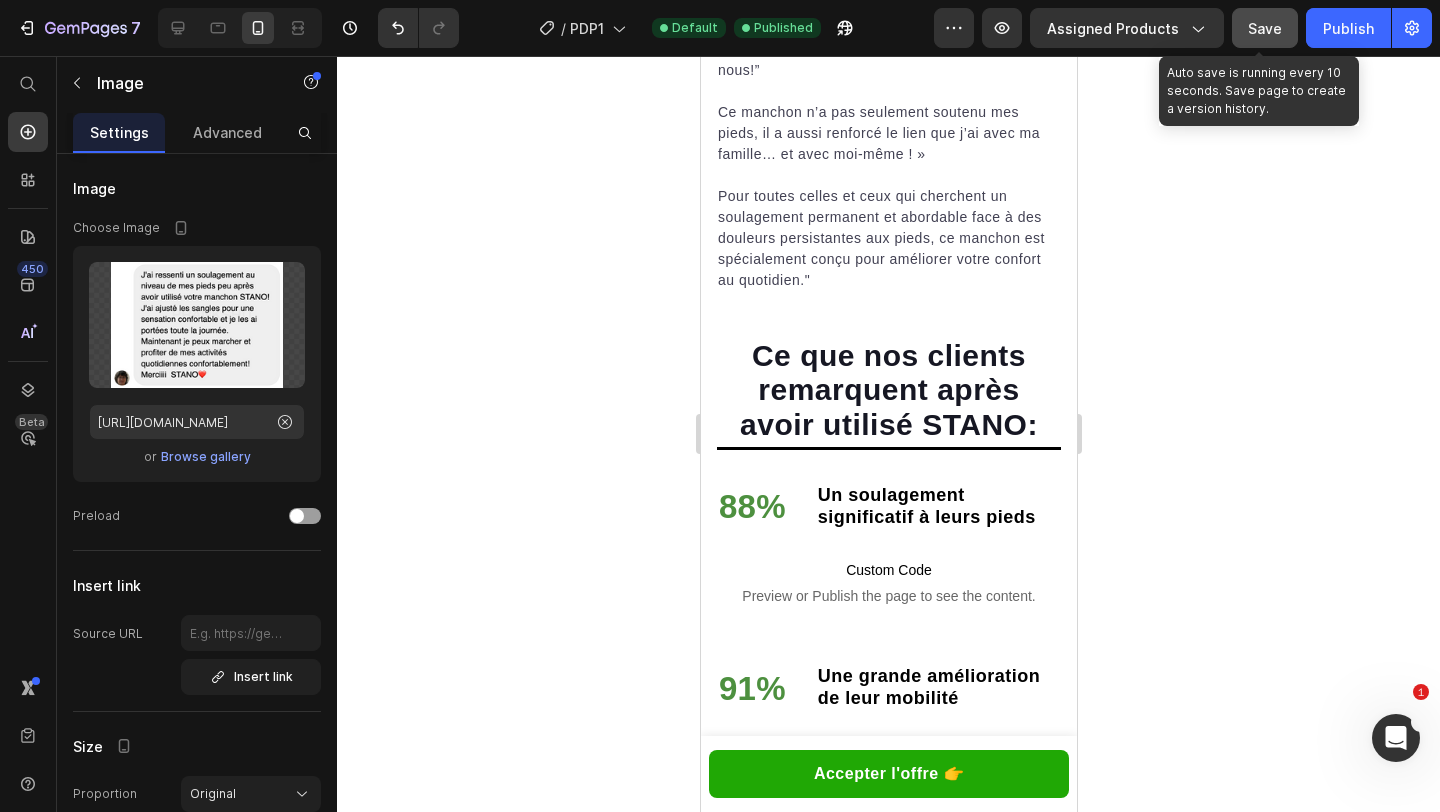 click on "Save" 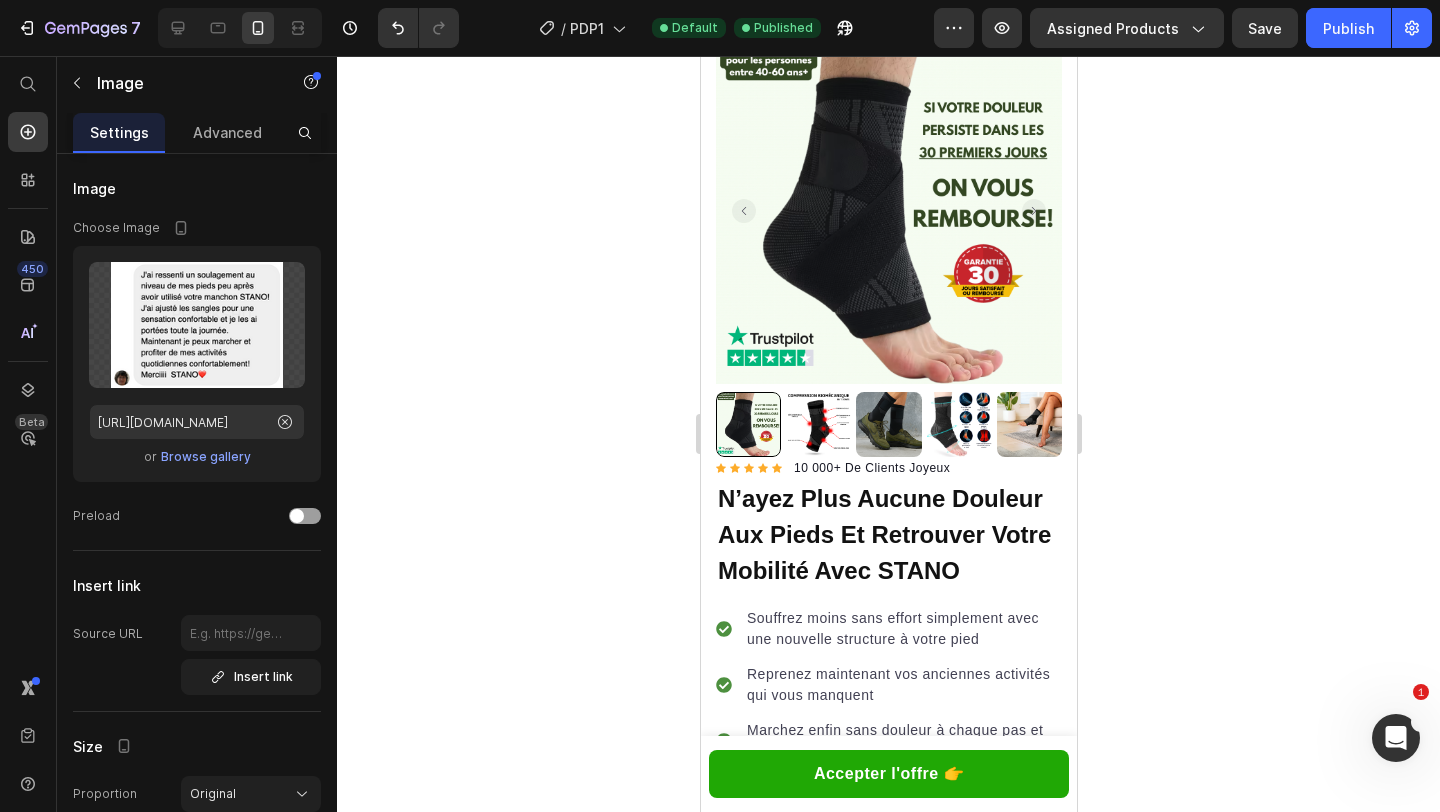 scroll, scrollTop: 0, scrollLeft: 0, axis: both 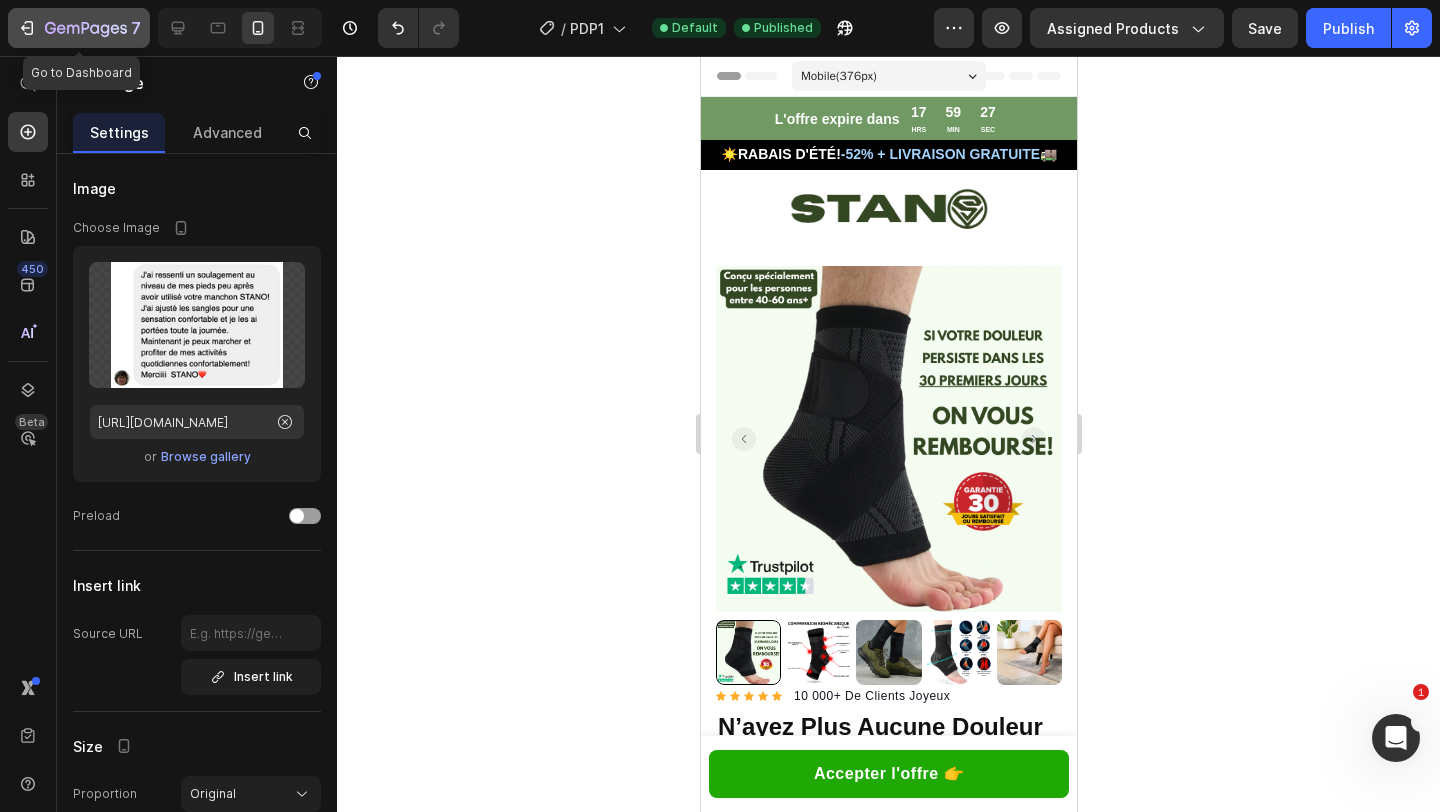 click on "7" 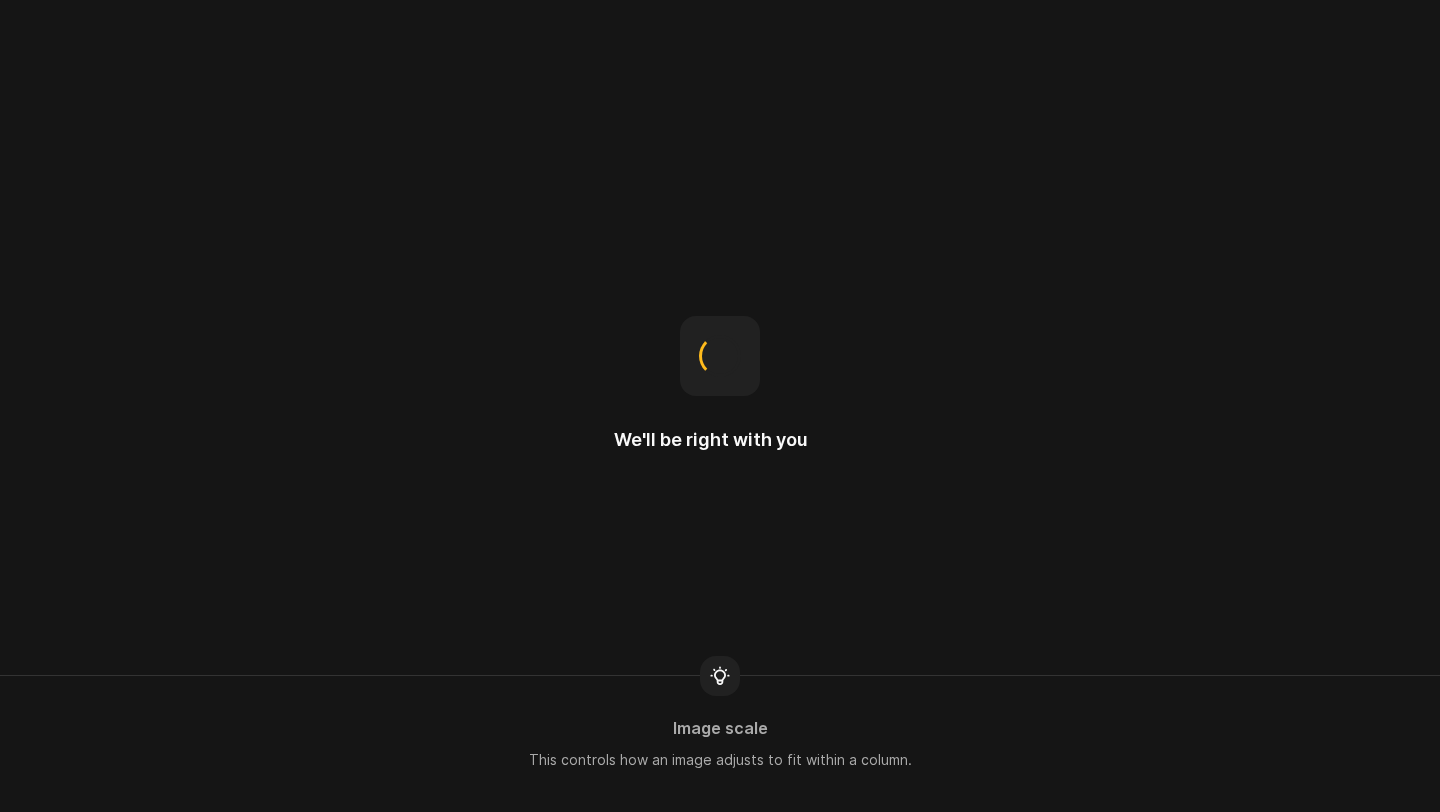 scroll, scrollTop: 0, scrollLeft: 0, axis: both 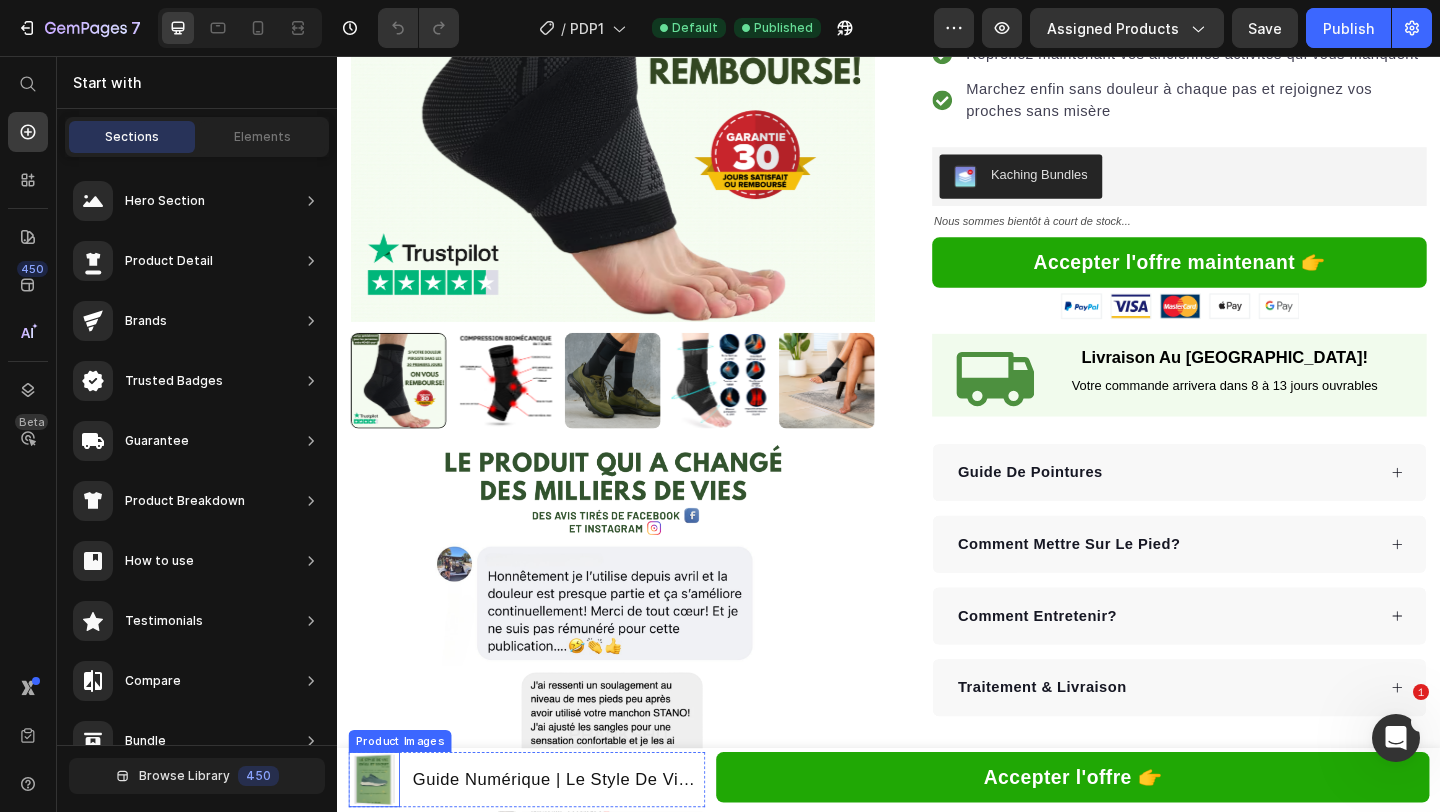 click at bounding box center [377, 843] 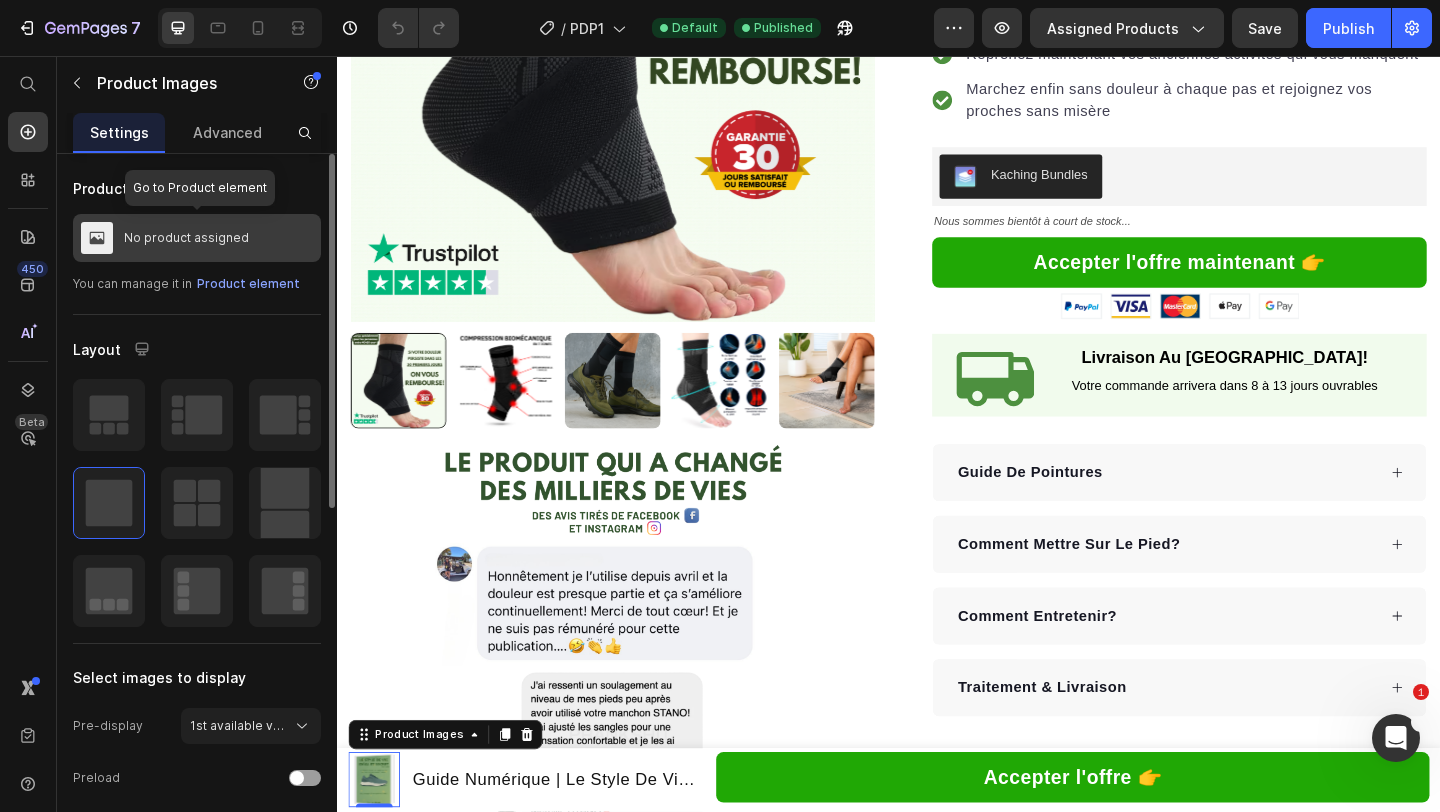 click on "No product assigned" 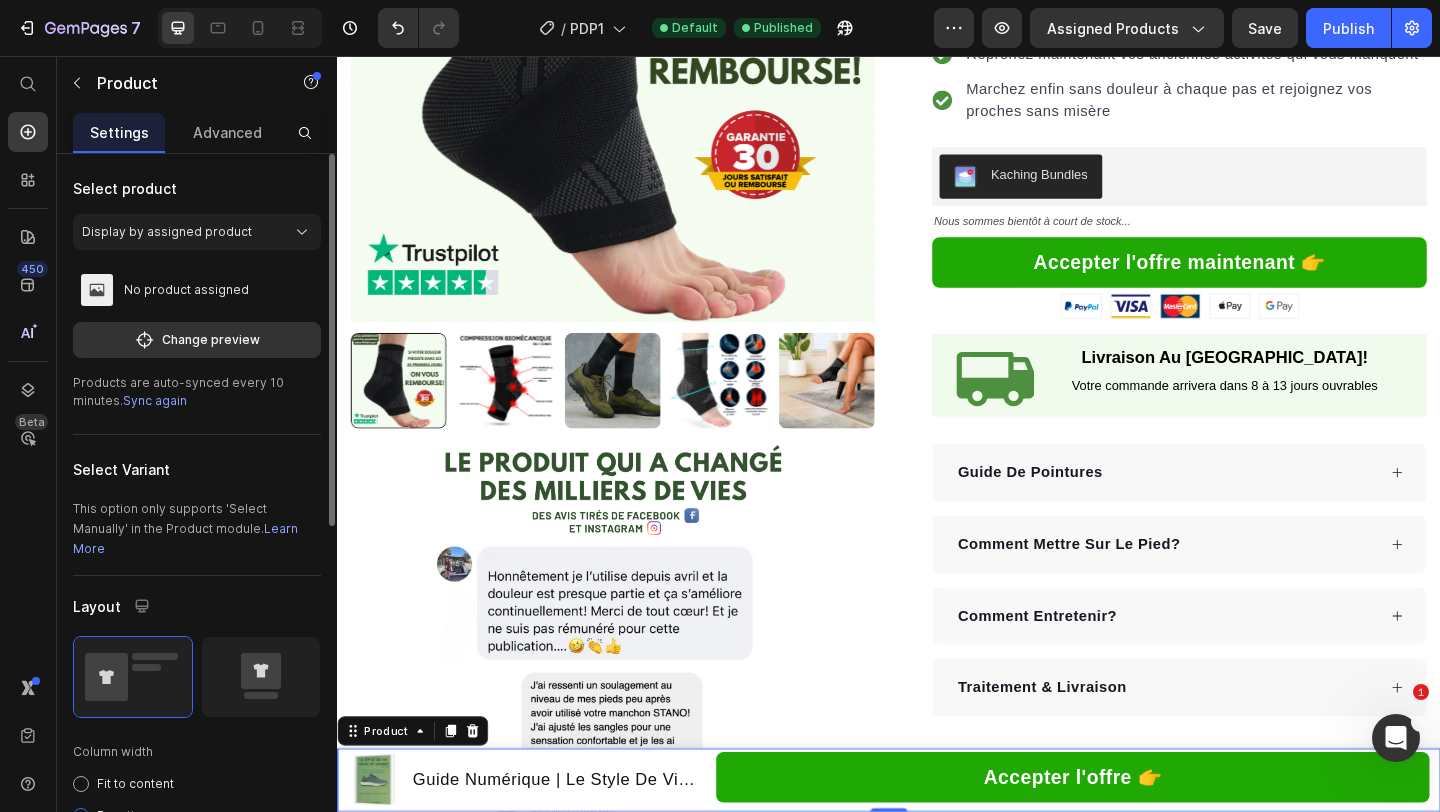 drag, startPoint x: 176, startPoint y: 340, endPoint x: 205, endPoint y: 403, distance: 69.354164 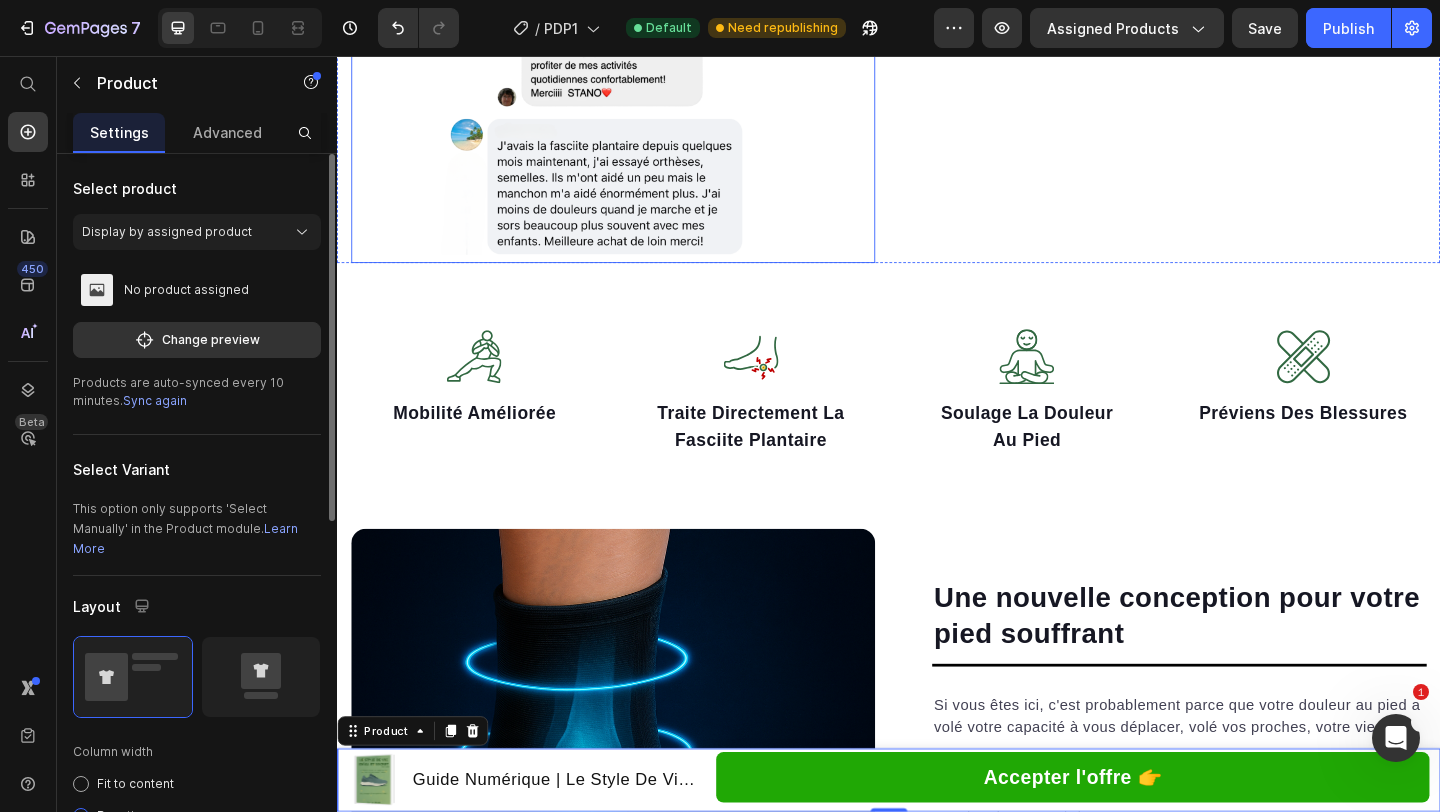 click at bounding box center [637, -19] 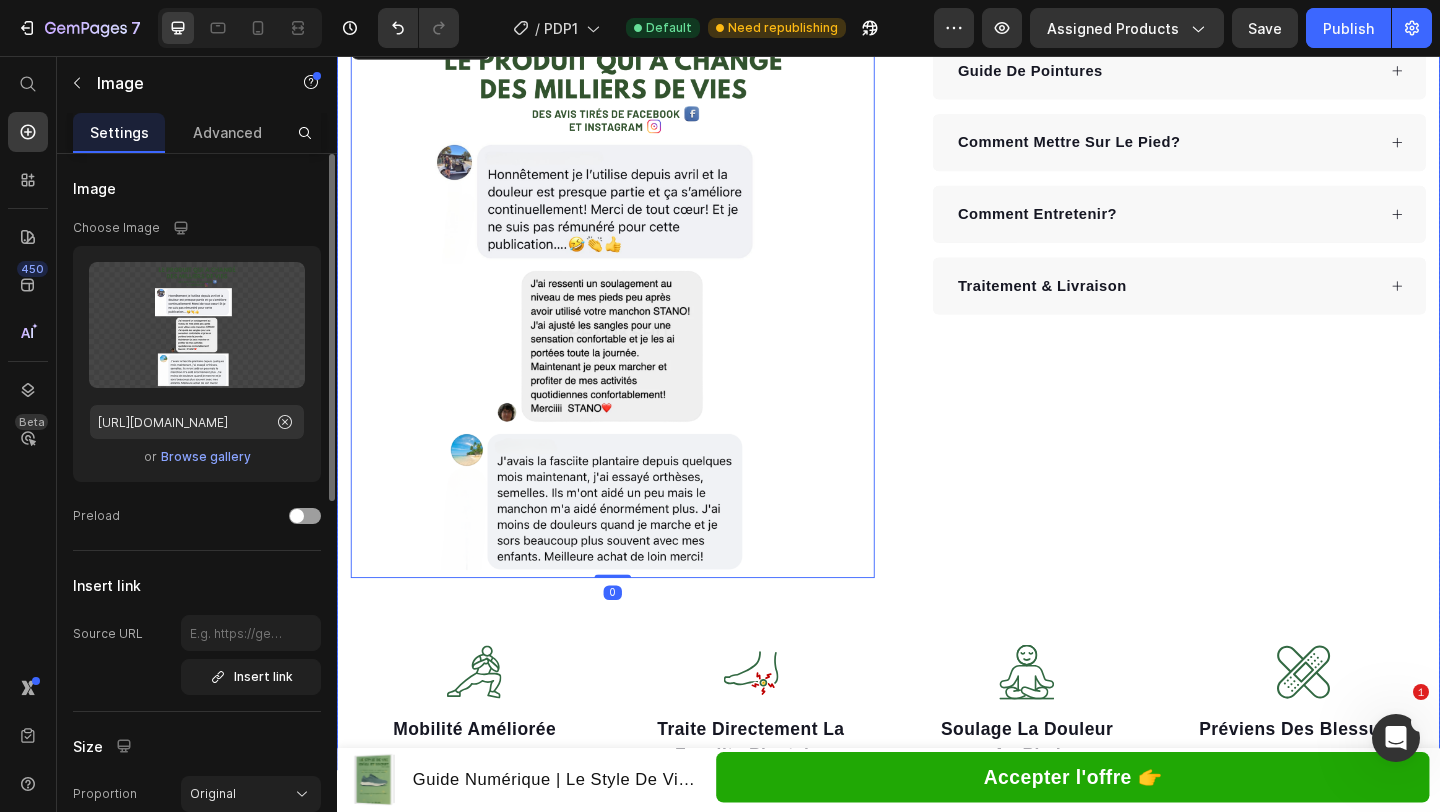 scroll, scrollTop: 927, scrollLeft: 0, axis: vertical 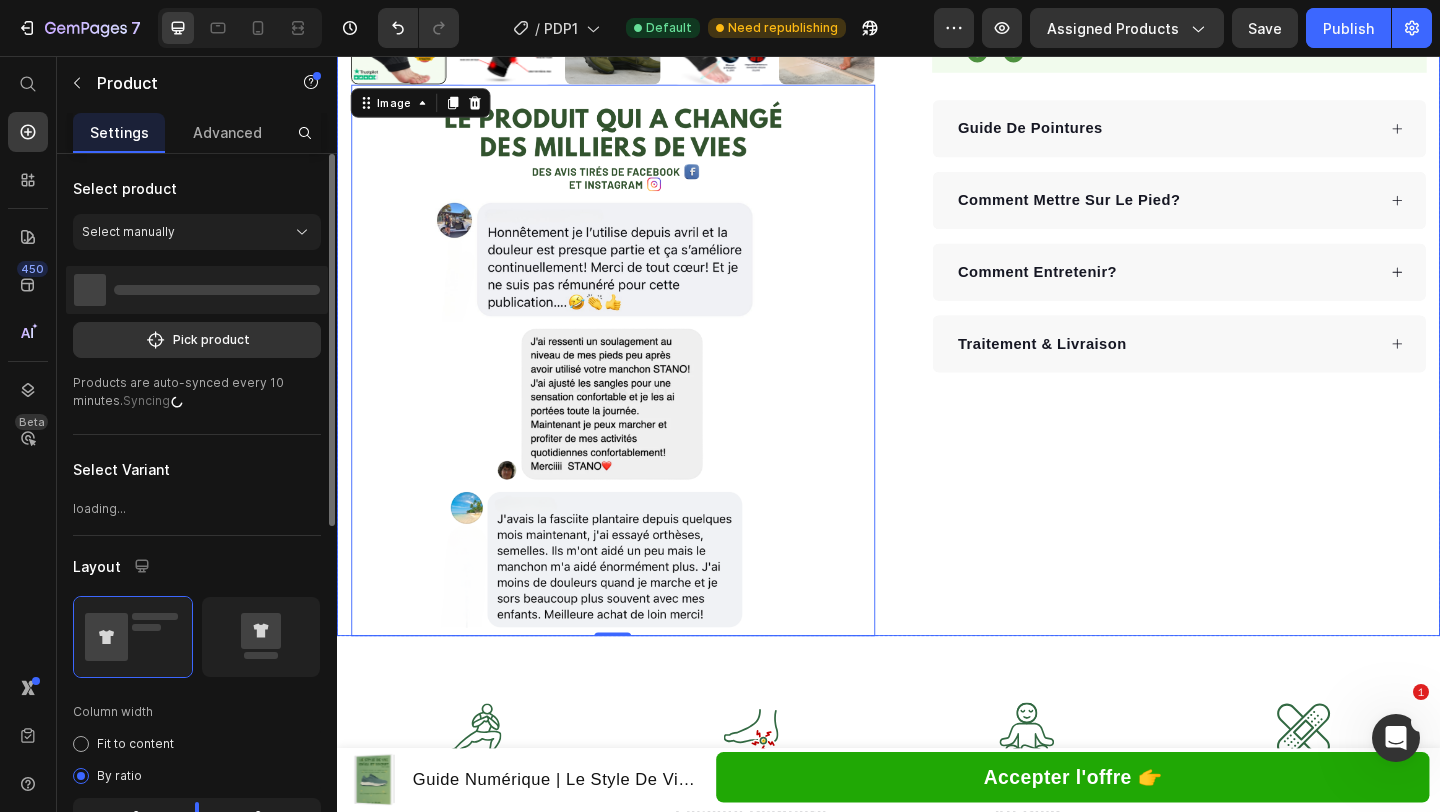 click on "Icon Icon Icon Icon Icon Icon List Hoz 10 000+ De Clients Joyeux  Text block Row N’ayez Plus Aucune Douleur Aux Pieds Et Retrouver Votre Mobilité Avec STANO Product Title Souffrez moins sans effort simplement avec une nouvelle structure à votre pied Reprenez maintenant vos anciennes activités qui vous manquent Marchez enfin sans douleur à chaque pas et rejoignez vos proches sans misère Item list Kaching Bundles Kaching Bundles Nous sommes bientôt à court de stock... Text Block Accepter l'offre maintenant 👉 Product Cart Button Image
Icon Livraison Au Québec! Votre commande arrivera dans 8 à 13 jours ouvrables Text Block Row
Guide De Pointures
Comment Mettre Sur Le Pied?
Comment Entretenir?
Traitement & Livraison Accordion Row" at bounding box center (1237, 44) 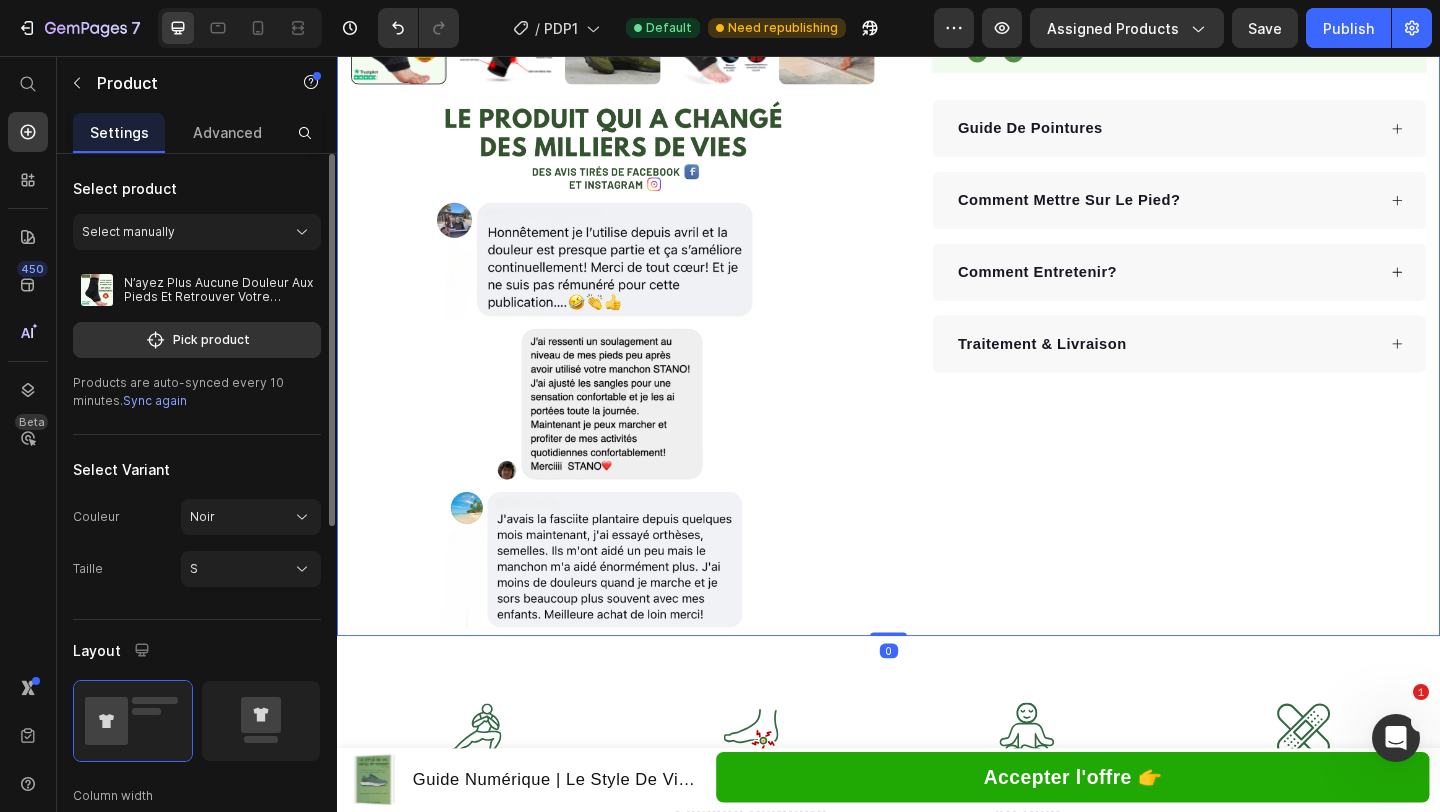 scroll, scrollTop: 918, scrollLeft: 0, axis: vertical 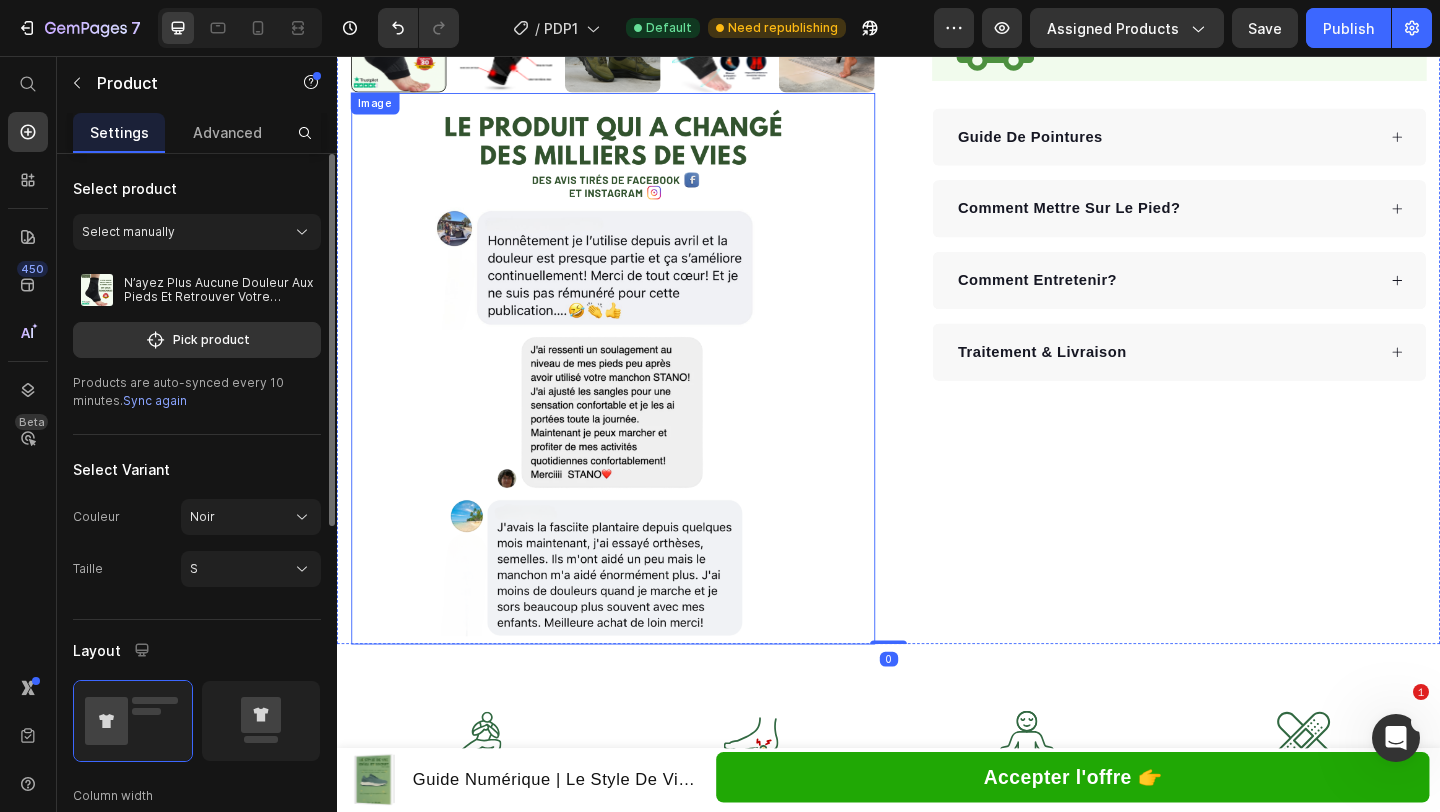 click at bounding box center (637, 396) 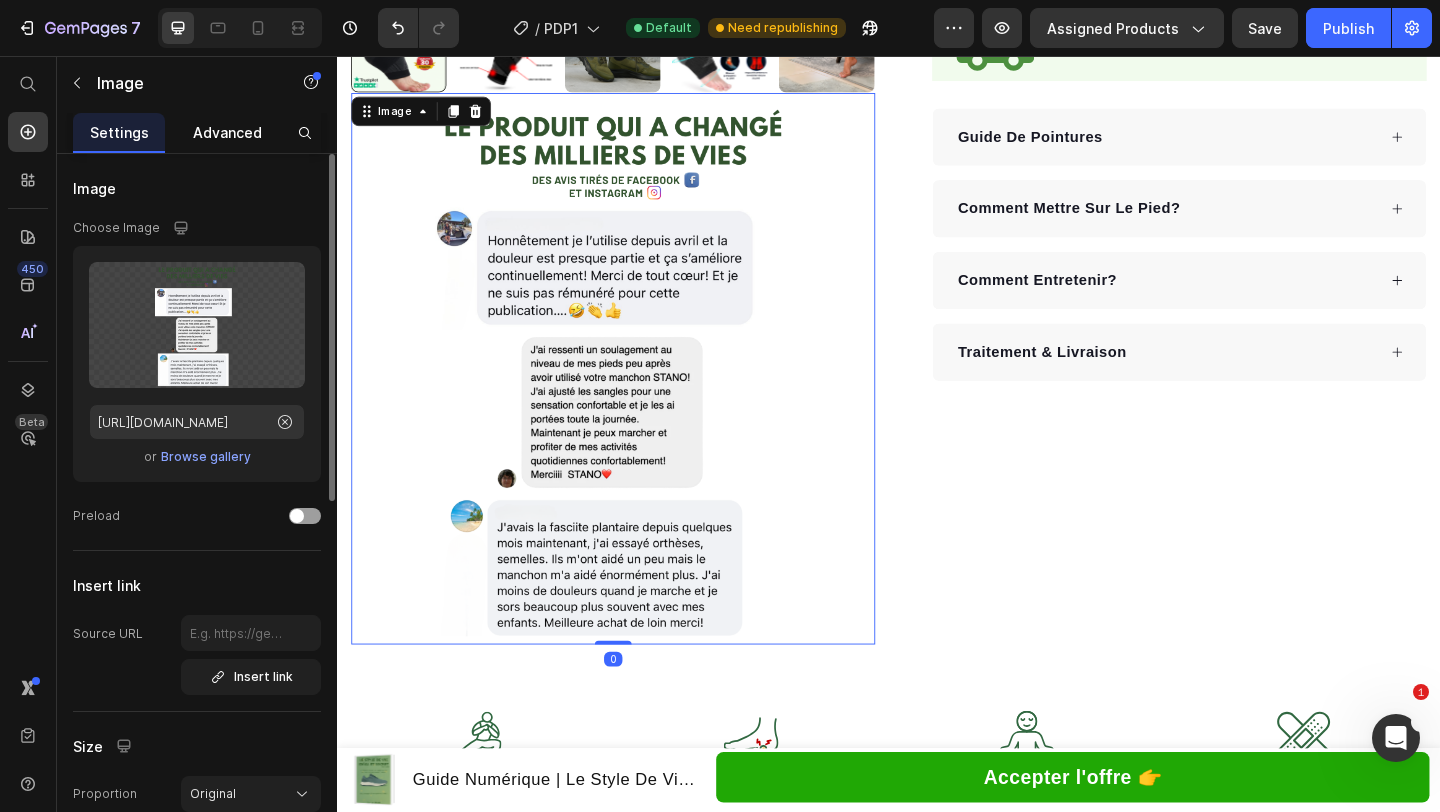 click on "Advanced" at bounding box center [227, 132] 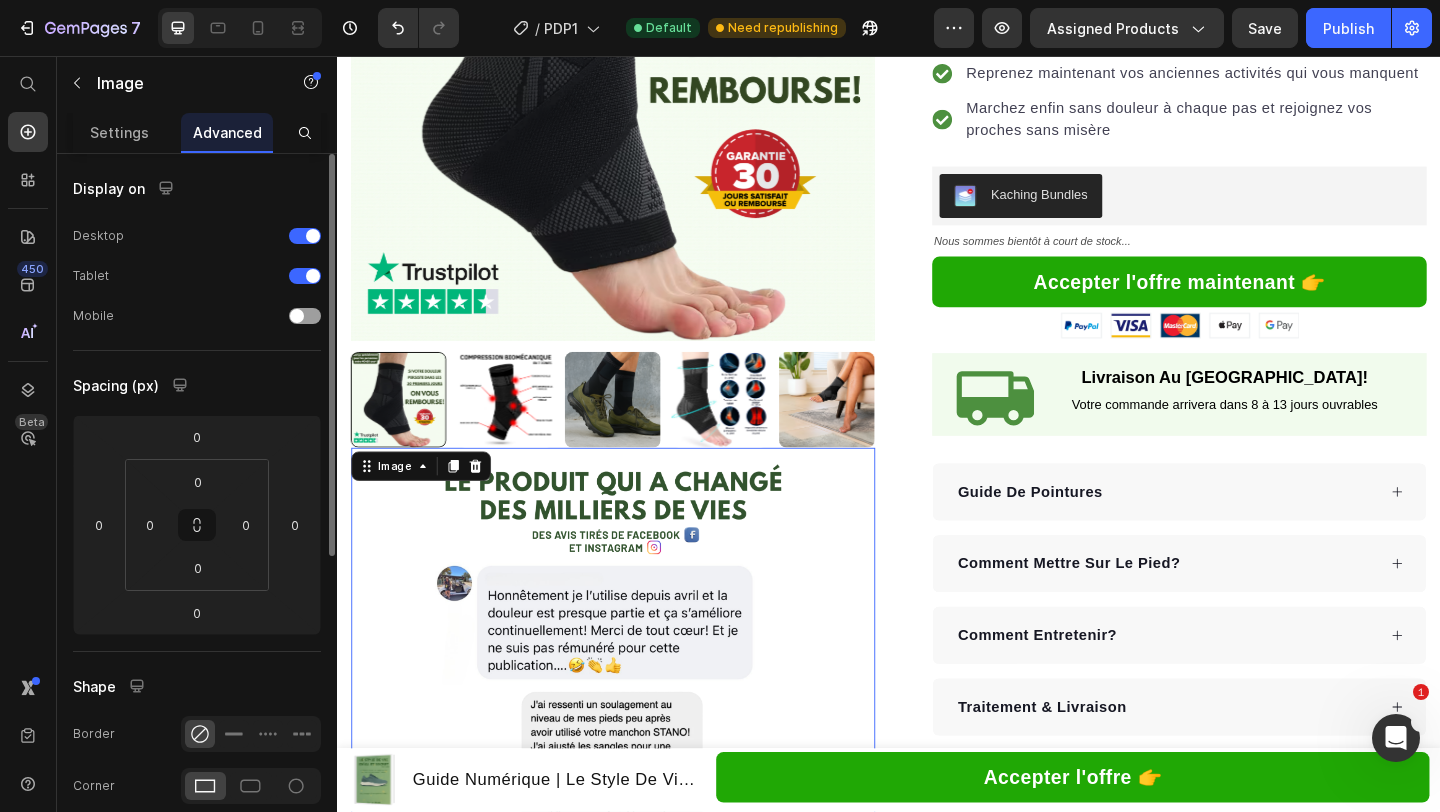 scroll, scrollTop: 524, scrollLeft: 0, axis: vertical 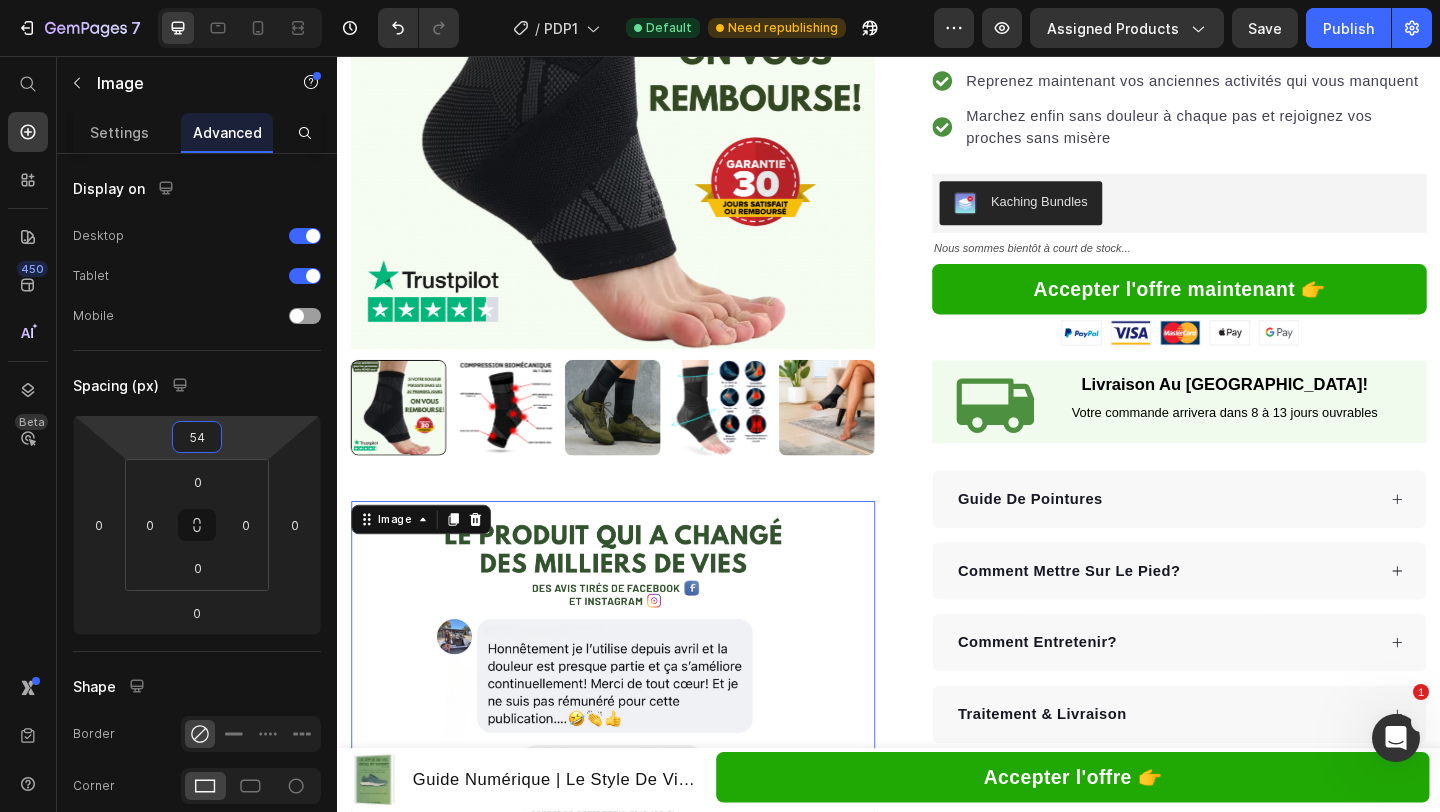 drag, startPoint x: 241, startPoint y: 446, endPoint x: 242, endPoint y: 419, distance: 27.018513 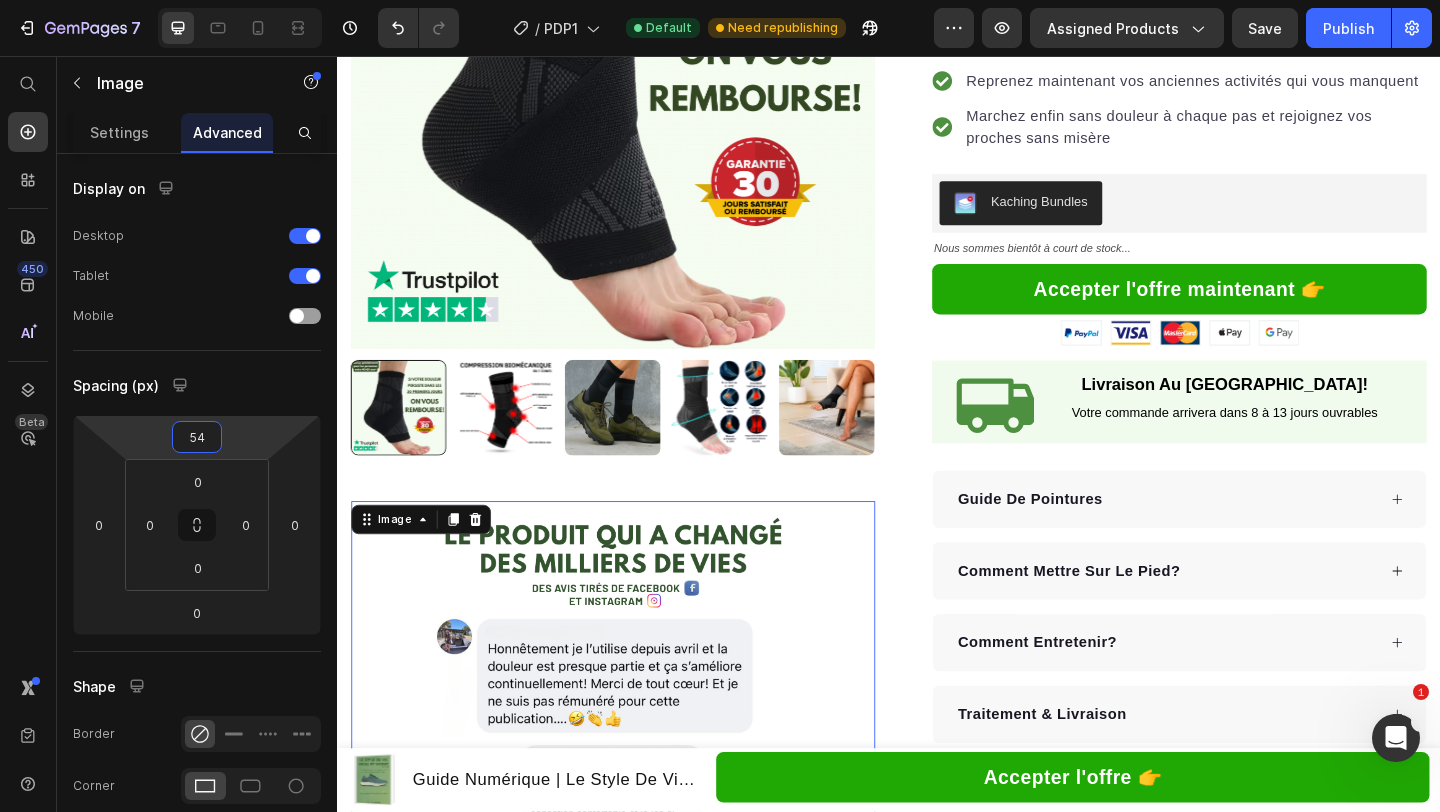 click on "7  Version history  /  PDP1 Default Need republishing Preview Assigned Products  Save   Publish  450 Beta Start with Sections Elements Hero Section Product Detail Brands Trusted Badges Guarantee Product Breakdown How to use Testimonials Compare Bundle FAQs Social Proof Brand Story Product List Collection Blog List Contact Sticky Add to Cart Custom Footer Browse Library 450 Layout
Row
Row
Row
Row Text
Heading
Text Block Button
Button
Button
Sticky Back to top Media" at bounding box center [720, 0] 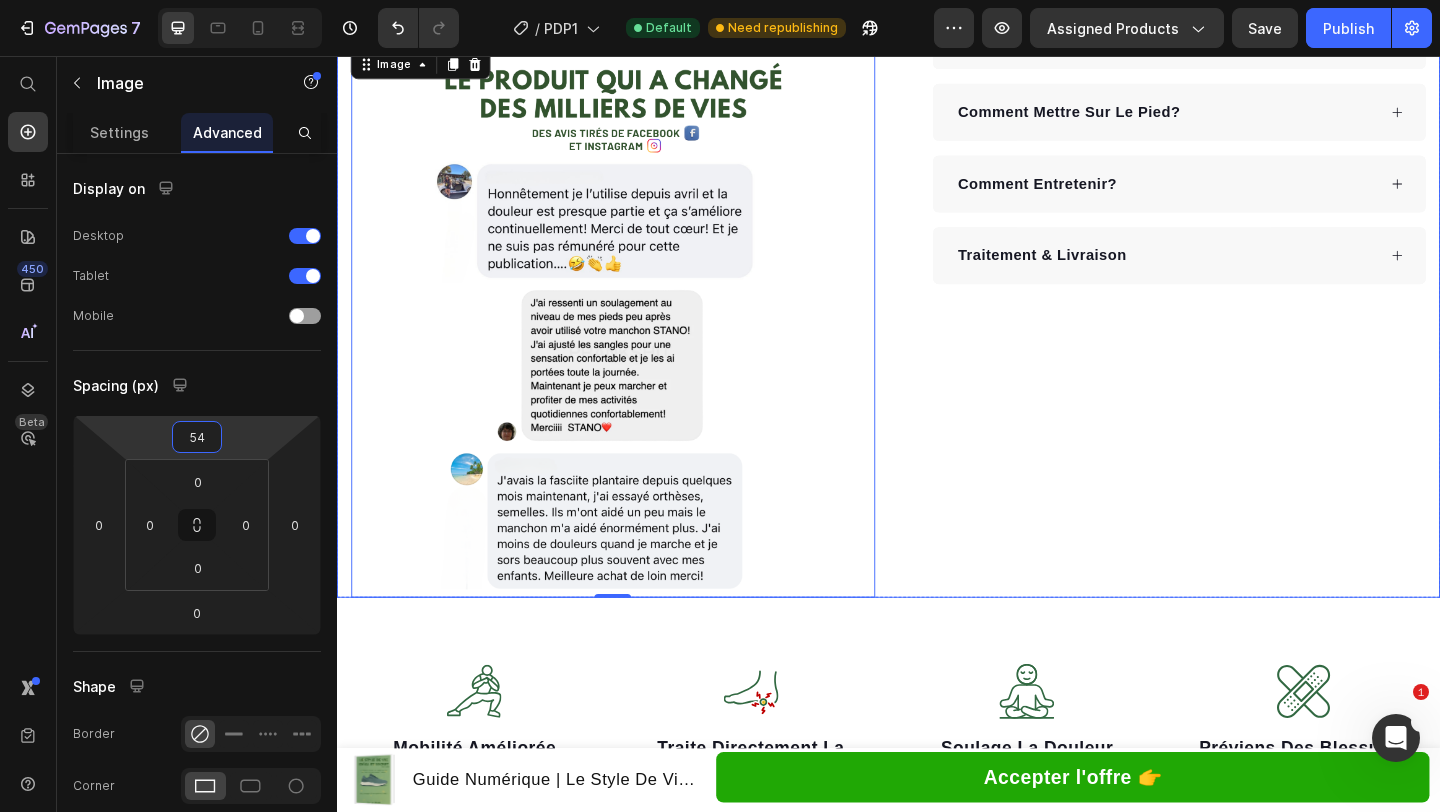 scroll, scrollTop: 1037, scrollLeft: 0, axis: vertical 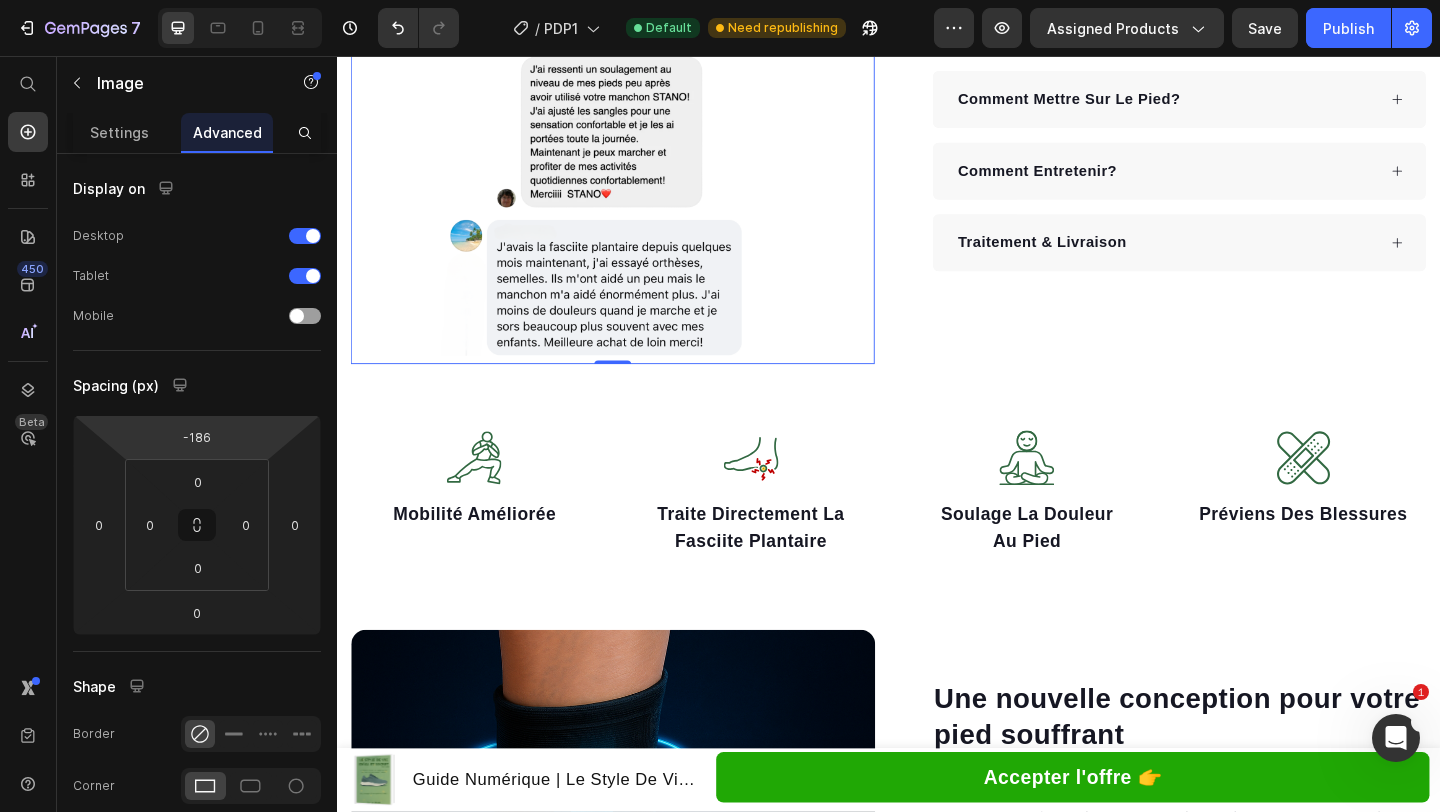 drag, startPoint x: 267, startPoint y: 419, endPoint x: 268, endPoint y: 539, distance: 120.004166 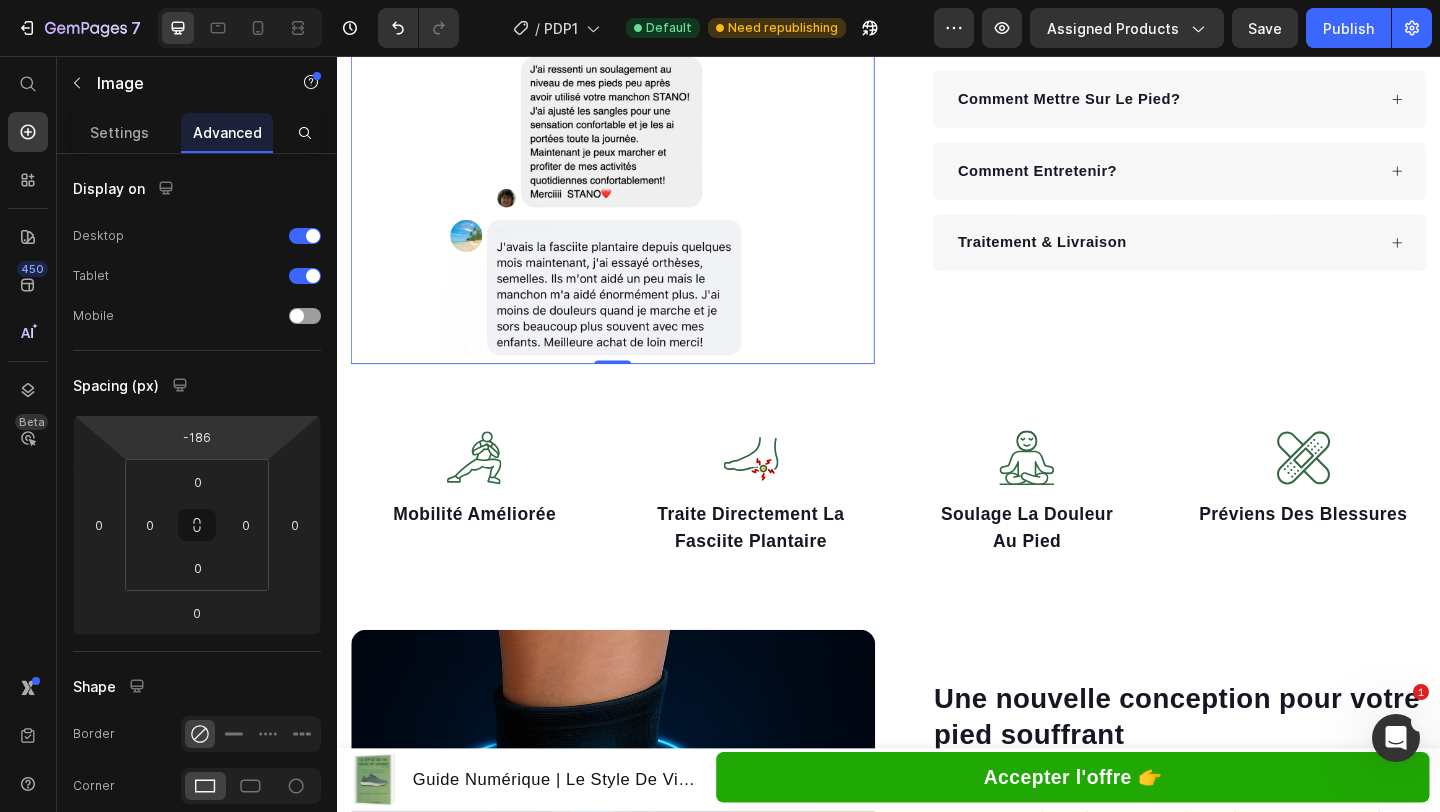 click on "7  Version history  /  PDP1 Default Need republishing Preview Assigned Products  Save   Publish  450 Beta Start with Sections Elements Hero Section Product Detail Brands Trusted Badges Guarantee Product Breakdown How to use Testimonials Compare Bundle FAQs Social Proof Brand Story Product List Collection Blog List Contact Sticky Add to Cart Custom Footer Browse Library 450 Layout
Row
Row
Row
Row Text
Heading
Text Block Button
Button
Button
Sticky Back to top Media" at bounding box center [720, 0] 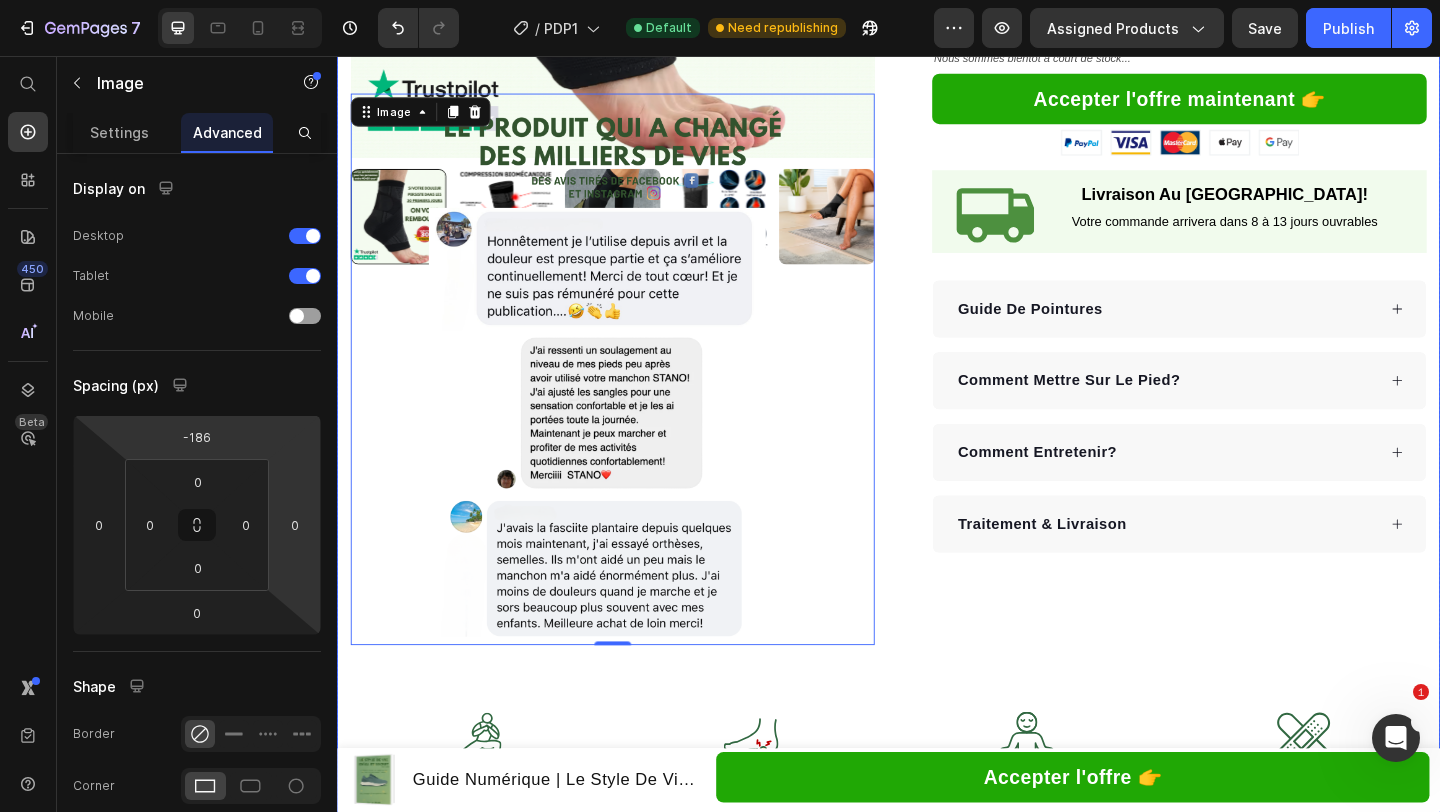 scroll, scrollTop: 729, scrollLeft: 0, axis: vertical 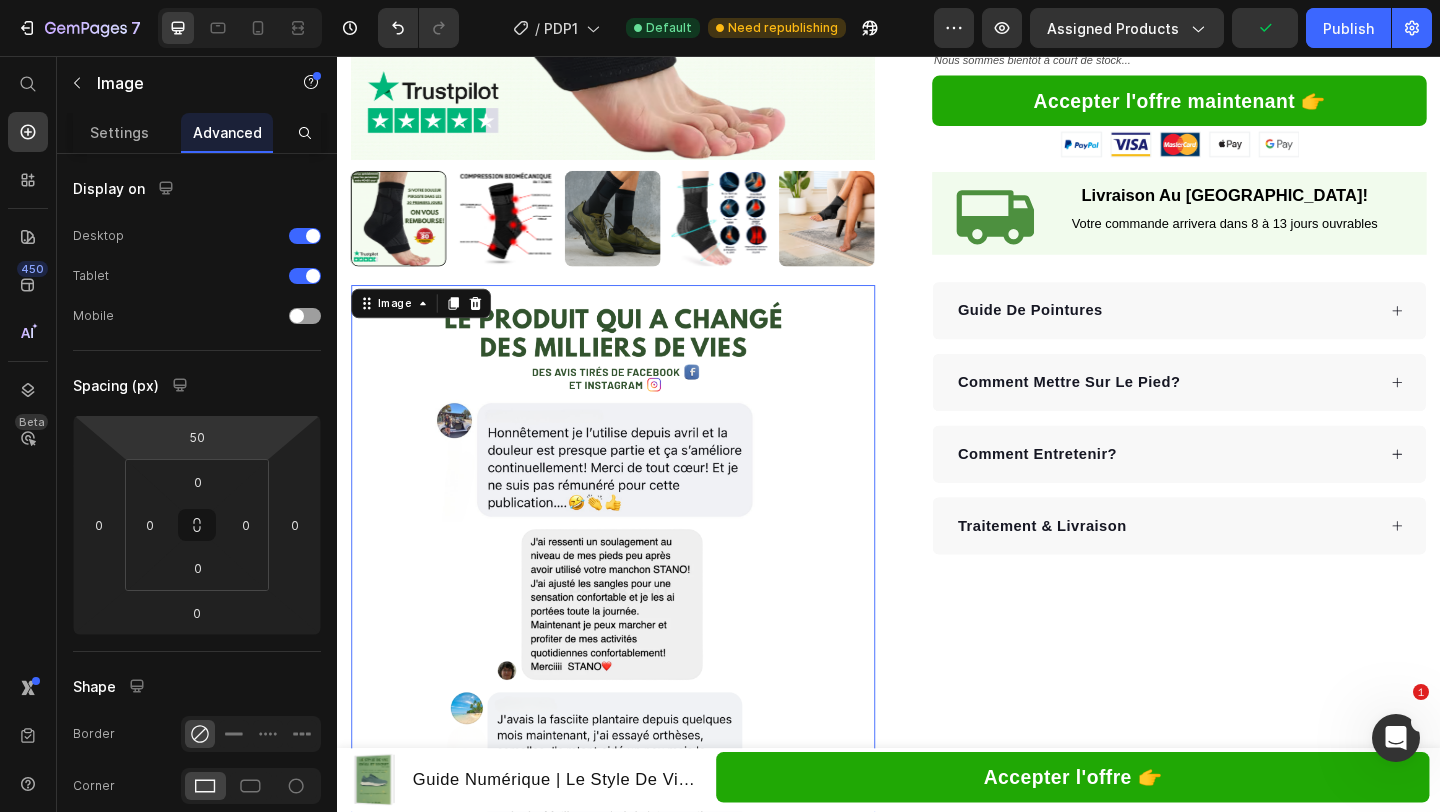 type on "52" 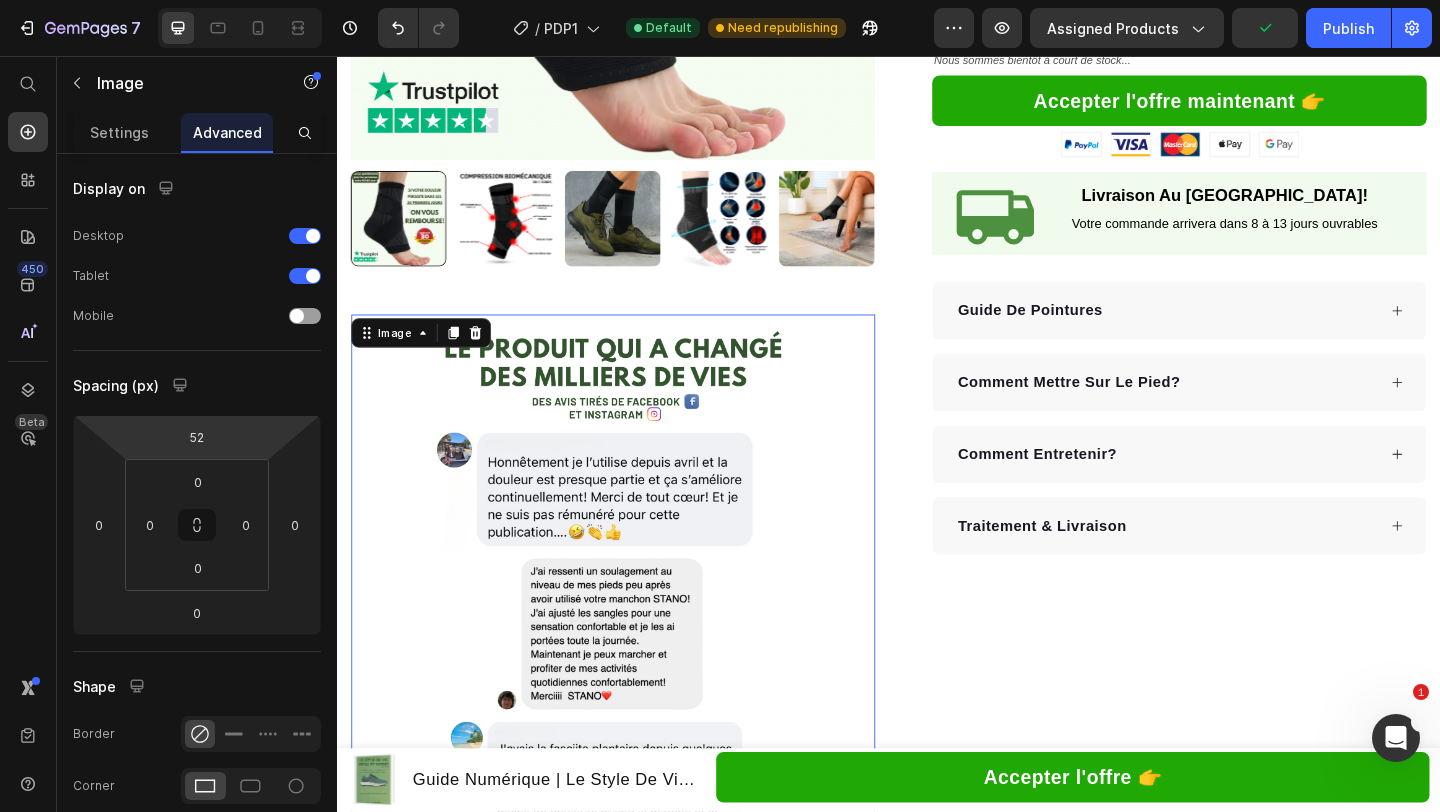 drag, startPoint x: 235, startPoint y: 433, endPoint x: 247, endPoint y: 314, distance: 119.60351 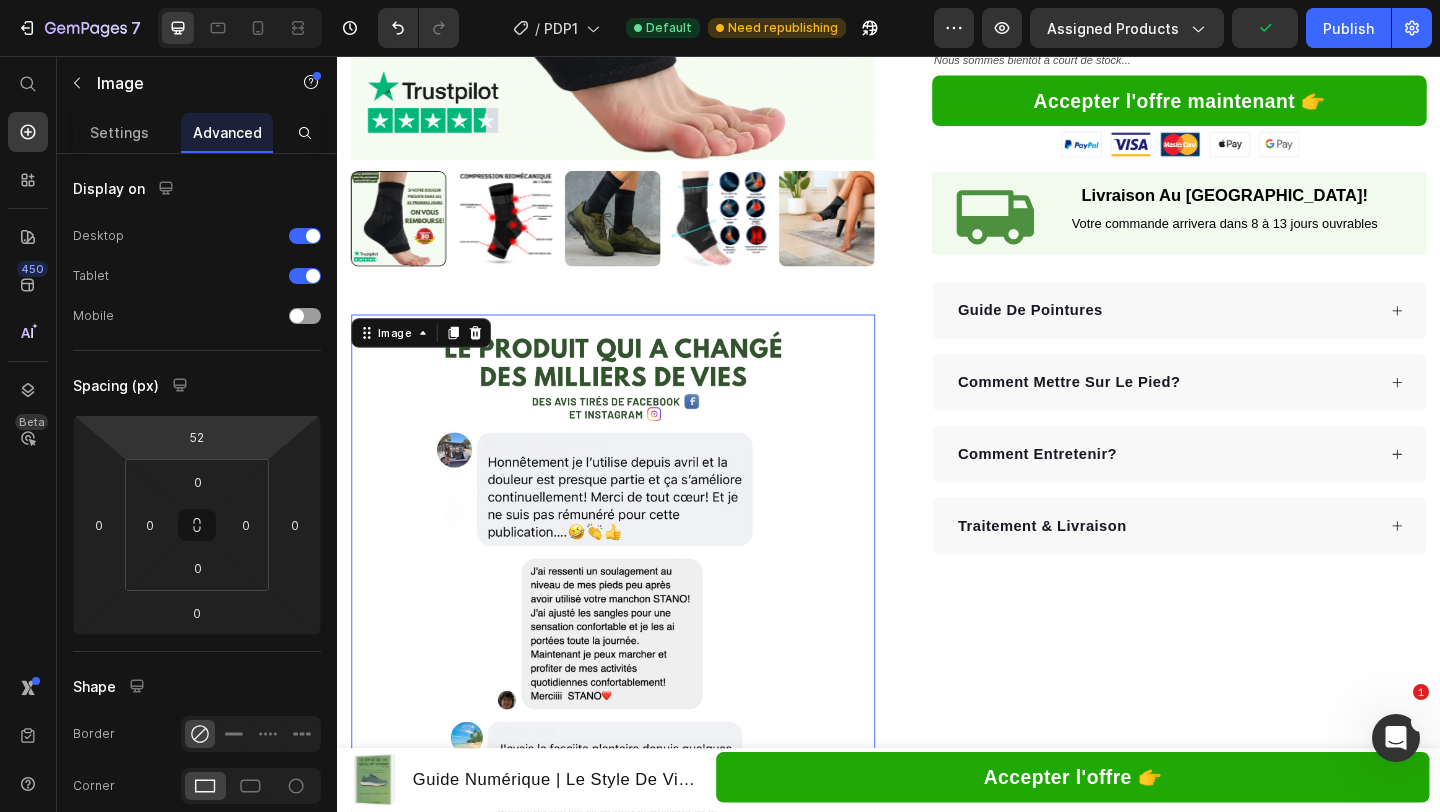 click on "7  Version history  /  PDP1 Default Need republishing Preview Assigned Products  Publish  450 Beta Start with Sections Elements Hero Section Product Detail Brands Trusted Badges Guarantee Product Breakdown How to use Testimonials Compare Bundle FAQs Social Proof Brand Story Product List Collection Blog List Contact Sticky Add to Cart Custom Footer Browse Library 450 Layout
Row
Row
Row
Row Text
Heading
Text Block Button
Button
Button
Sticky Back to top Media
Image" at bounding box center (720, 0) 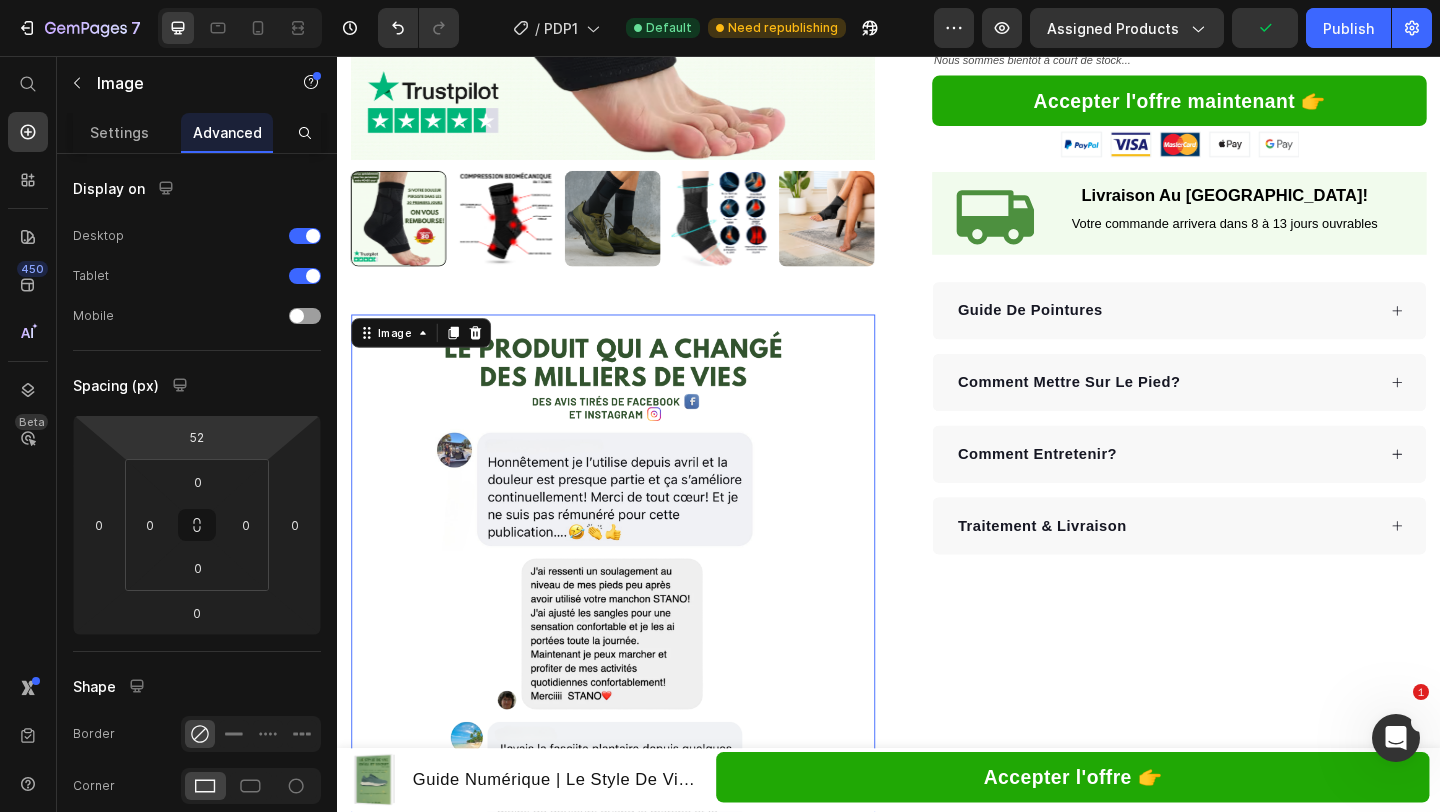 click at bounding box center [637, 637] 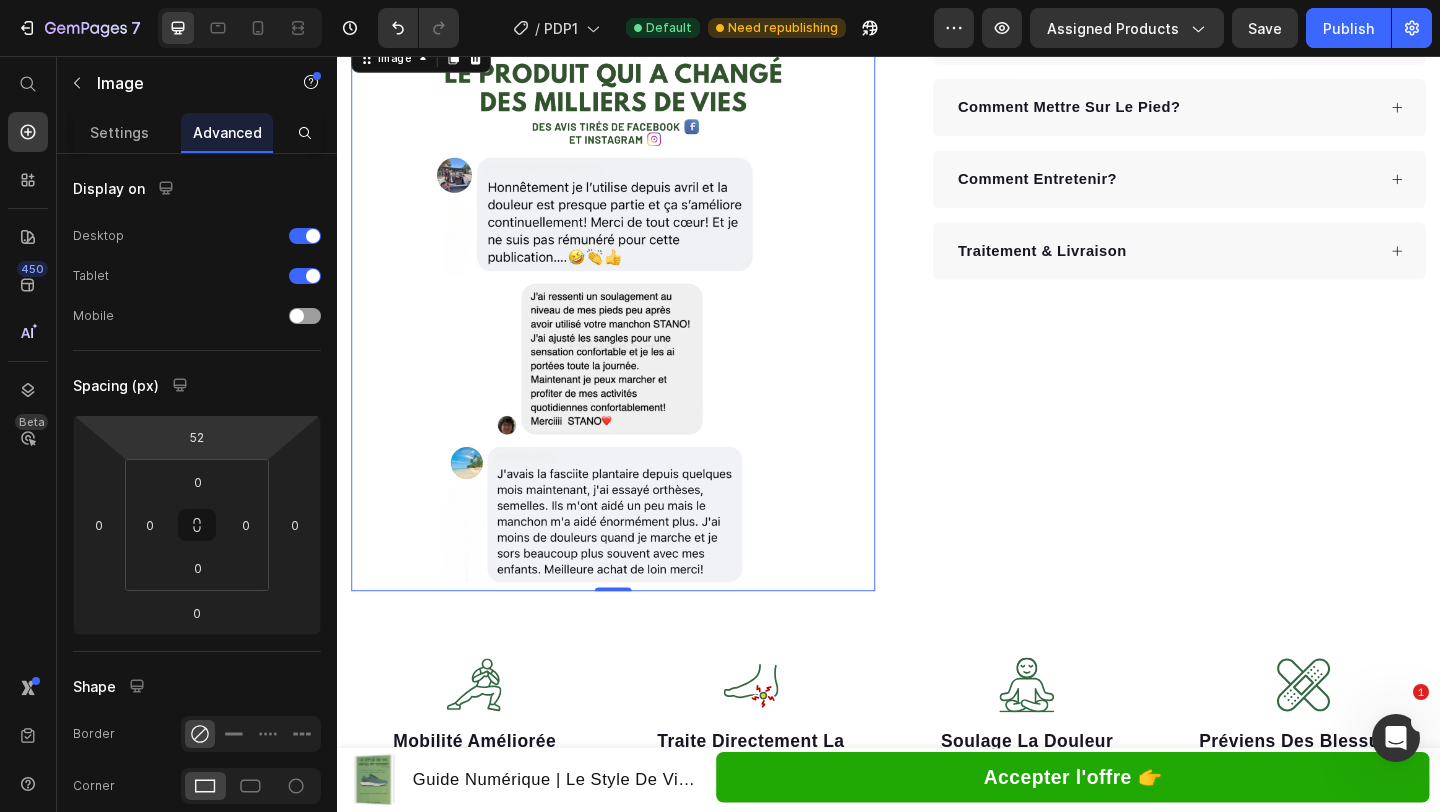 scroll, scrollTop: 1039, scrollLeft: 0, axis: vertical 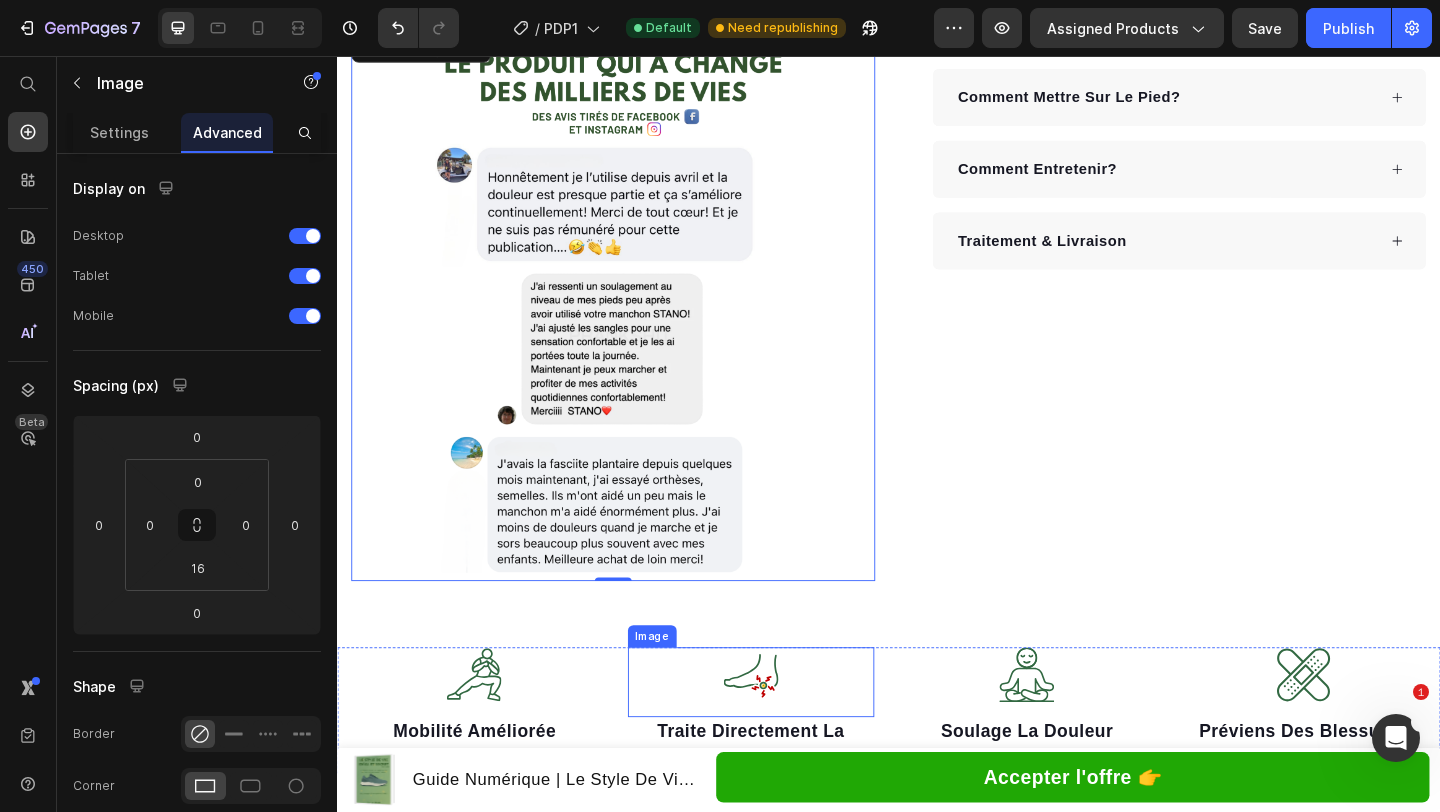 click at bounding box center [787, 737] 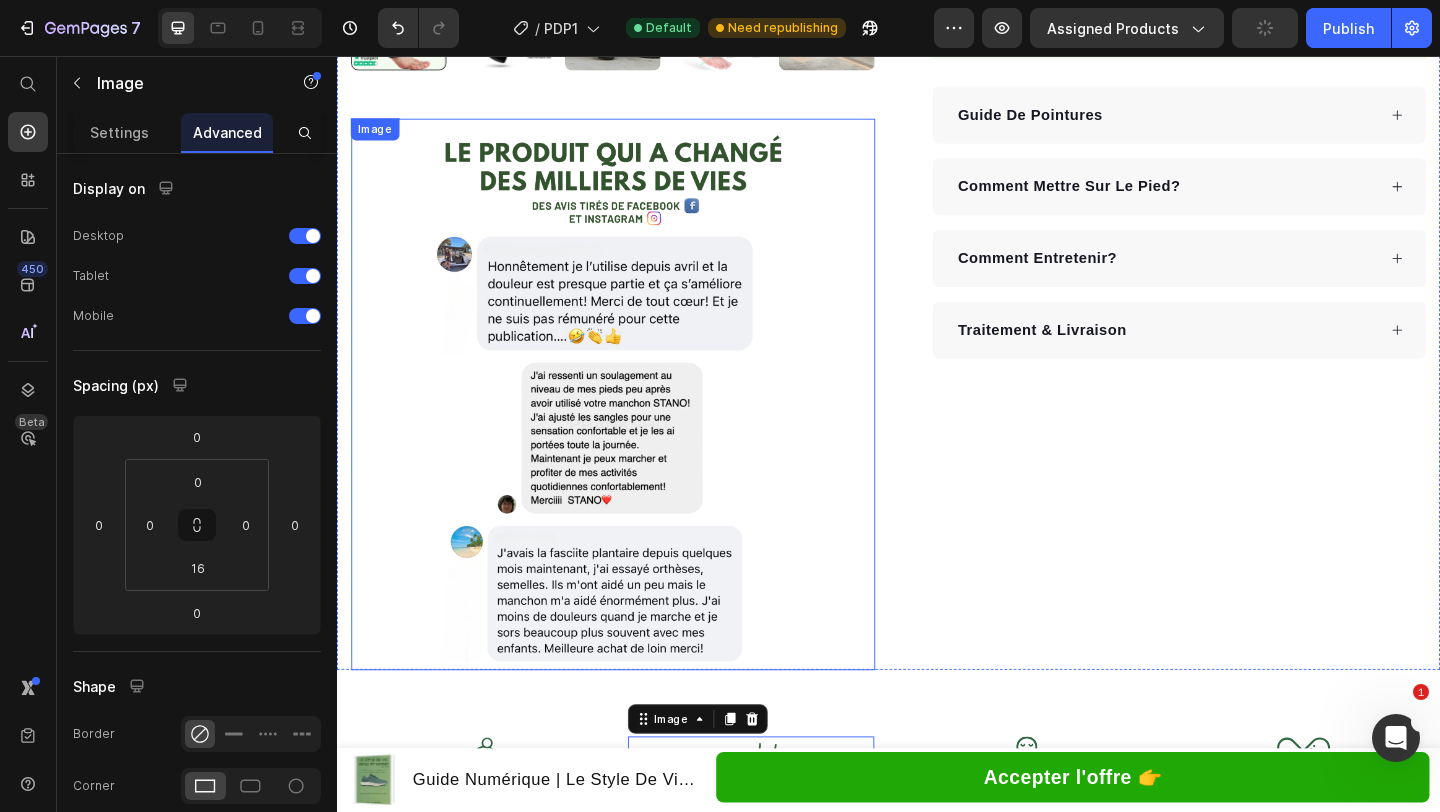 scroll, scrollTop: 936, scrollLeft: 0, axis: vertical 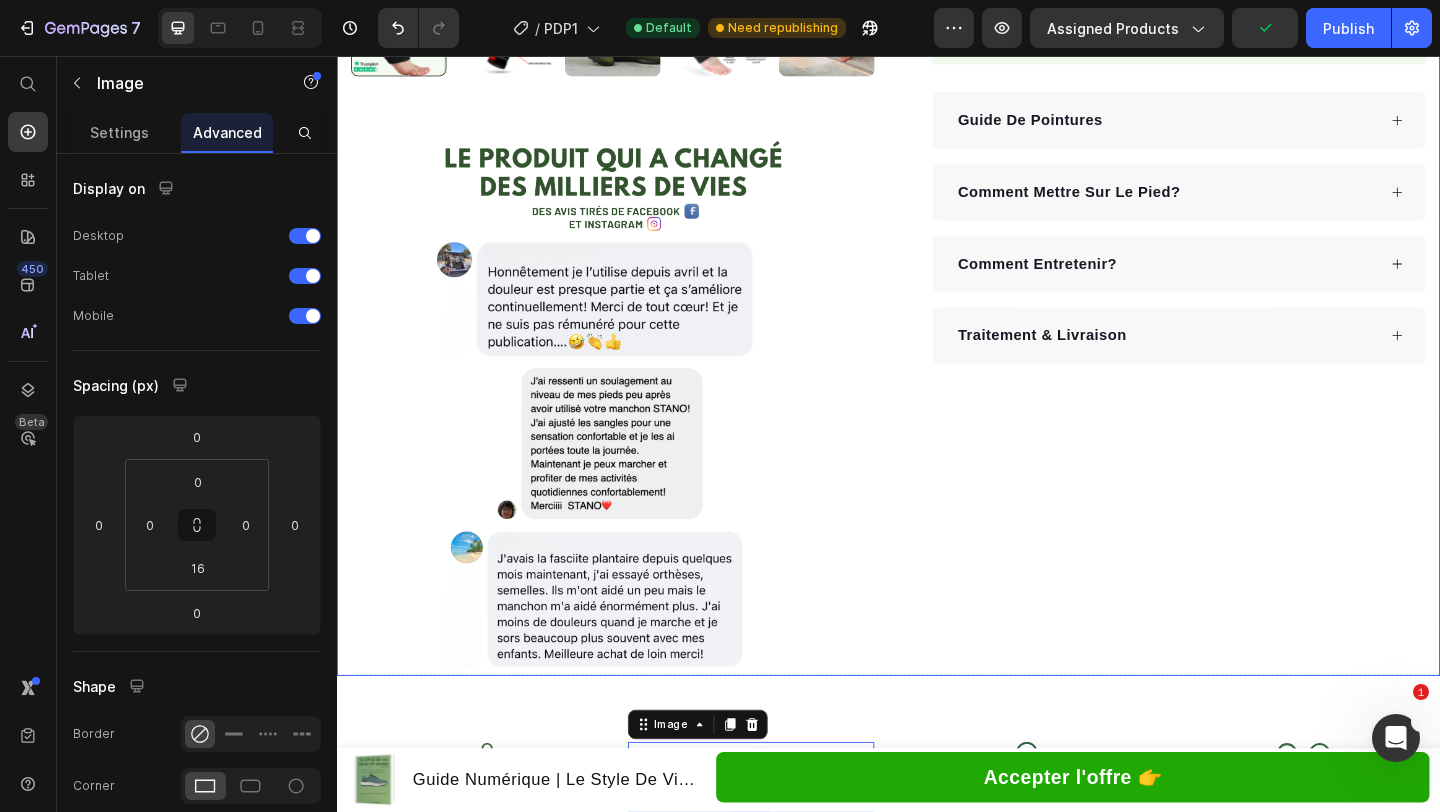 click on "Product Images Icon Icon Icon Icon Icon Icon List Hoz 10 000+ De Clients Joyeux  Text block Row N’ayez Plus Aucune Douleur Aux Pieds Et Retrouver Votre Mobilité Avec STANO Product Title Row Image Icon Icon Icon Icon Icon Icon List Hoz 10 000+ De Clients Joyeux  Text block Row N’ayez Plus Aucune Douleur Aux Pieds Et Retrouver Votre Mobilité Avec STANO Product Title Souffrez moins sans effort simplement avec une nouvelle structure à votre pied Reprenez maintenant vos anciennes activités qui vous manquent Marchez enfin sans douleur à chaque pas et rejoignez vos proches sans misère Item list Kaching Bundles Kaching Bundles Nous sommes bientôt à court de stock... Text Block Accepter l'offre maintenant 👉 Product Cart Button Image
Icon Livraison Au Québec! Votre commande arrivera dans 8 à 13 jours ouvrables Text Block Row
Guide De Pointures
Comment Mettre Sur Le Pied?
Comment Entretenir?
Traitement & Livraison Row" at bounding box center (937, 61) 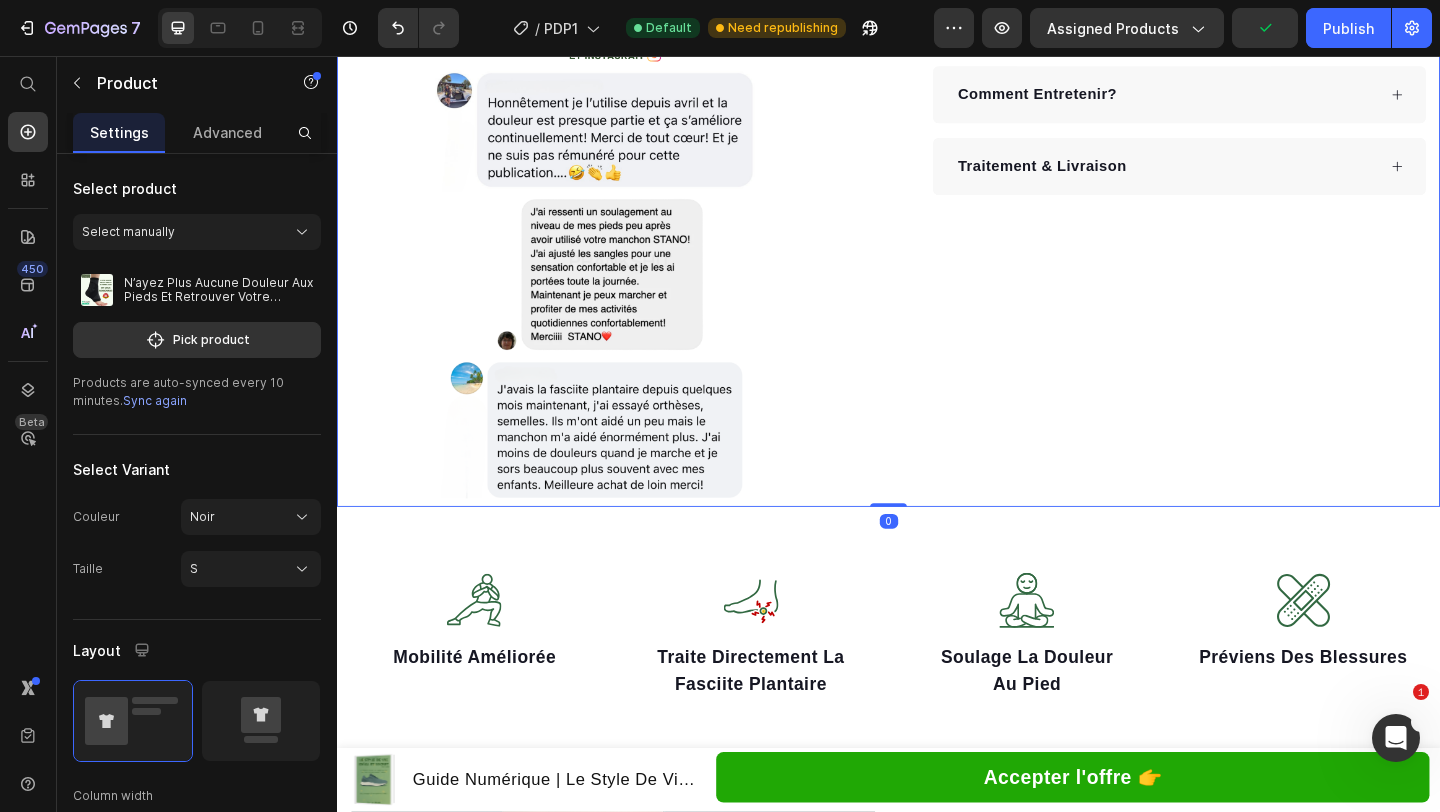 scroll, scrollTop: 1136, scrollLeft: 0, axis: vertical 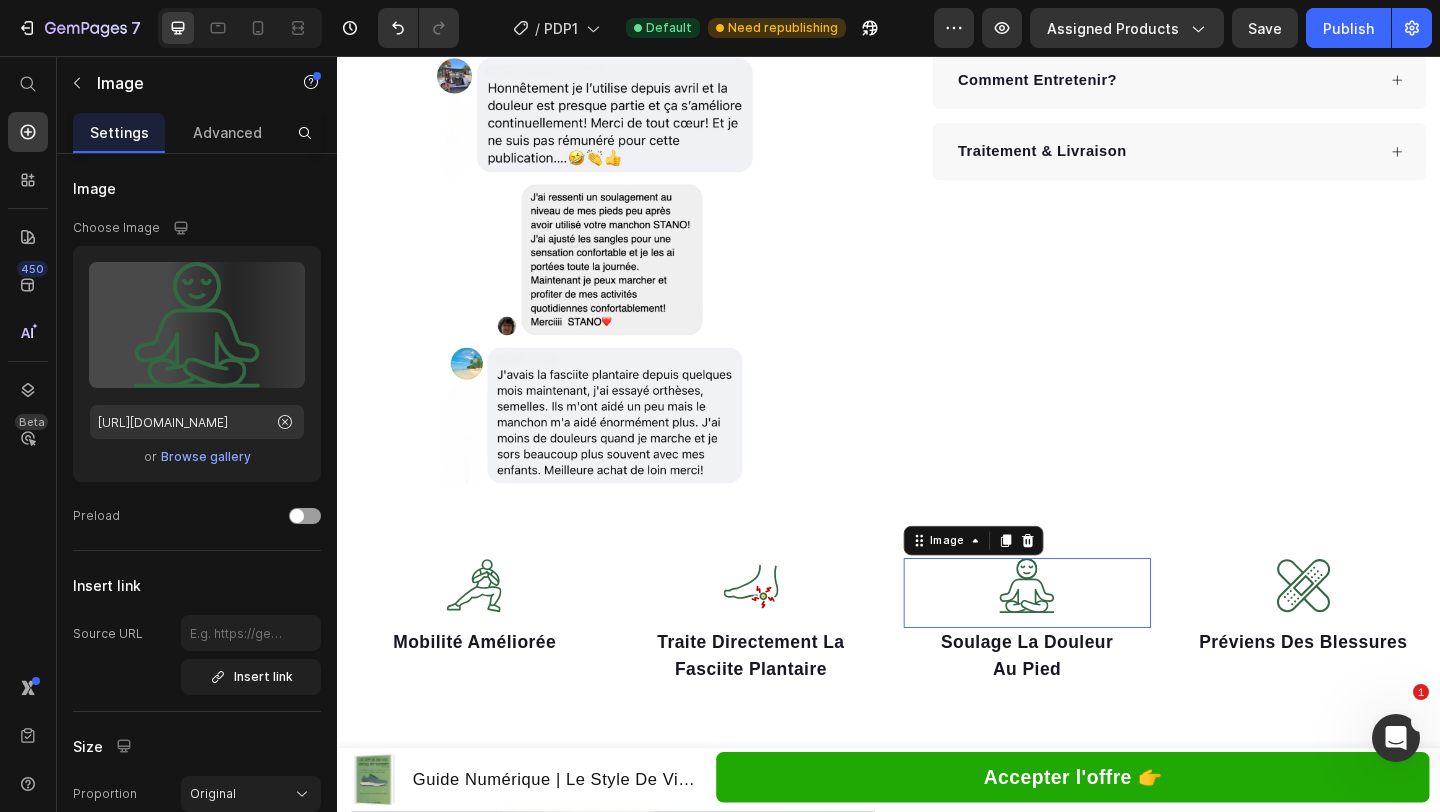 click at bounding box center (1087, 640) 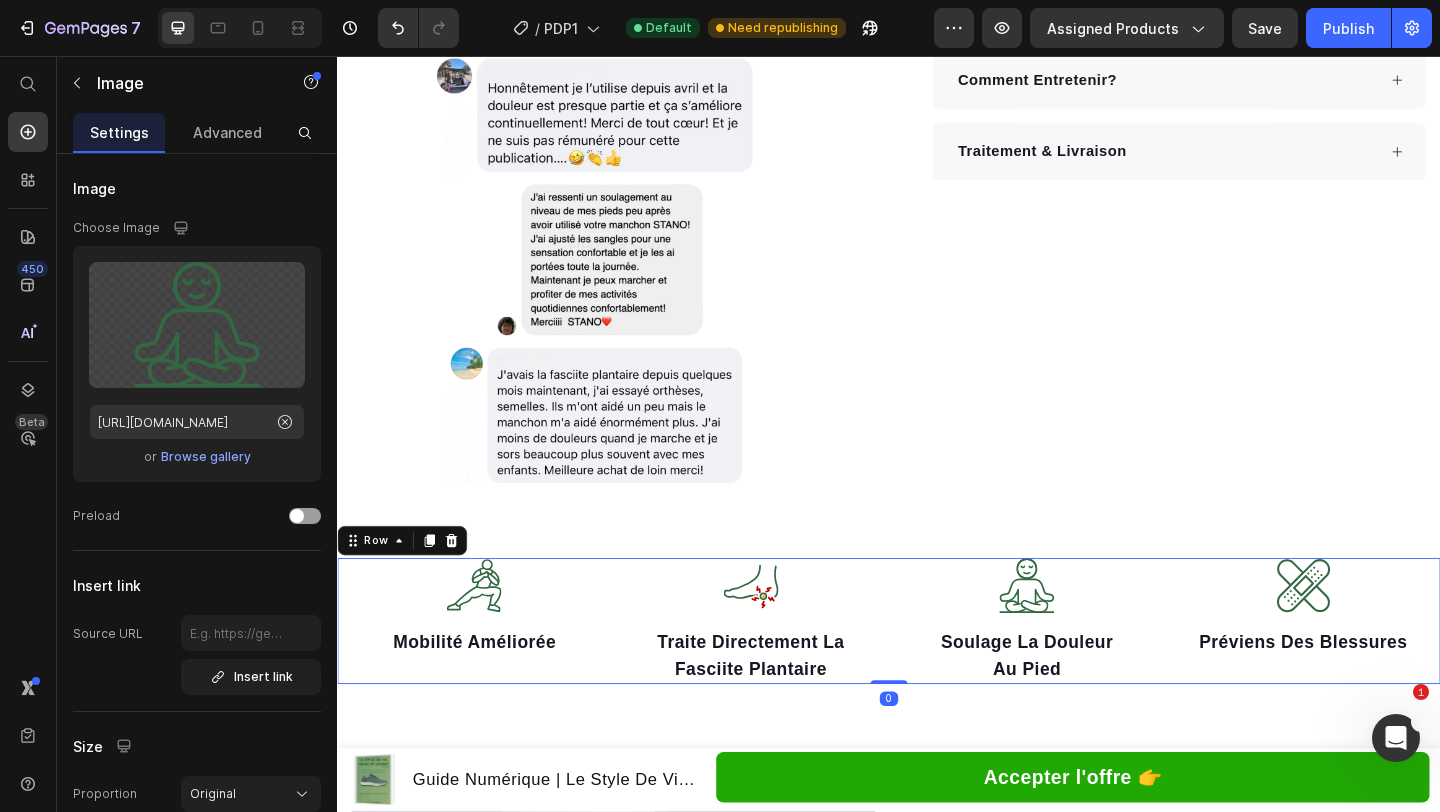 click on "Image Mobilité Améliorée Text block Image Traite Directement La Fasciite Plantaire Text block Image Soulage La Douleur Au Pied Text block Image Préviens Des Blessures Text block Row   0" at bounding box center [937, 670] 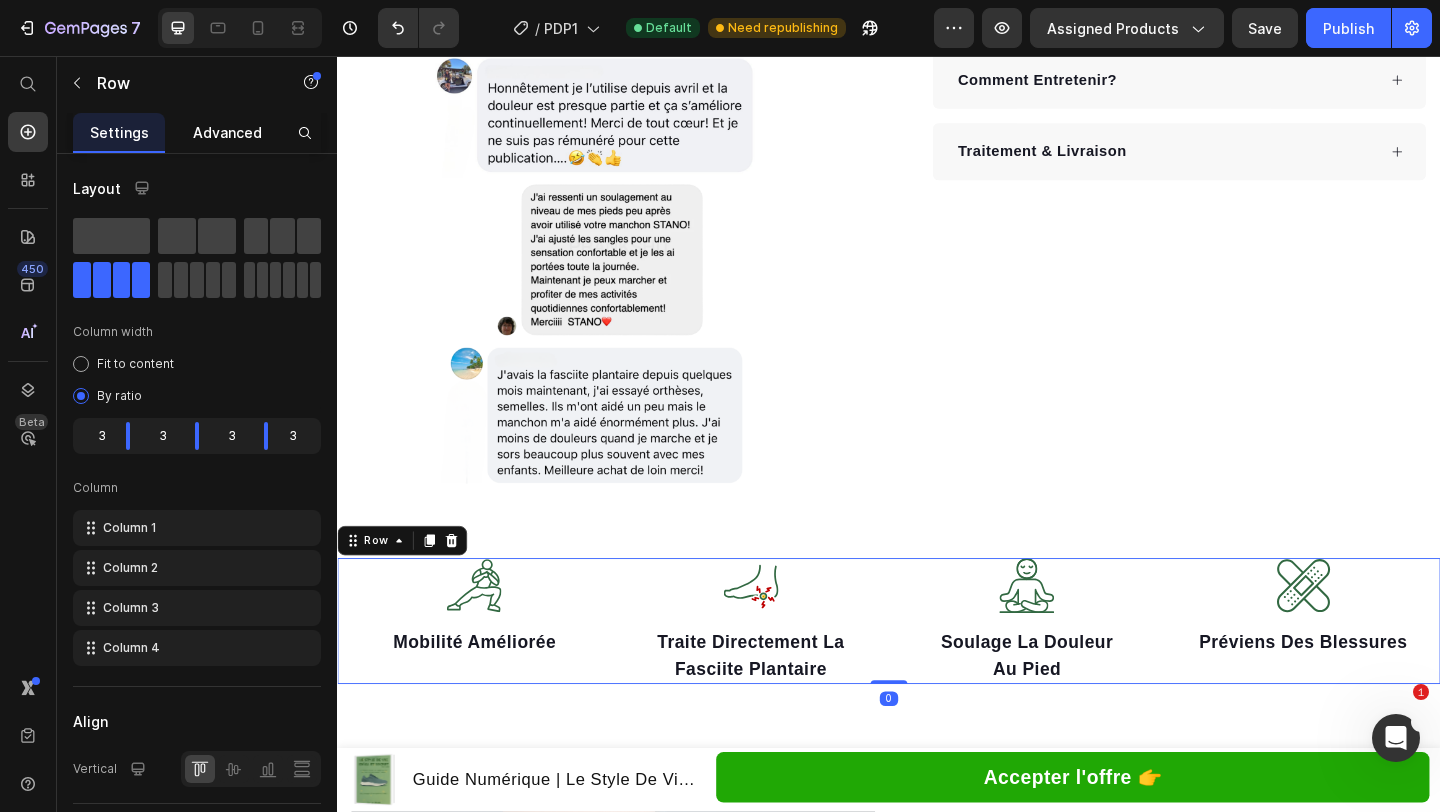 click on "Advanced" at bounding box center (227, 132) 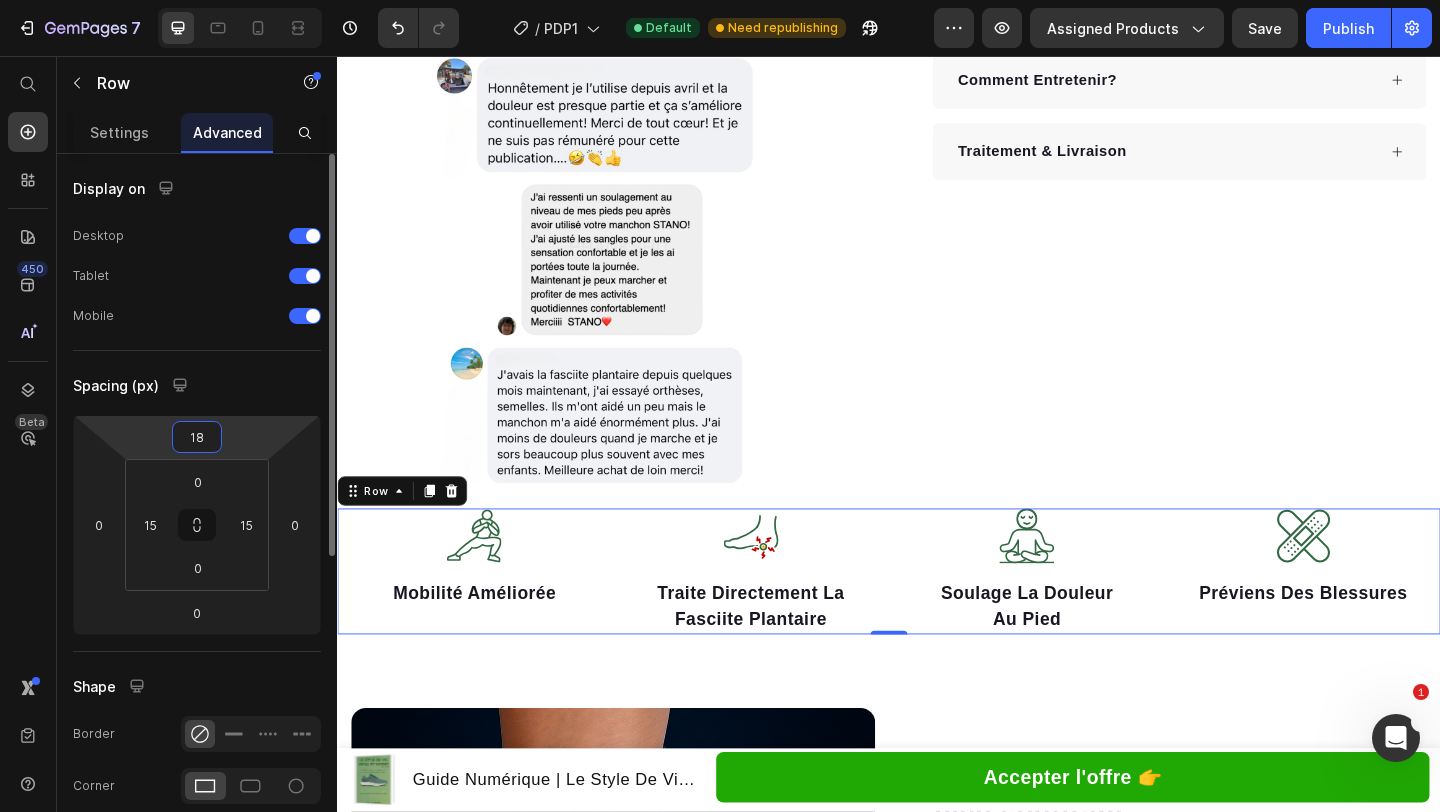 drag, startPoint x: 229, startPoint y: 420, endPoint x: 223, endPoint y: 440, distance: 20.880613 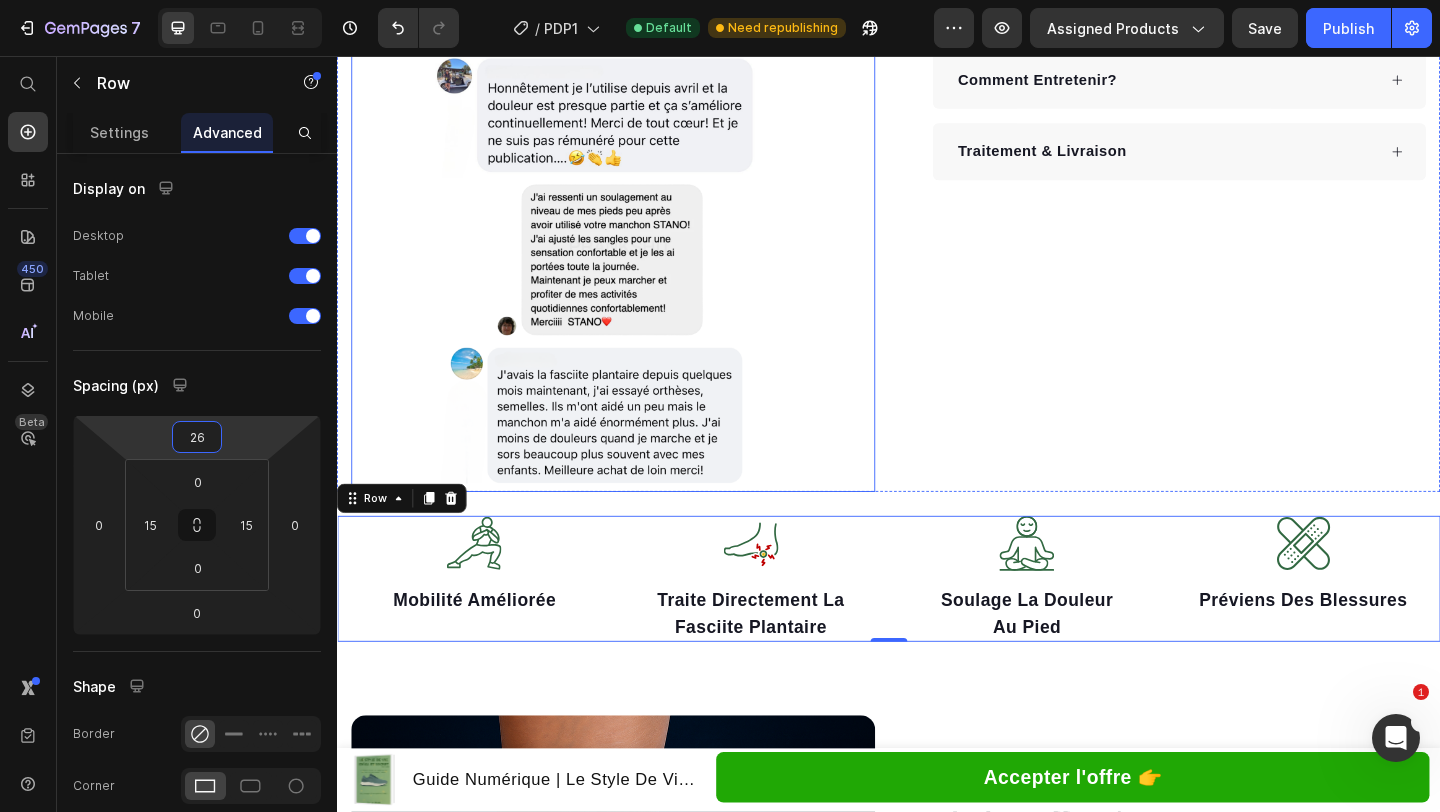 click at bounding box center [637, 230] 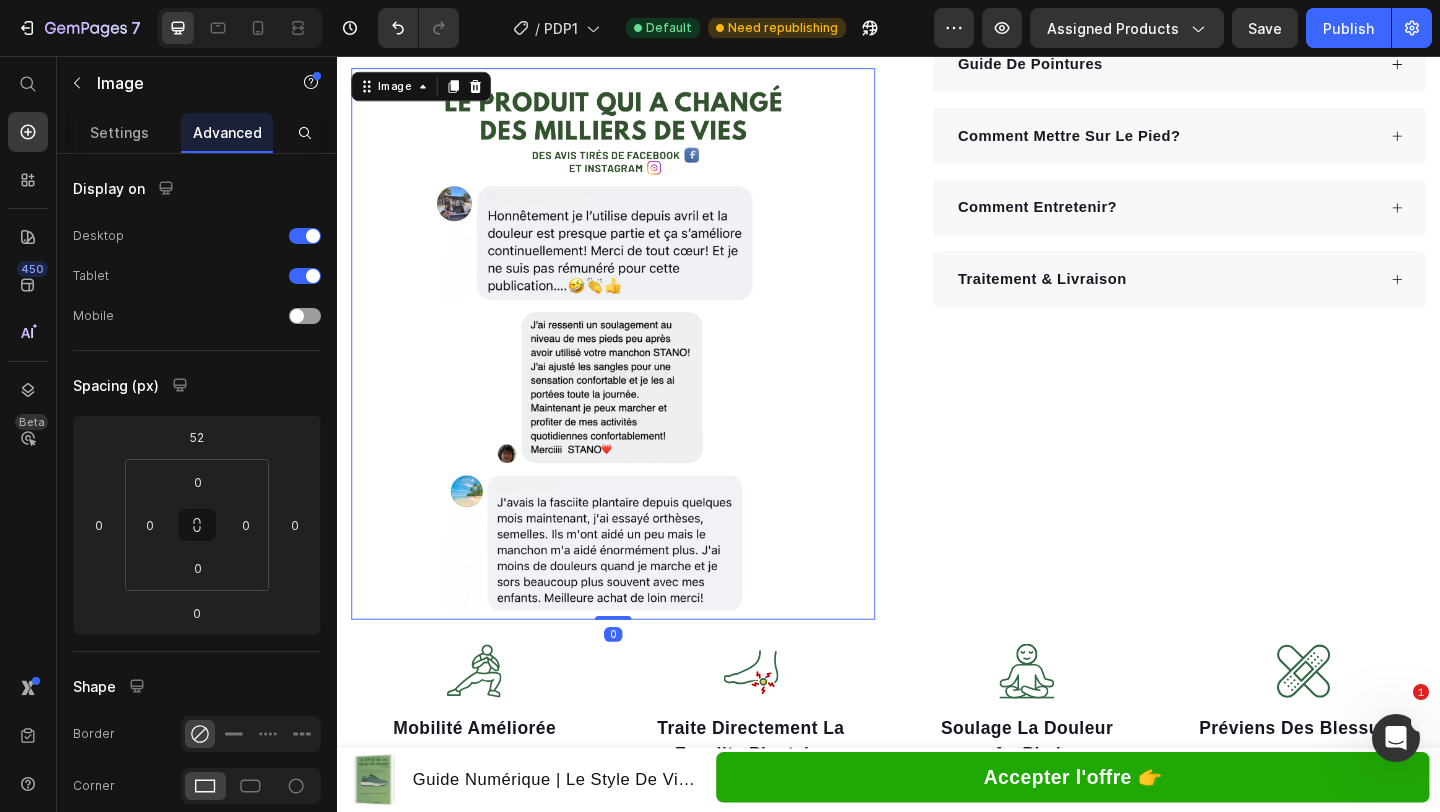 scroll, scrollTop: 996, scrollLeft: 0, axis: vertical 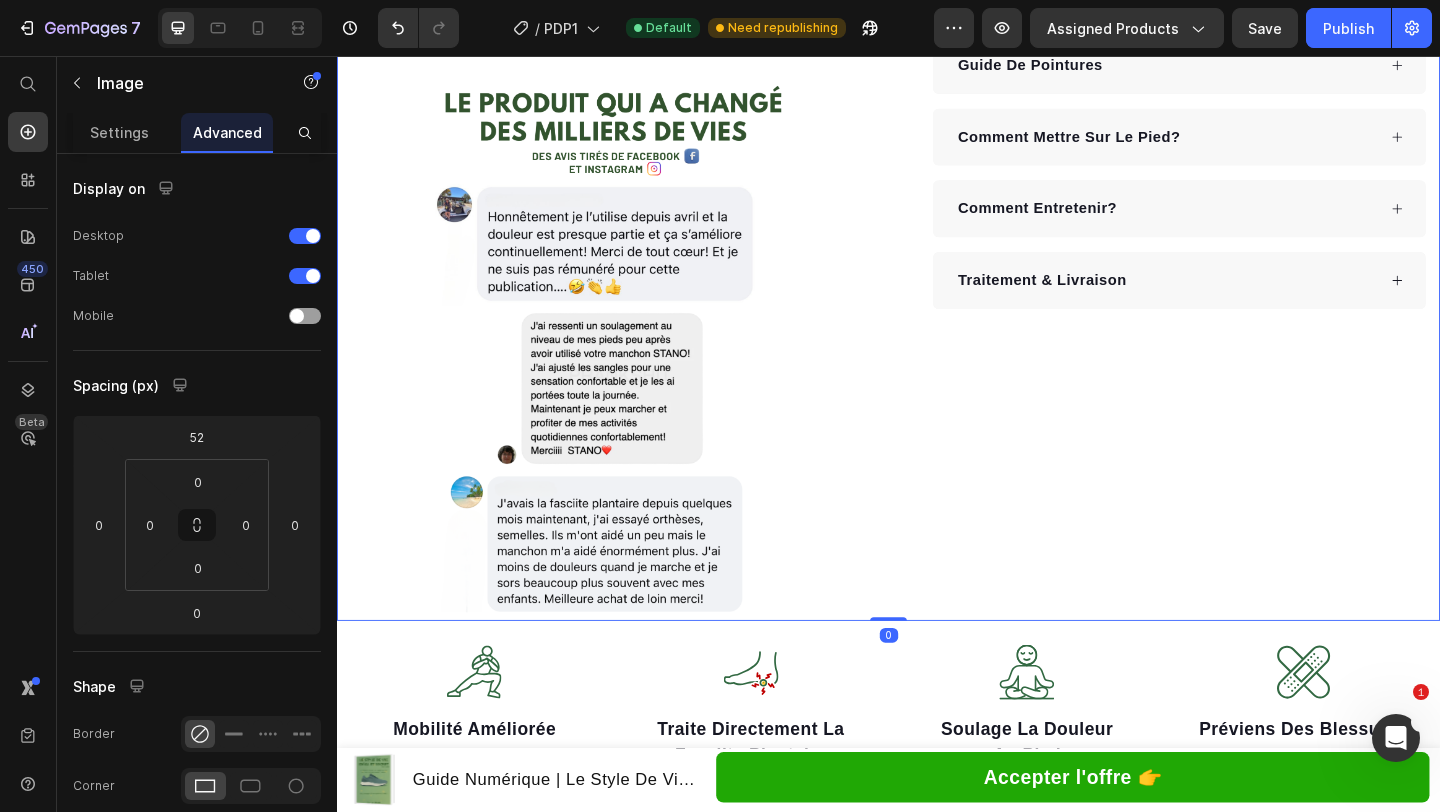click on "Icon Icon Icon Icon Icon Icon List Hoz 10 000+ De Clients Joyeux  Text block Row N’ayez Plus Aucune Douleur Aux Pieds Et Retrouver Votre Mobilité Avec STANO Product Title Souffrez moins sans effort simplement avec une nouvelle structure à votre pied Reprenez maintenant vos anciennes activités qui vous manquent Marchez enfin sans douleur à chaque pas et rejoignez vos proches sans misère Item list Kaching Bundles Kaching Bundles Nous sommes bientôt à court de stock... Text Block Accepter l'offre maintenant 👉 Product Cart Button Image
Icon Livraison Au Québec! Votre commande arrivera dans 8 à 13 jours ouvrables Text Block Row
Guide De Pointures
Comment Mettre Sur Le Pied?
Comment Entretenir?
Traitement & Livraison Accordion Row" at bounding box center [1237, 1] 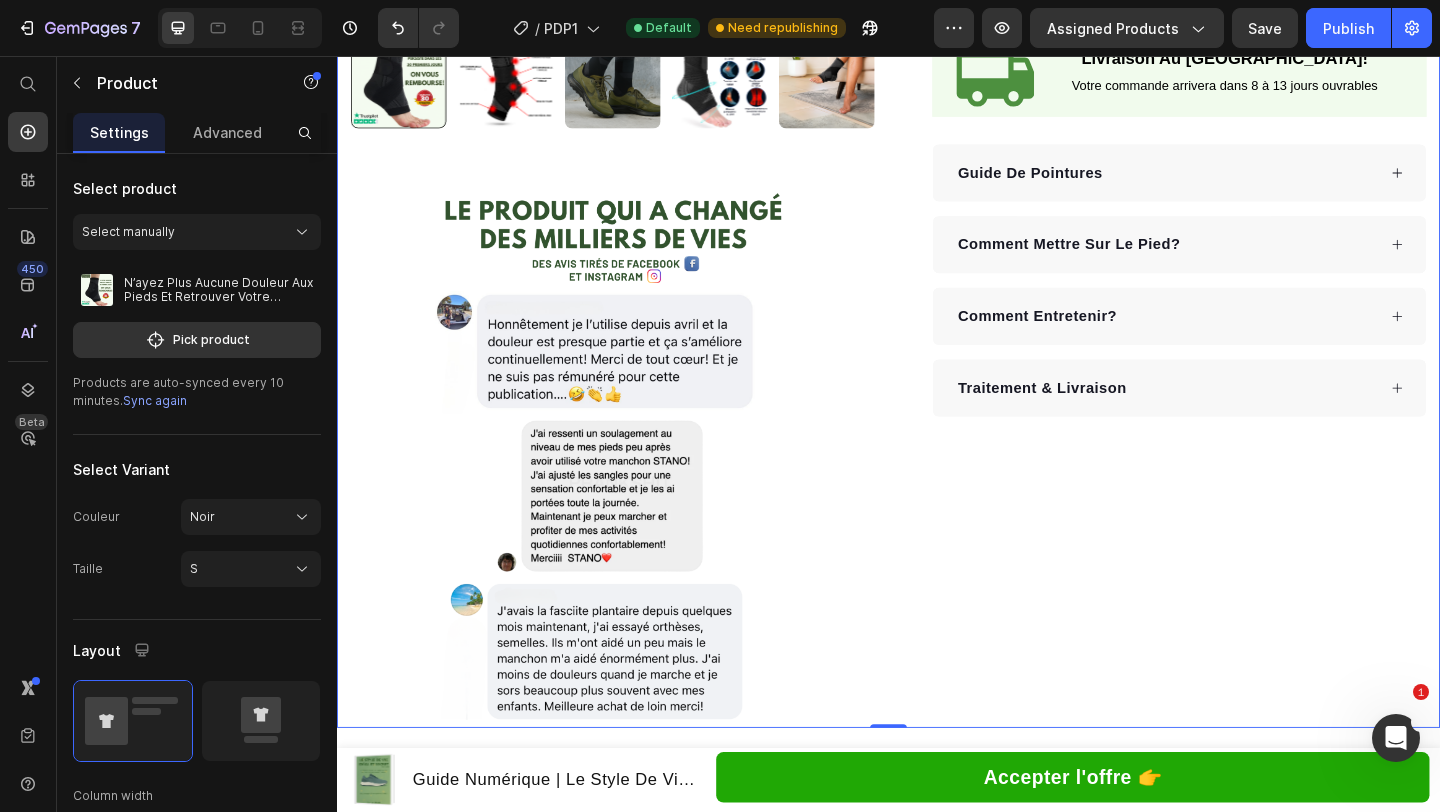 scroll, scrollTop: 884, scrollLeft: 0, axis: vertical 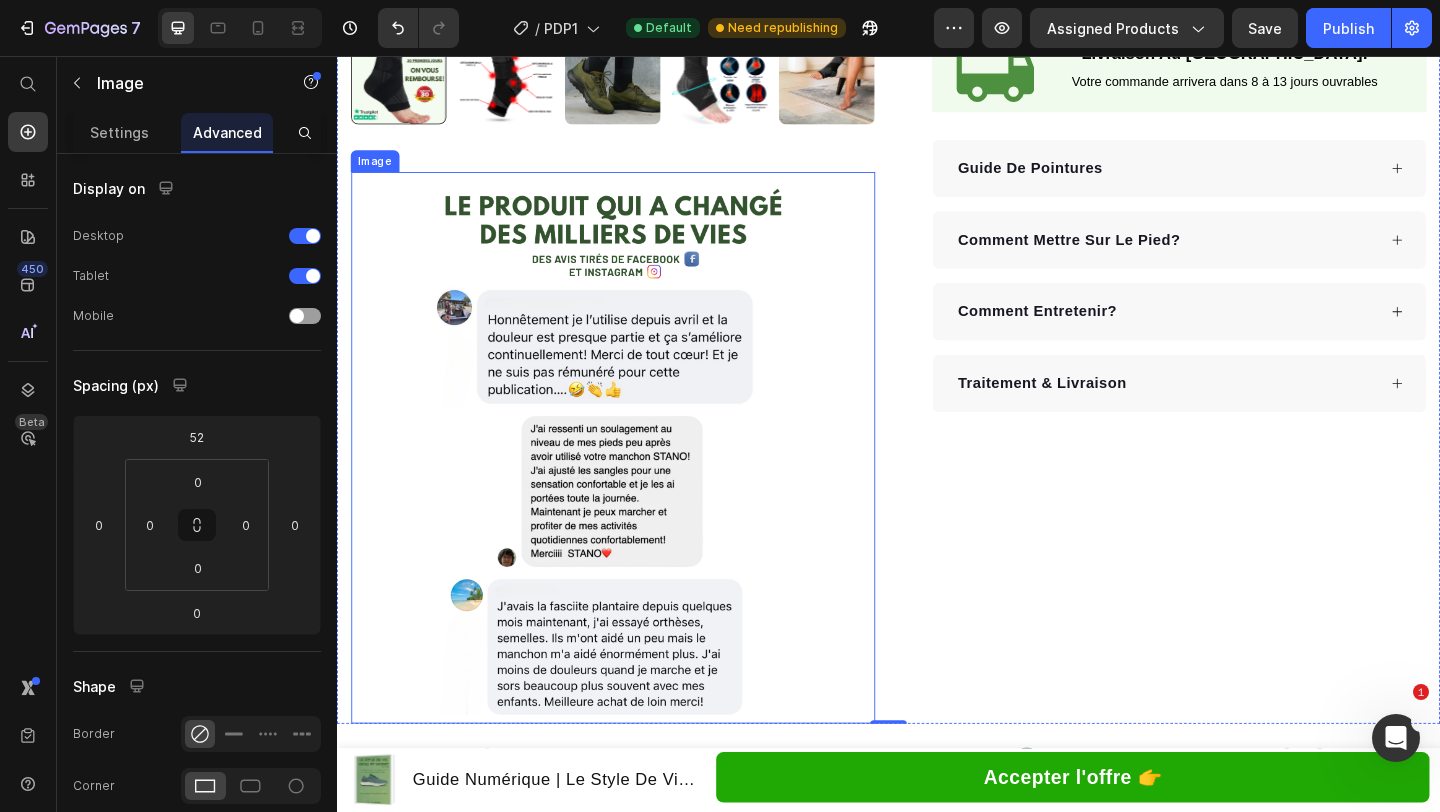 click at bounding box center [637, 482] 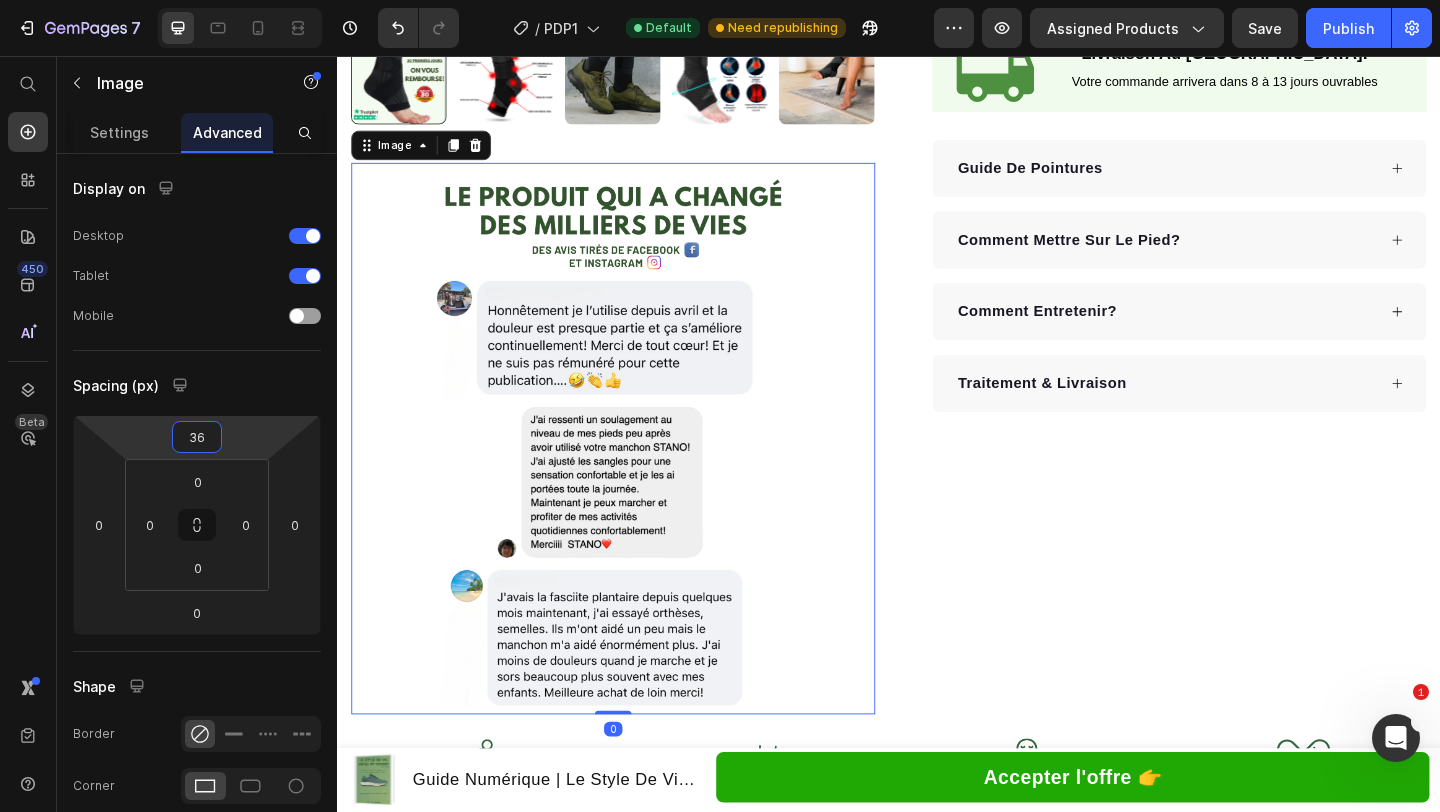 type on "34" 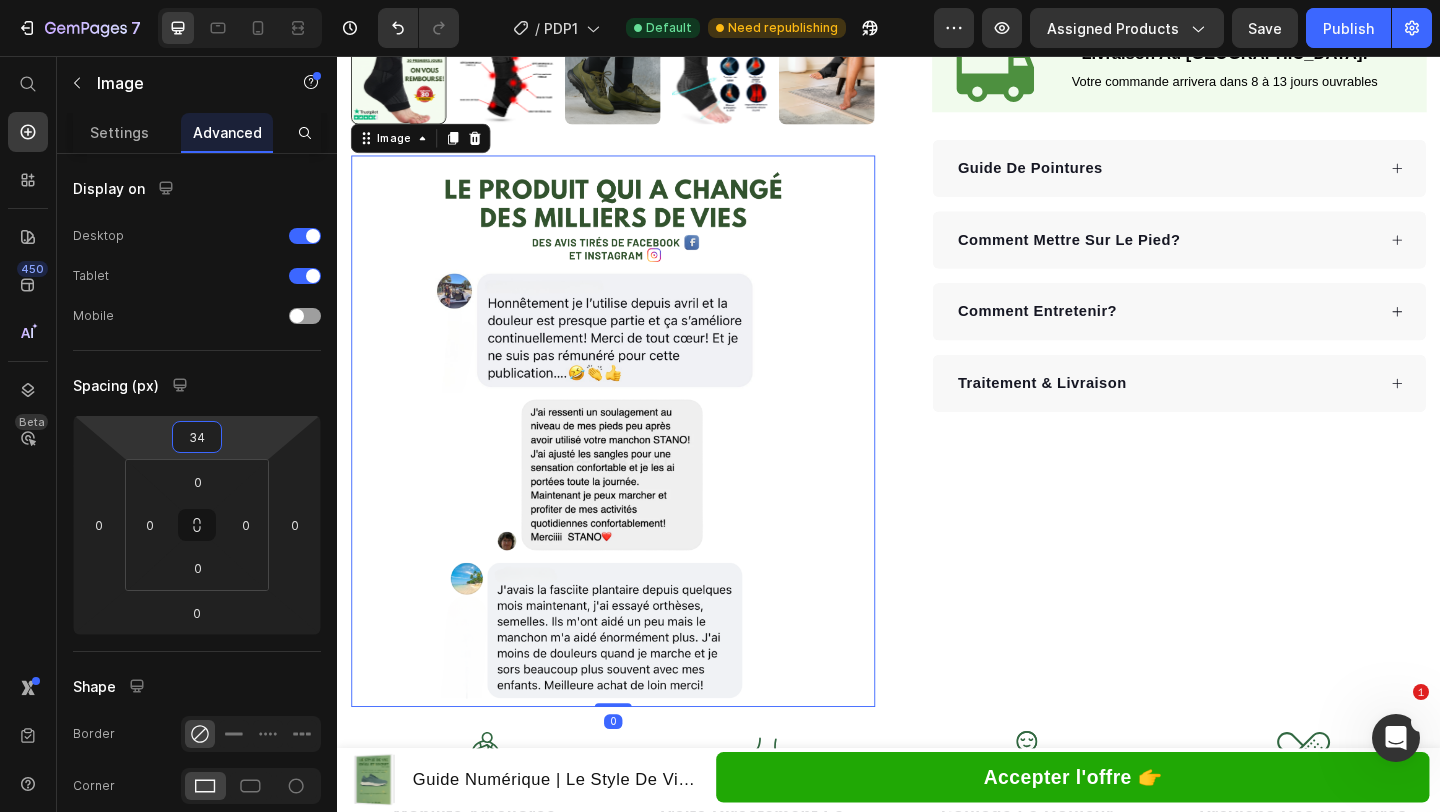 click on "7  Version history  /  PDP1 Default Need republishing Preview Assigned Products  Save   Publish  450 Beta Start with Sections Elements Hero Section Product Detail Brands Trusted Badges Guarantee Product Breakdown How to use Testimonials Compare Bundle FAQs Social Proof Brand Story Product List Collection Blog List Contact Sticky Add to Cart Custom Footer Browse Library 450 Layout
Row
Row
Row
Row Text
Heading
Text Block Button
Button
Button
Sticky Back to top Media" at bounding box center (720, 0) 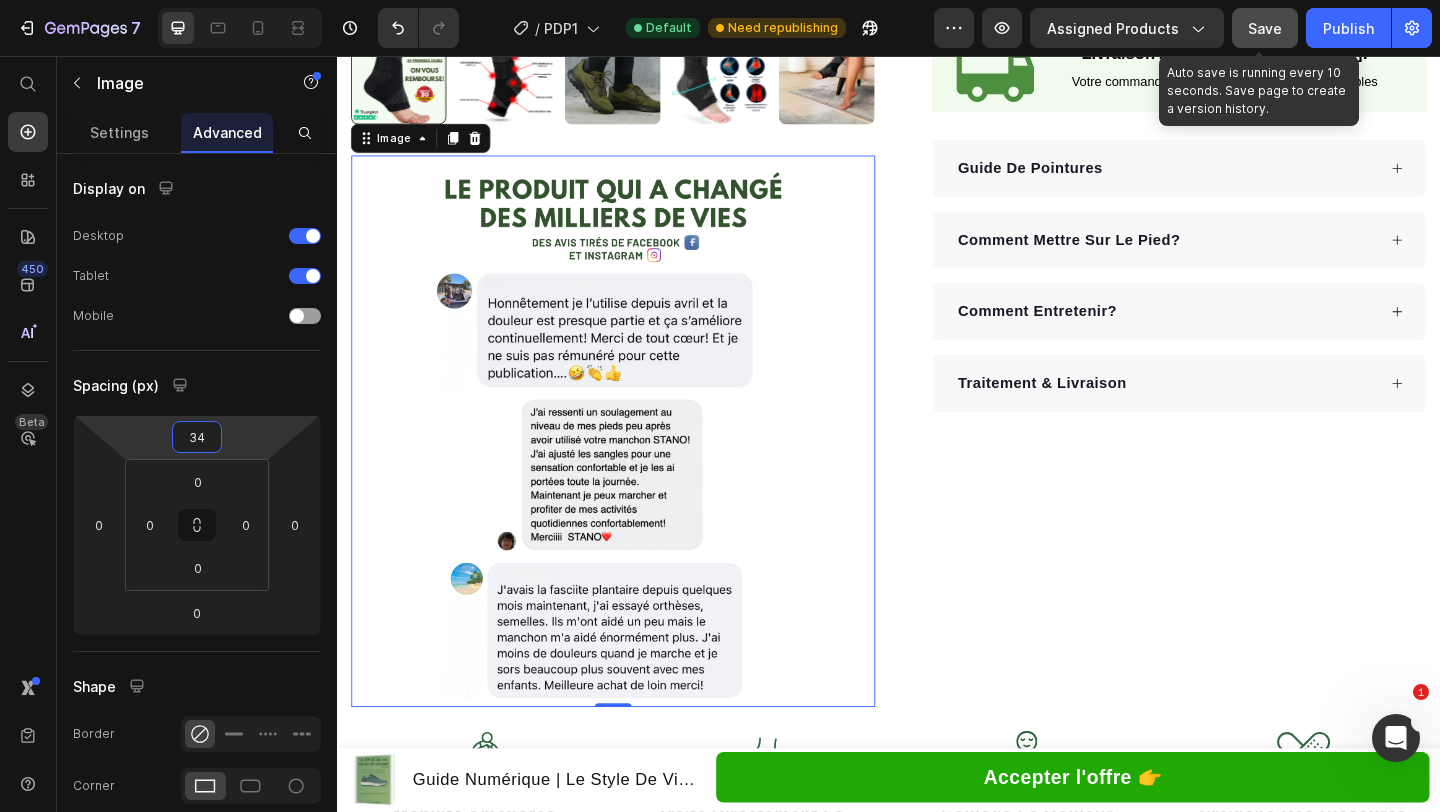 click on "Save" 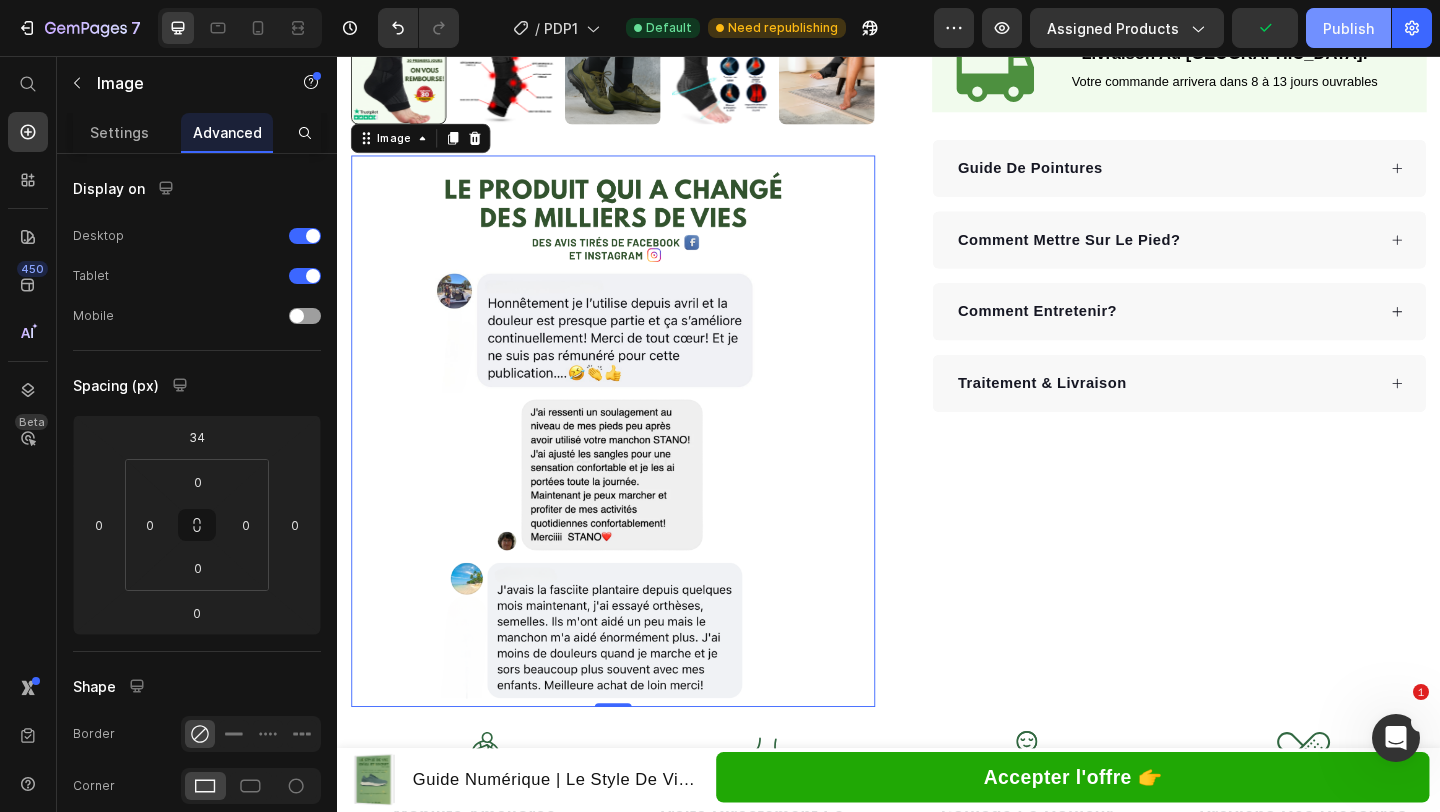 click on "Publish" 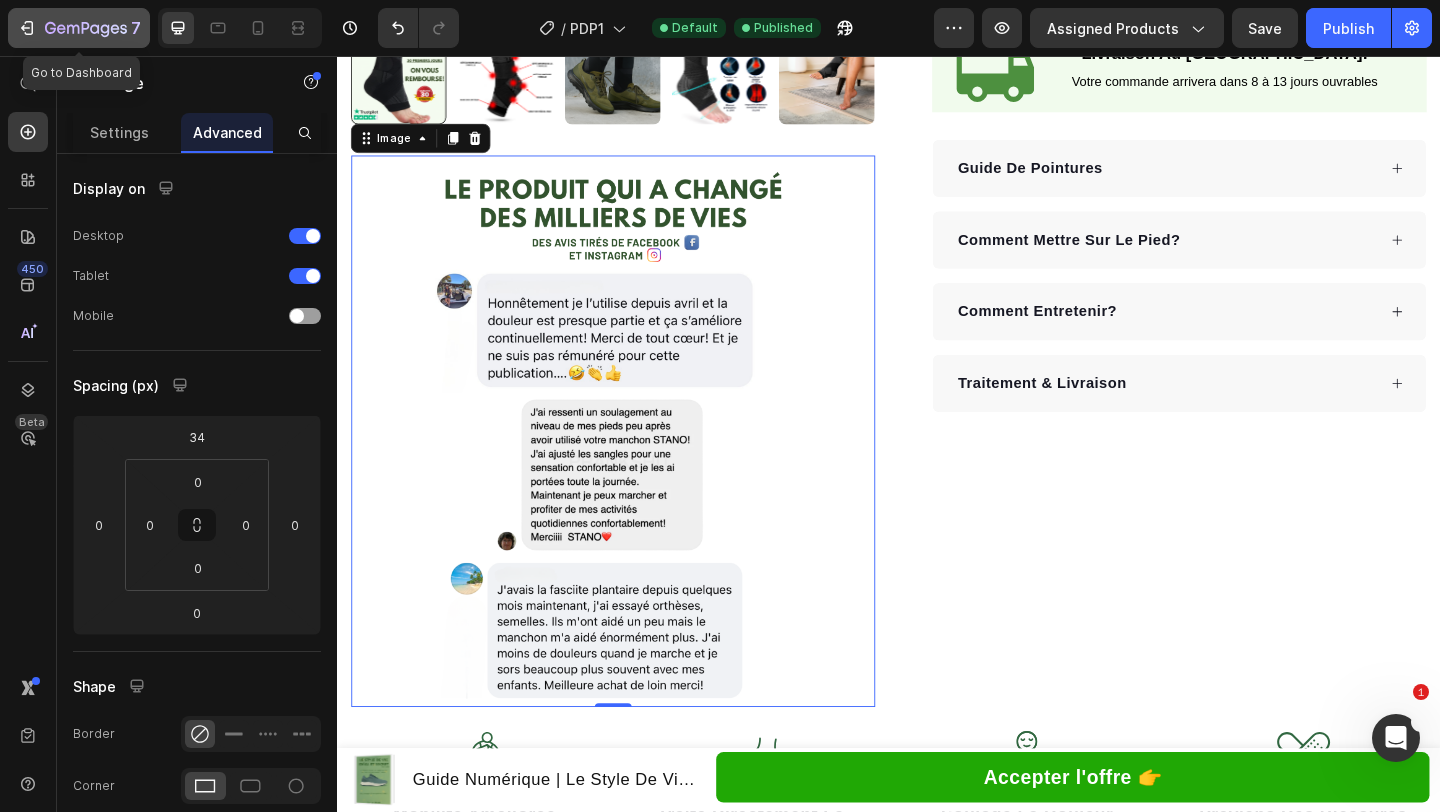 click on "7" 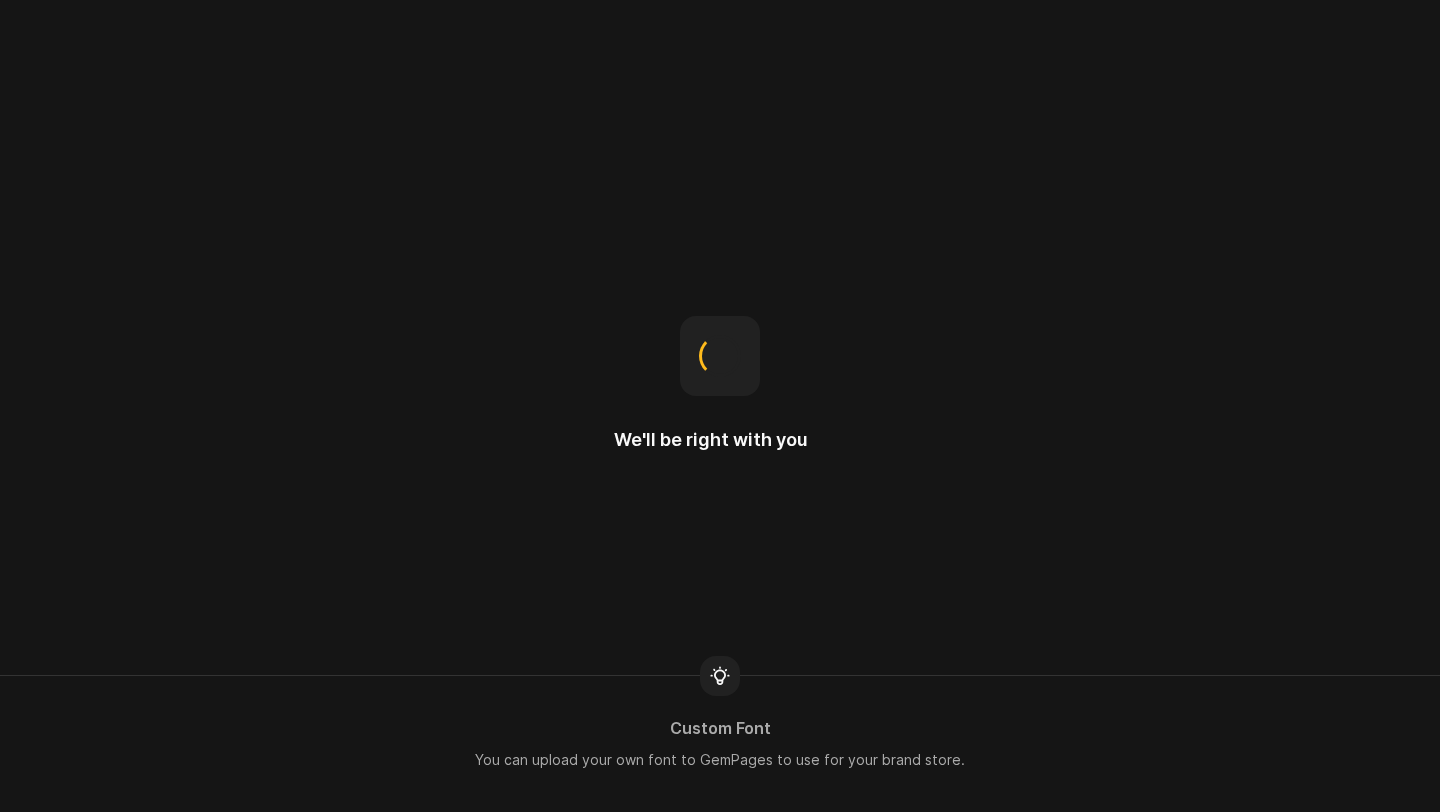 scroll, scrollTop: 0, scrollLeft: 0, axis: both 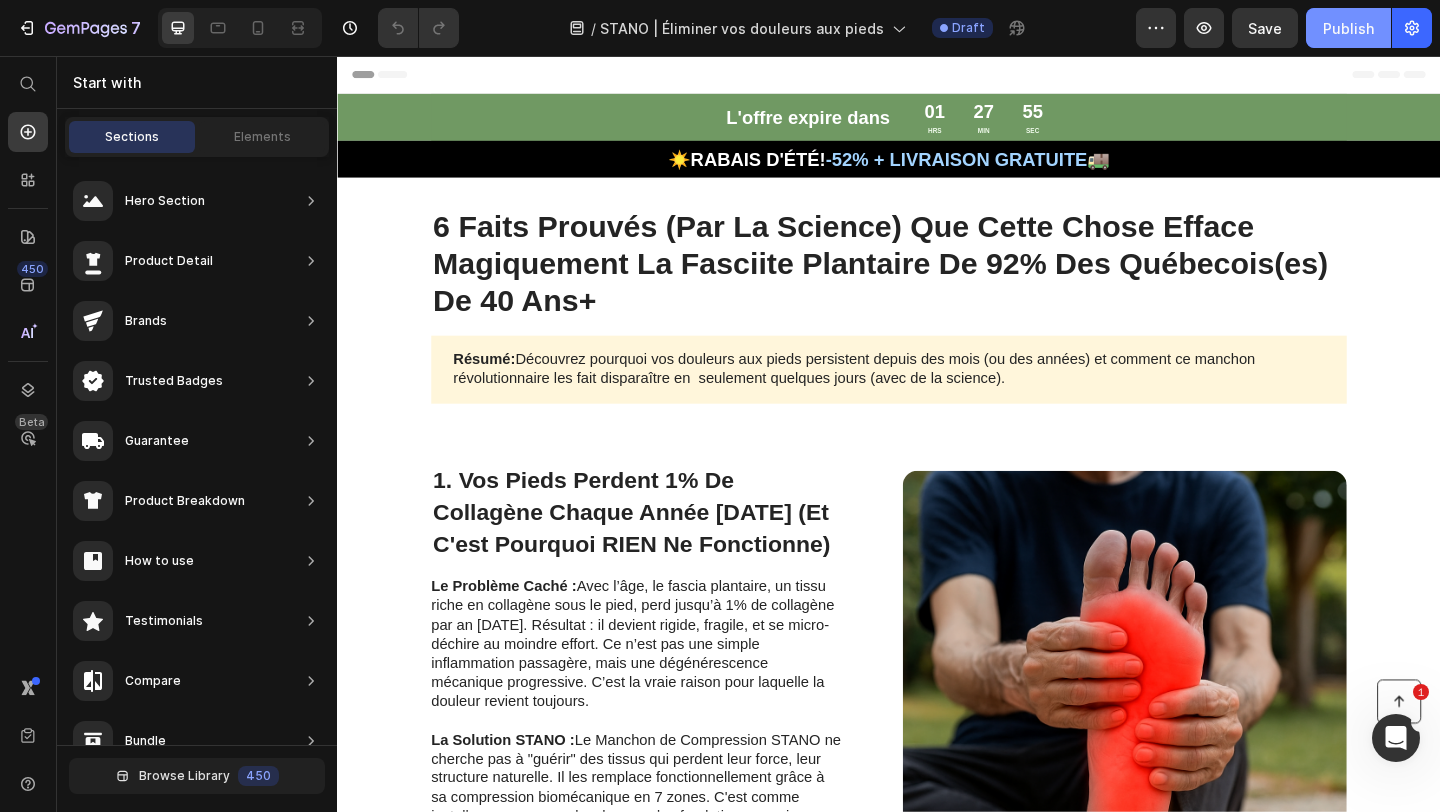click on "Publish" at bounding box center (1348, 28) 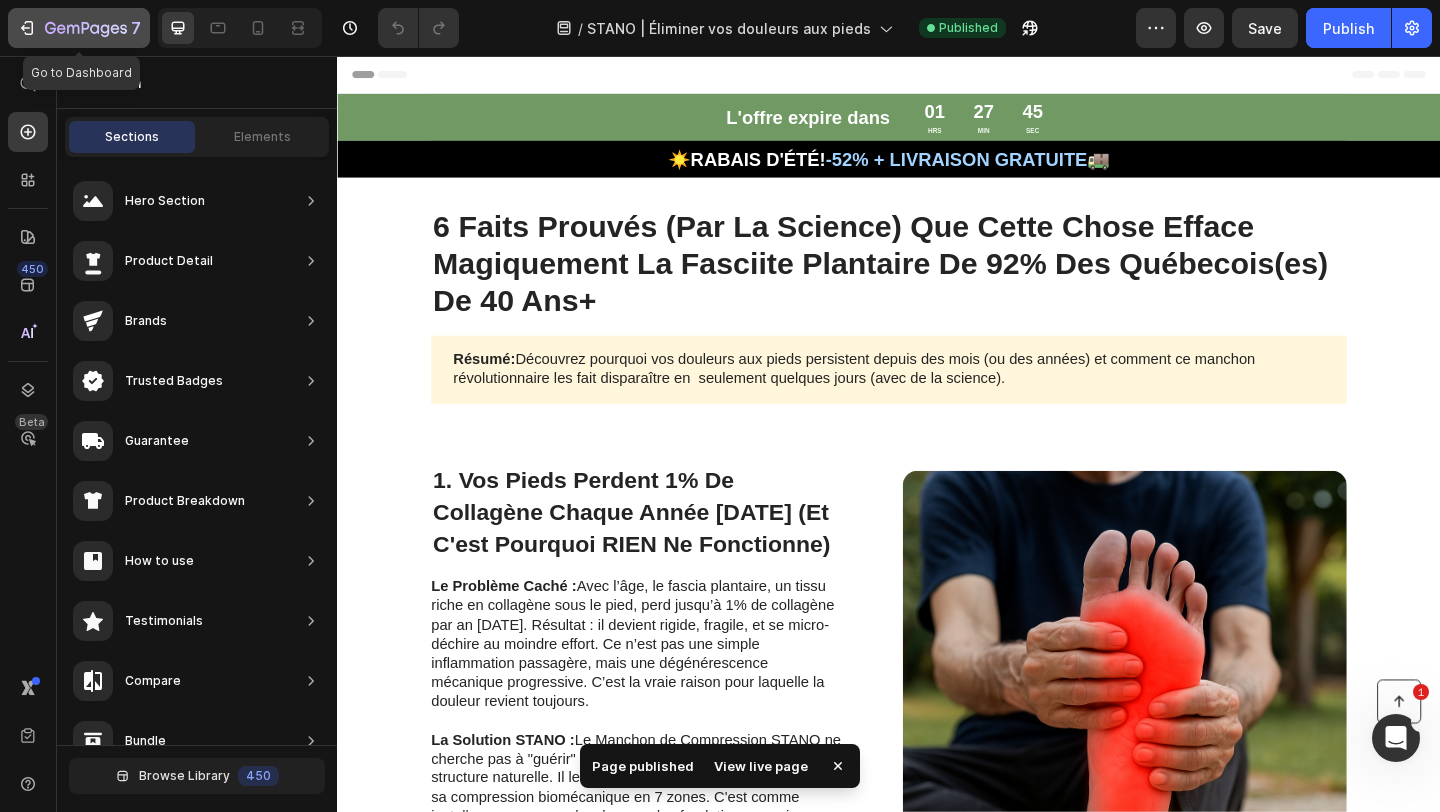 click on "7" at bounding box center [79, 28] 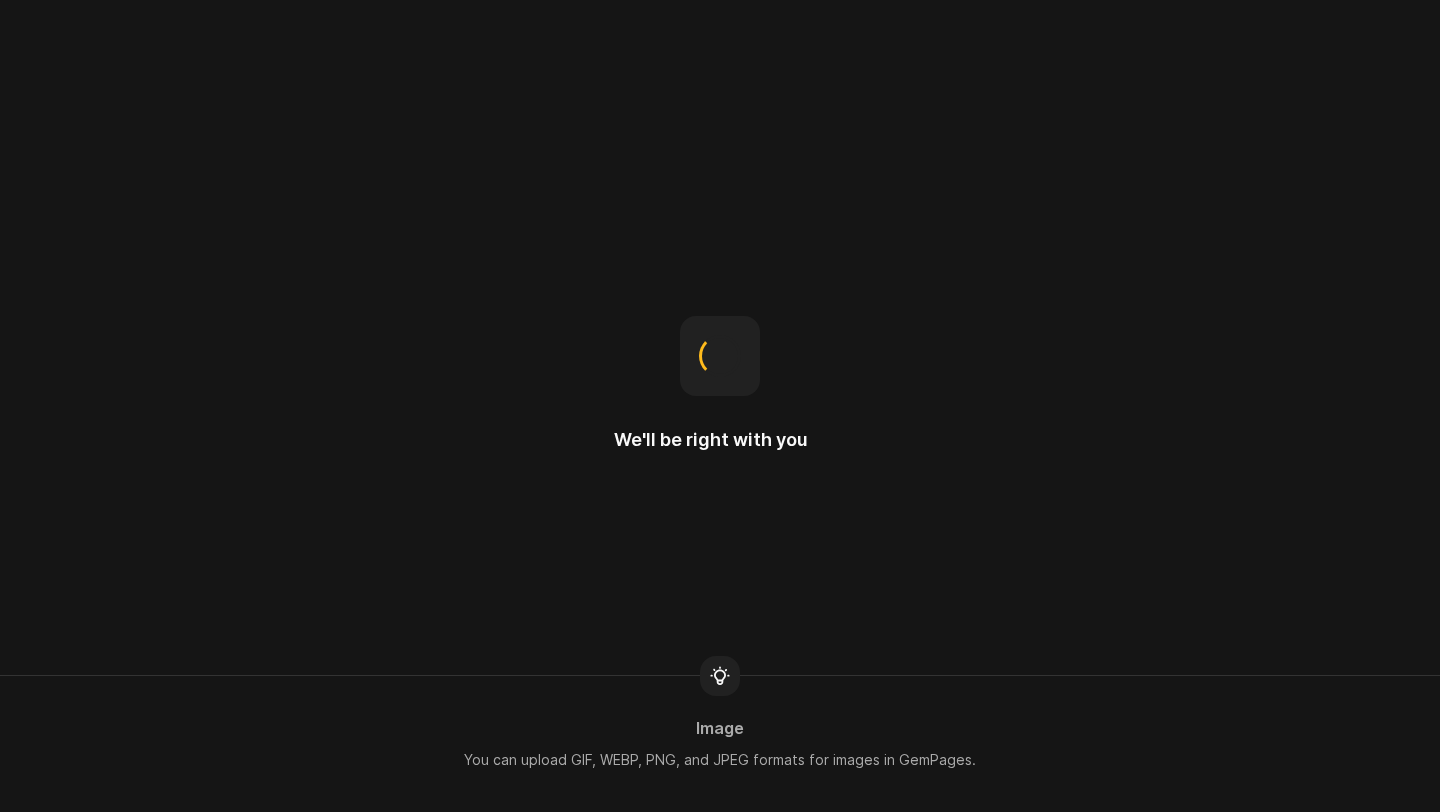 scroll, scrollTop: 0, scrollLeft: 0, axis: both 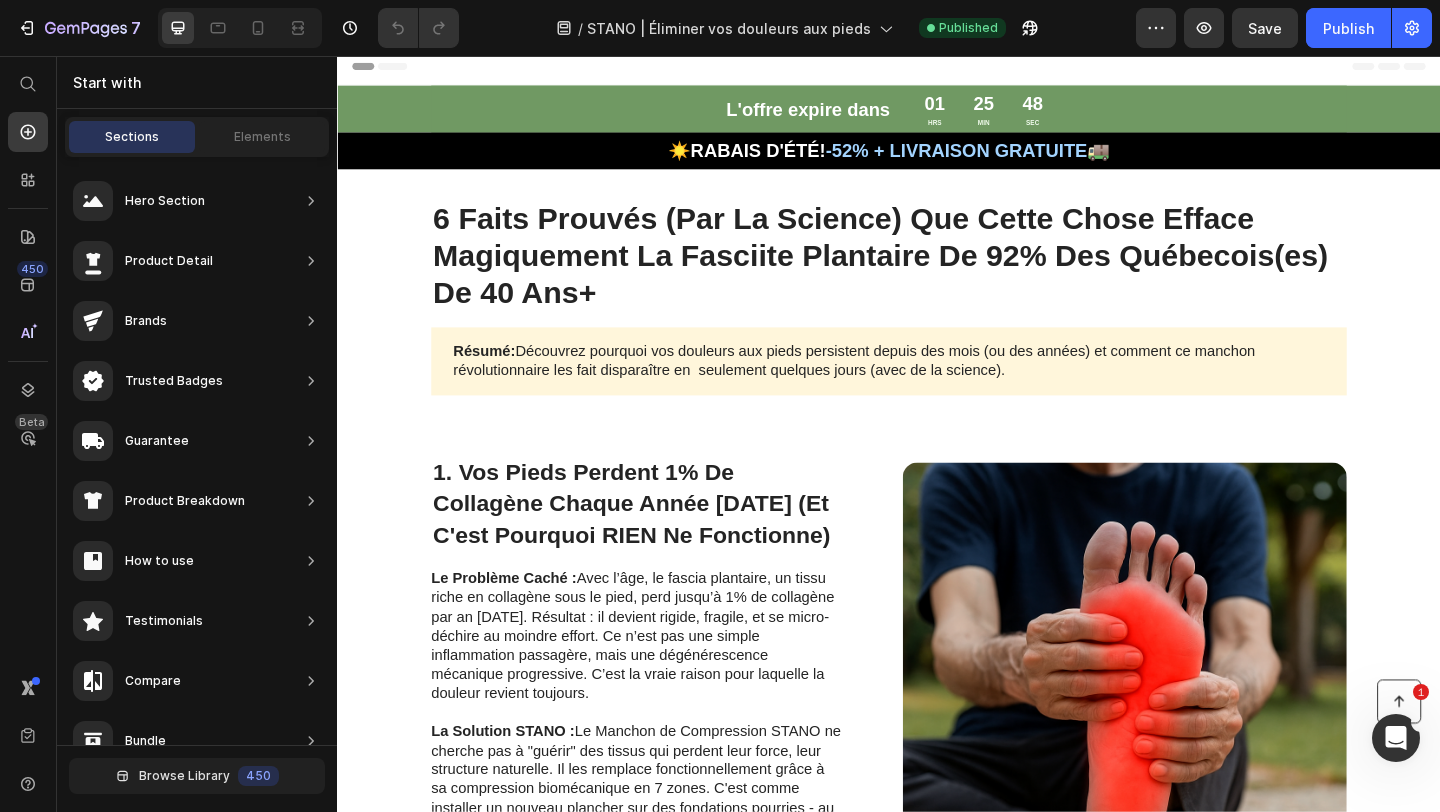 click 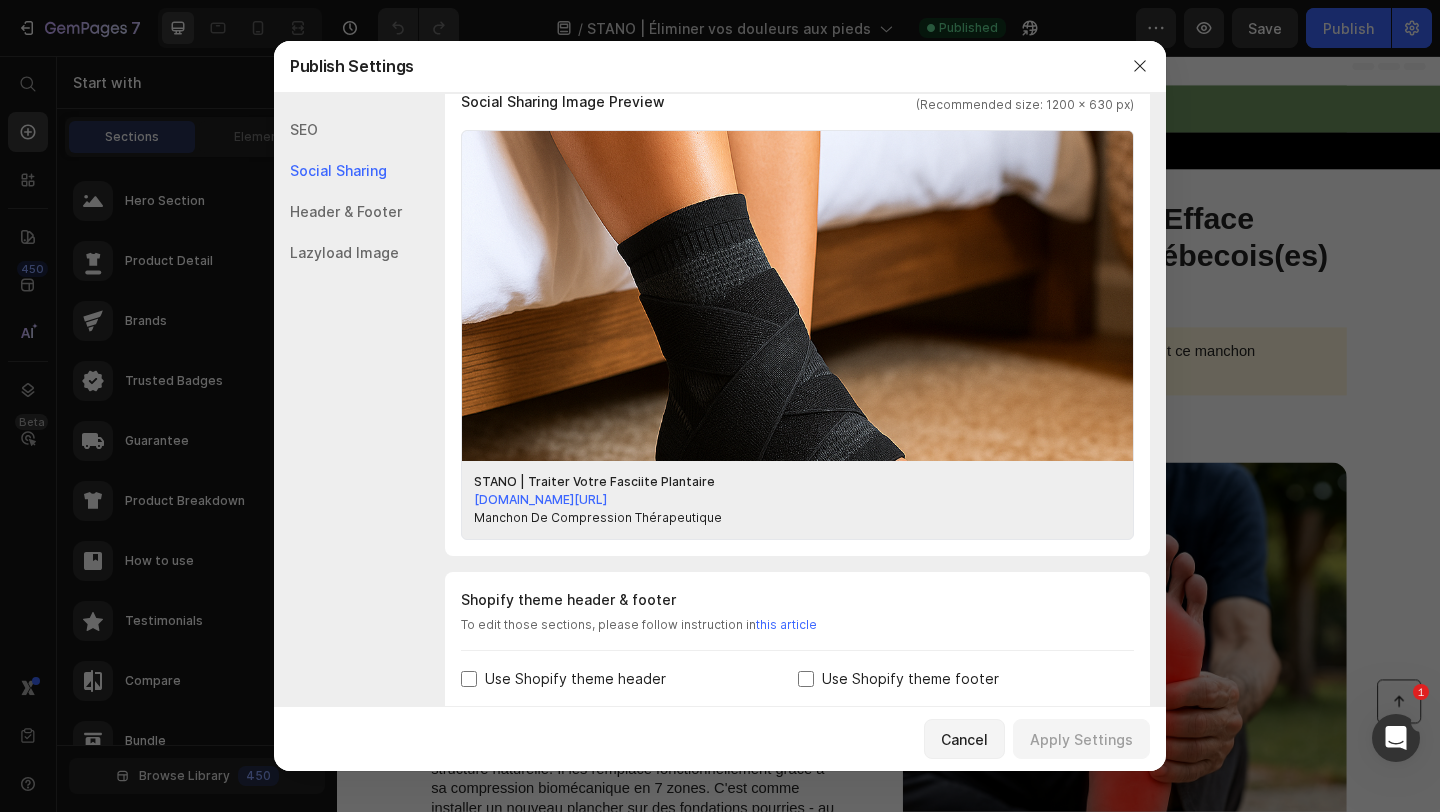scroll, scrollTop: 0, scrollLeft: 0, axis: both 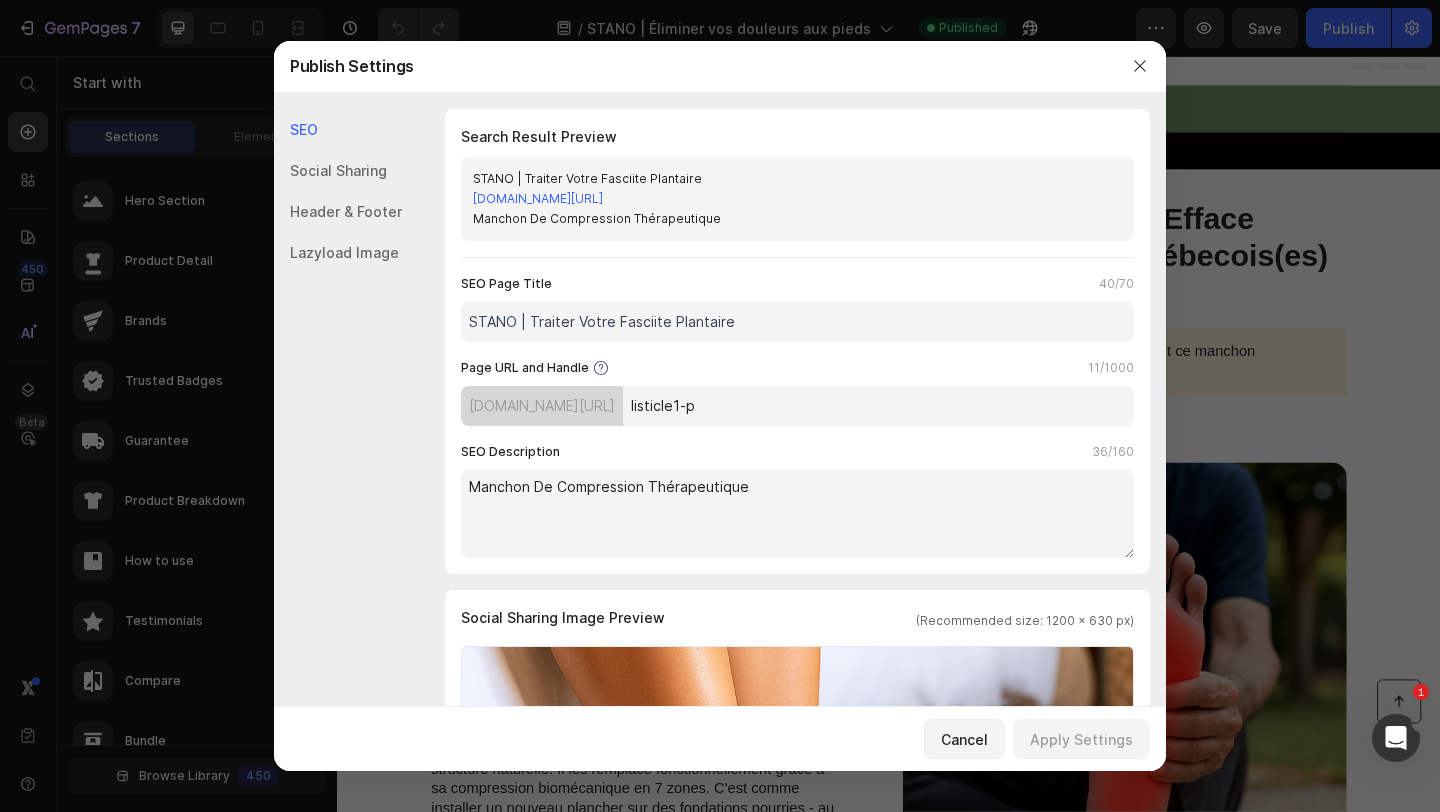 click on "cv1snq-0m.myshopify.com/pages/listicle1-p" at bounding box center [538, 198] 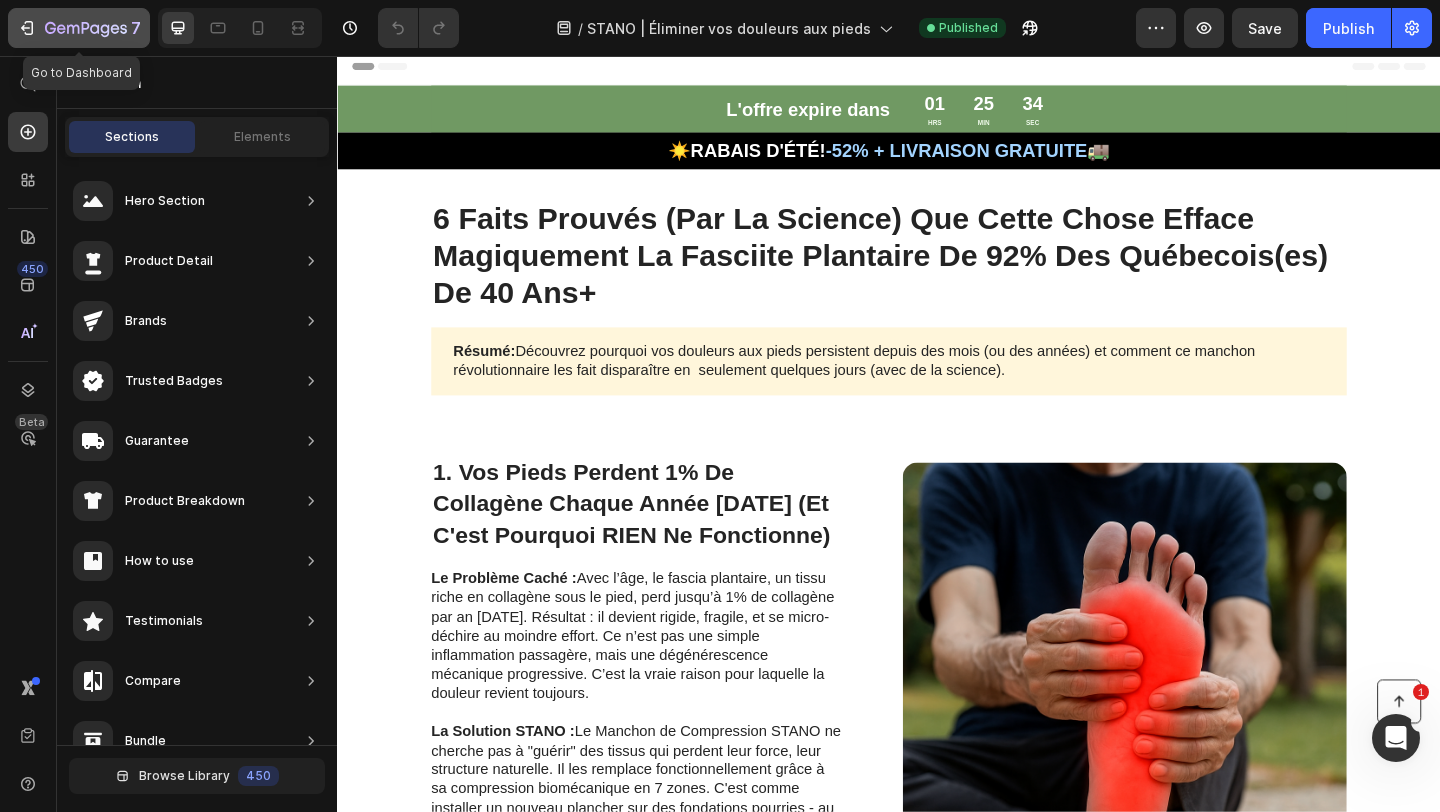 click on "7" at bounding box center (79, 28) 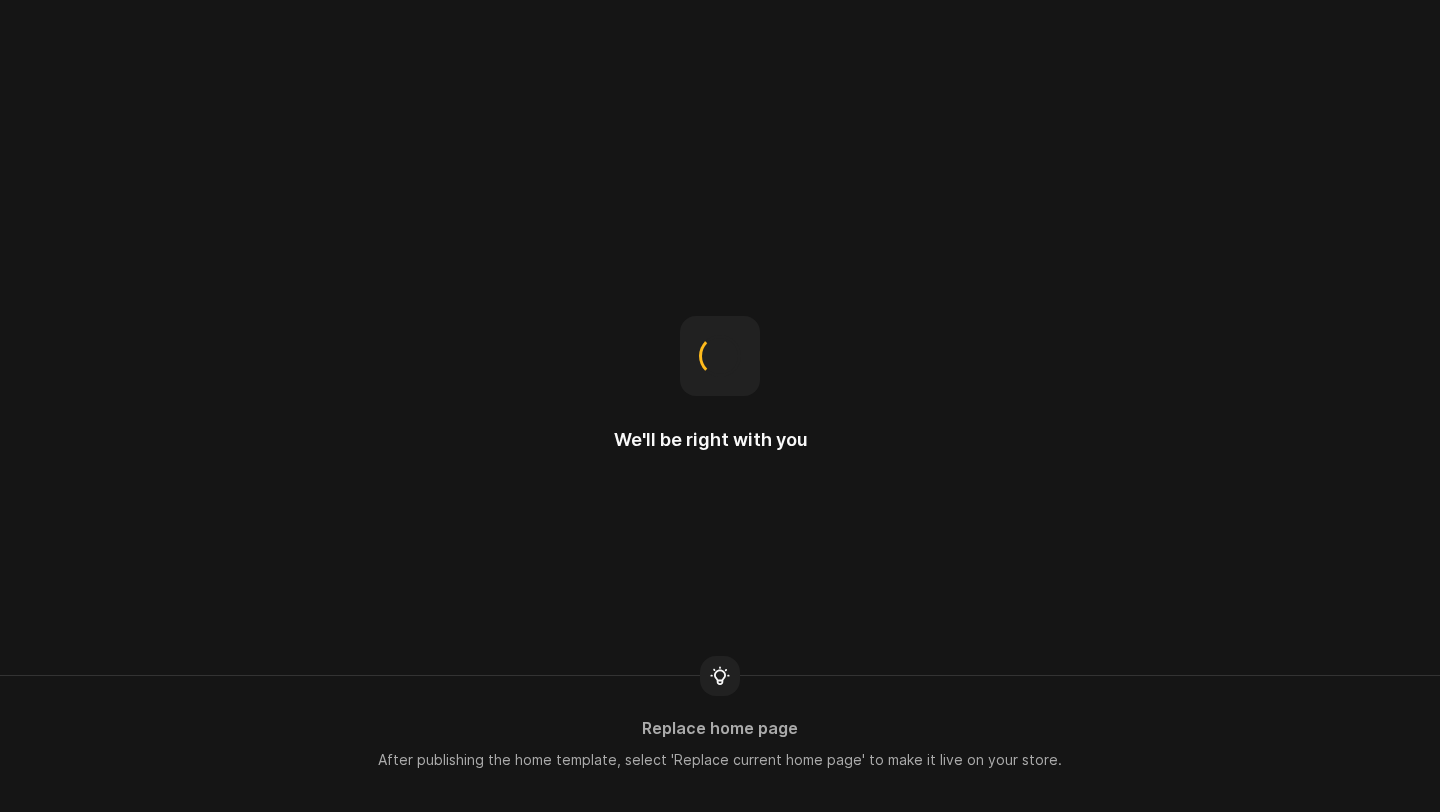 scroll, scrollTop: 0, scrollLeft: 0, axis: both 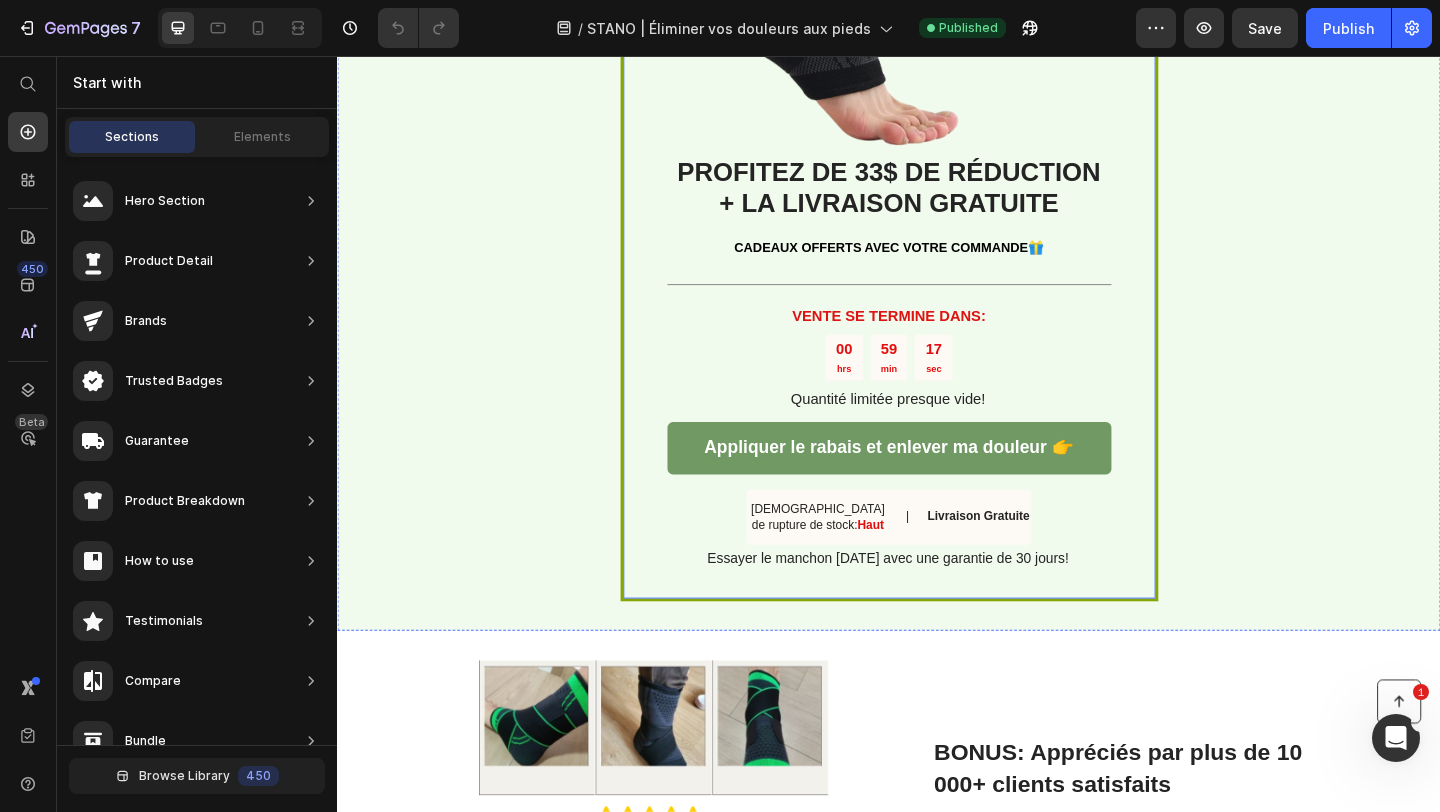 click on "Appliquer le rabais et enlever ma douleur 👉" at bounding box center (937, 482) 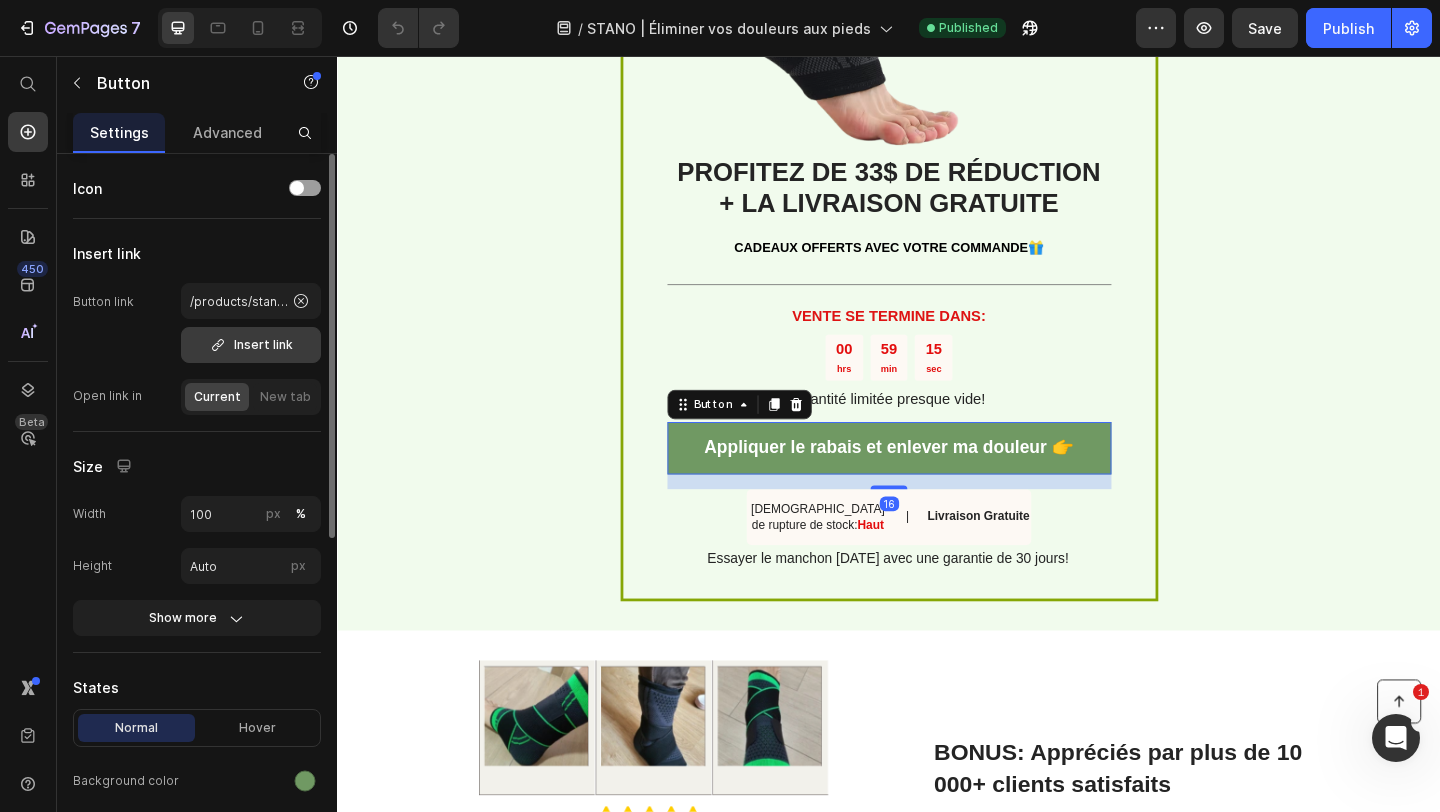 click on "Insert link" at bounding box center (251, 345) 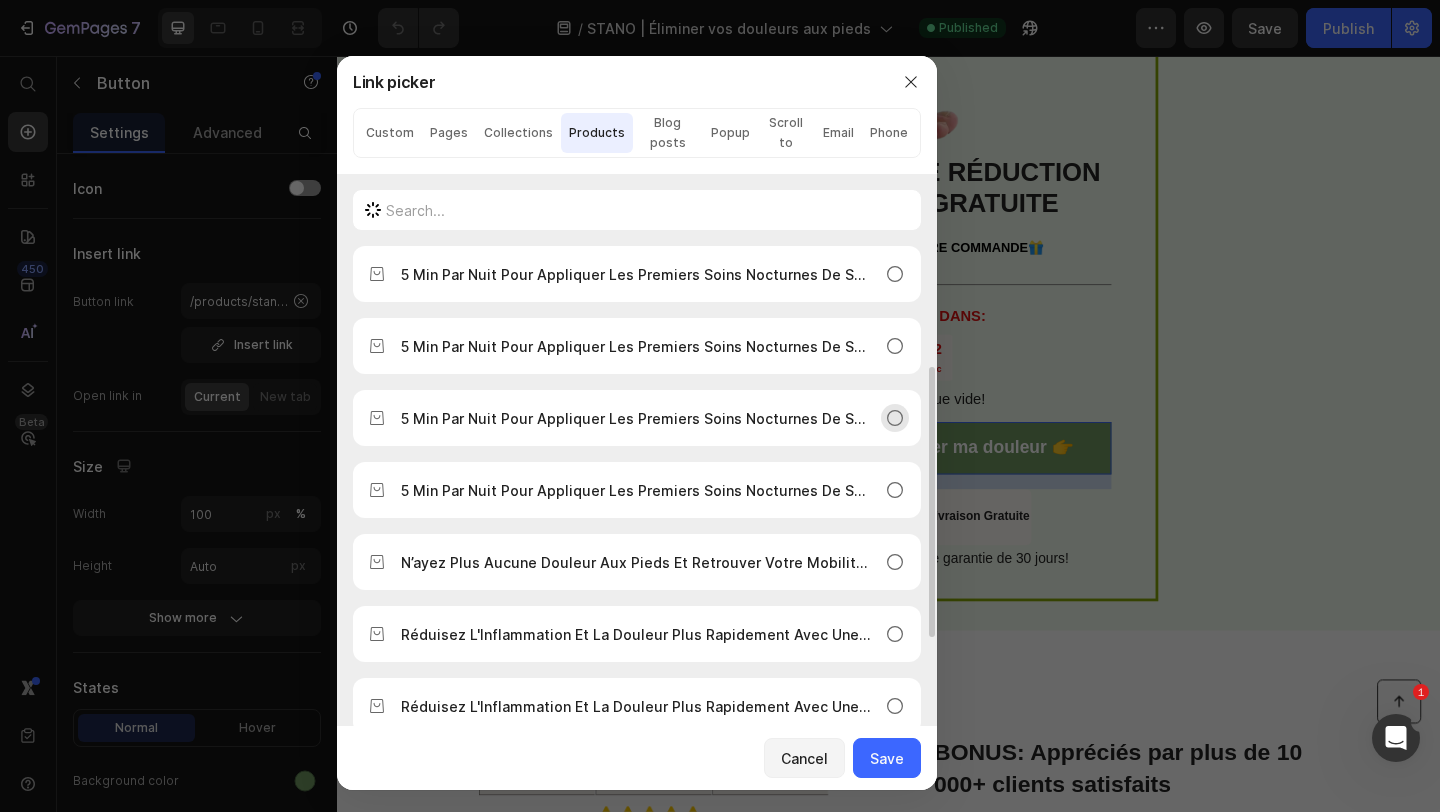 scroll, scrollTop: 316, scrollLeft: 0, axis: vertical 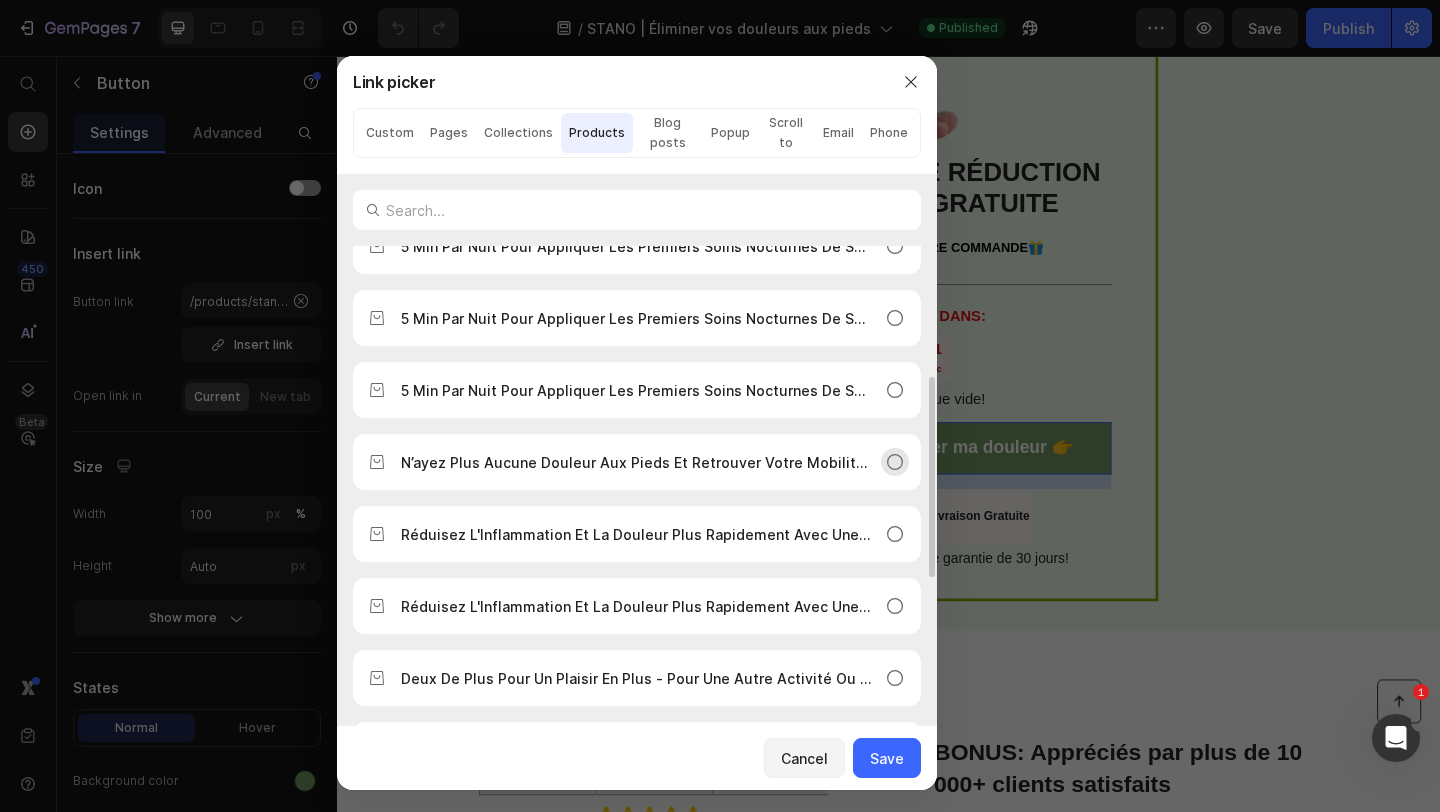 click 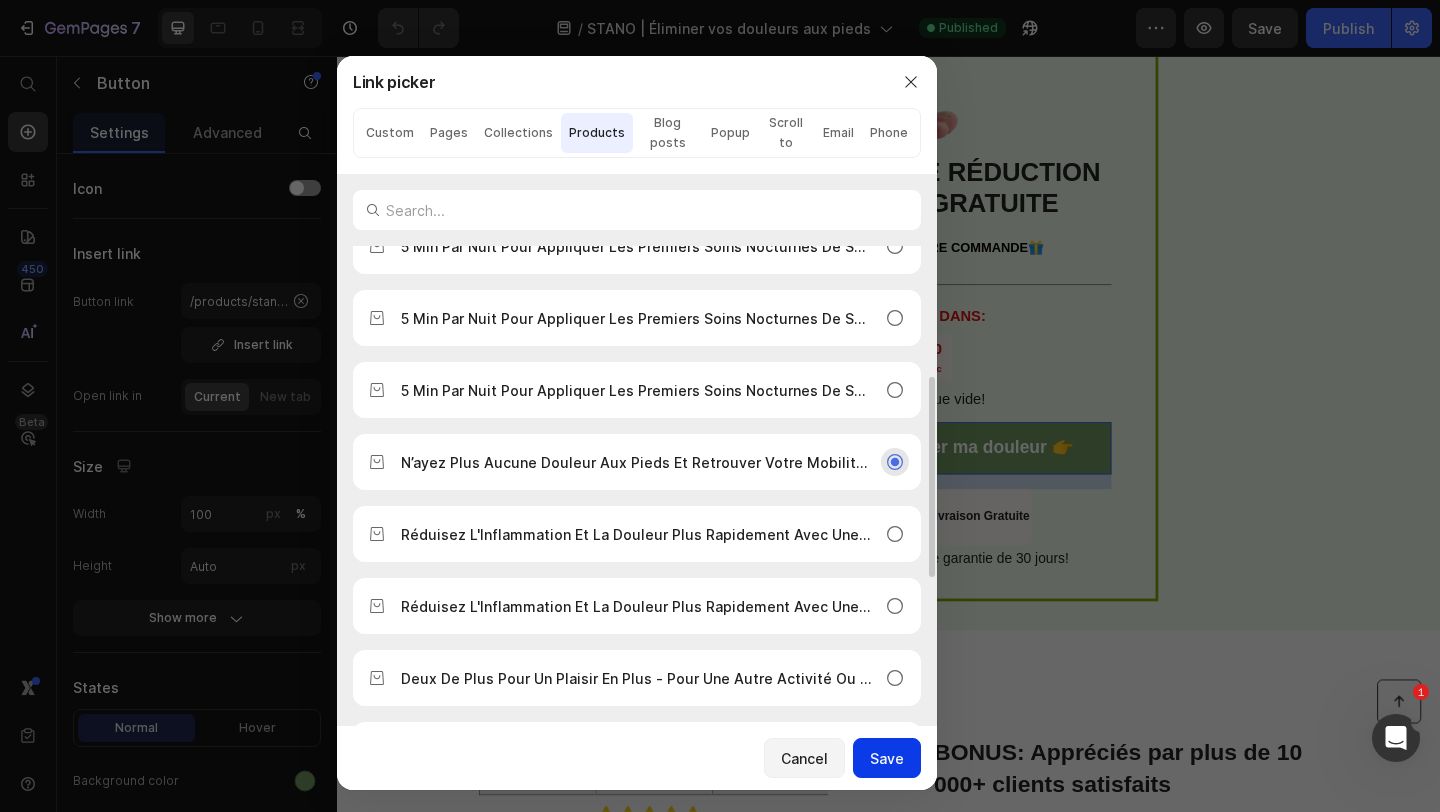 click on "Save" at bounding box center [887, 758] 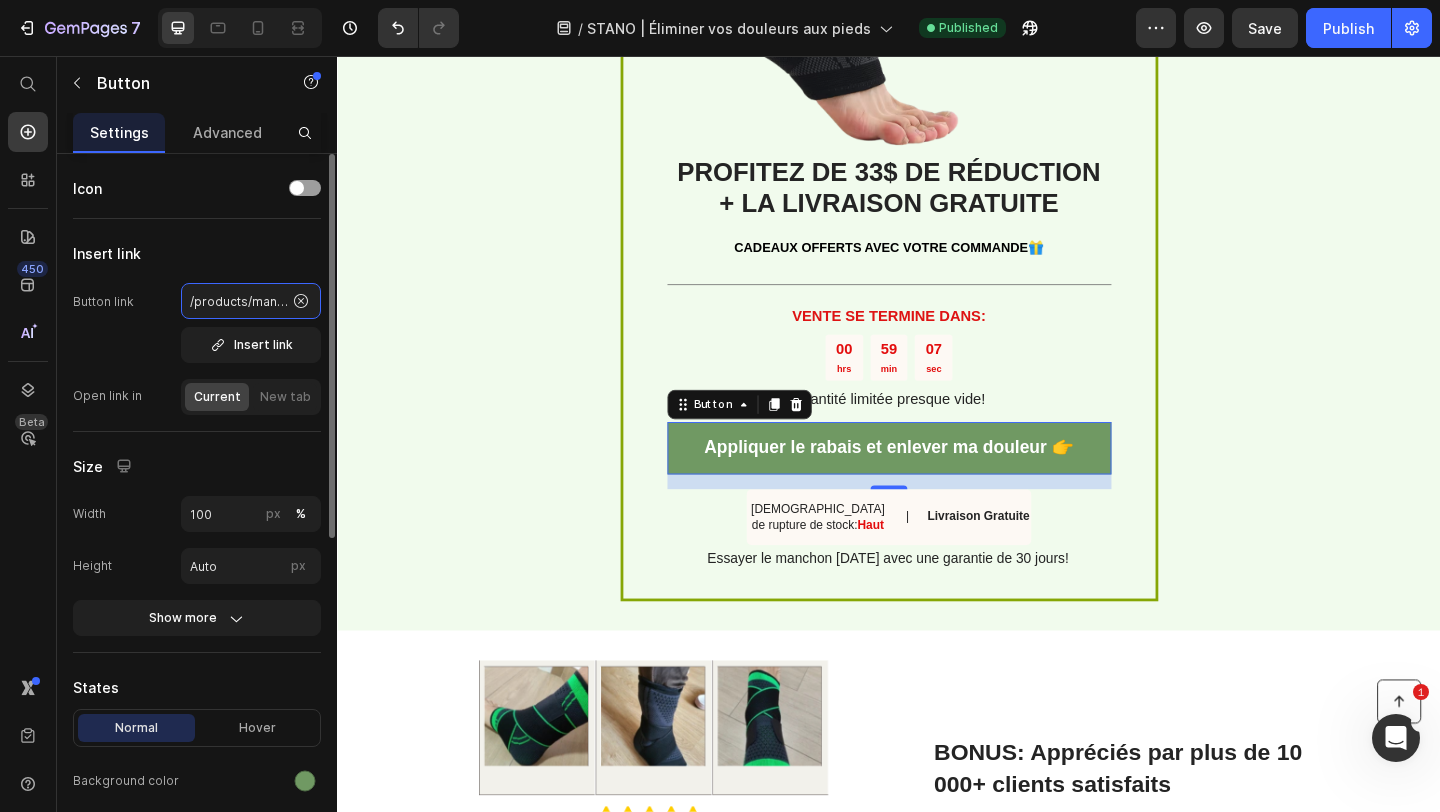 click on "/products/manchon" 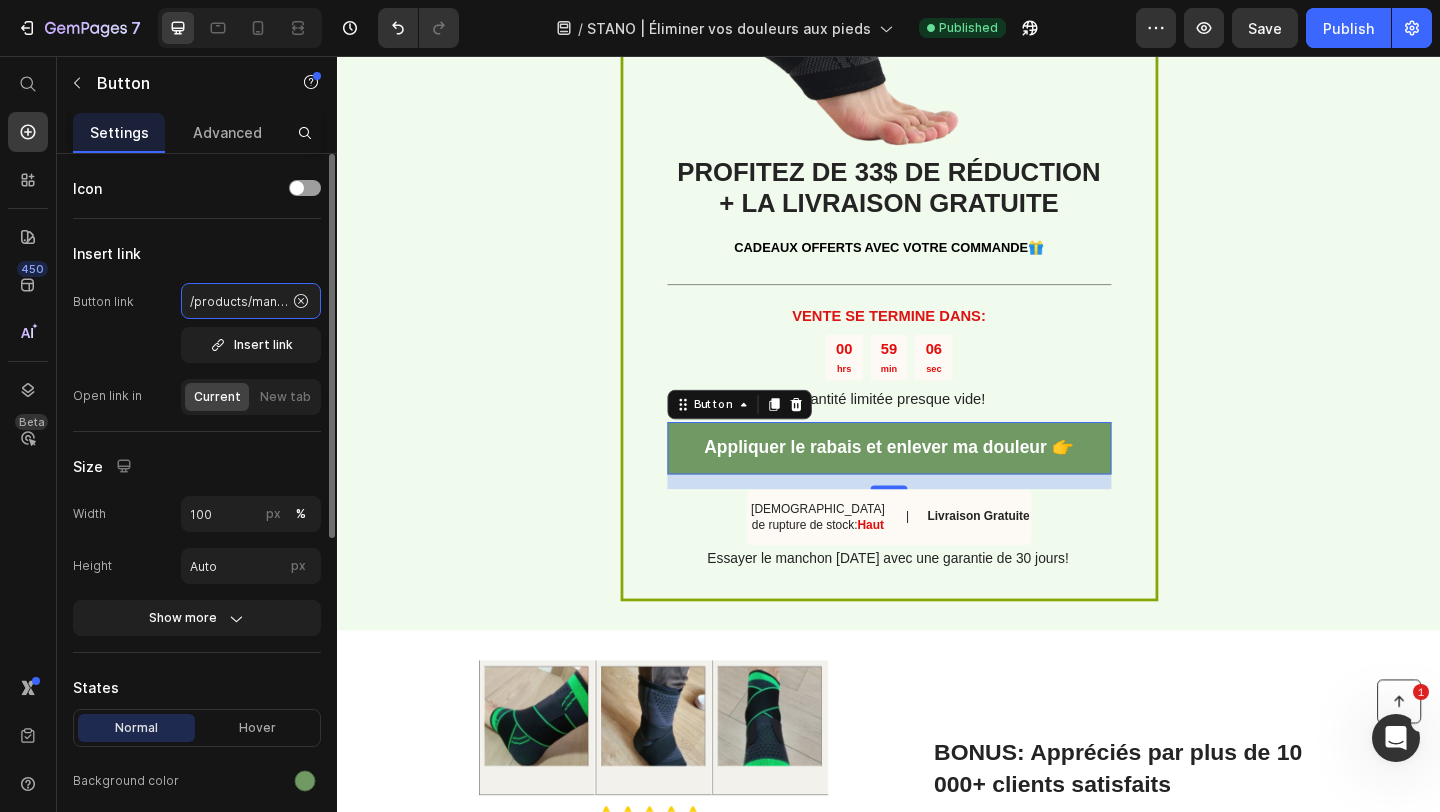 click on "/products/manchon" 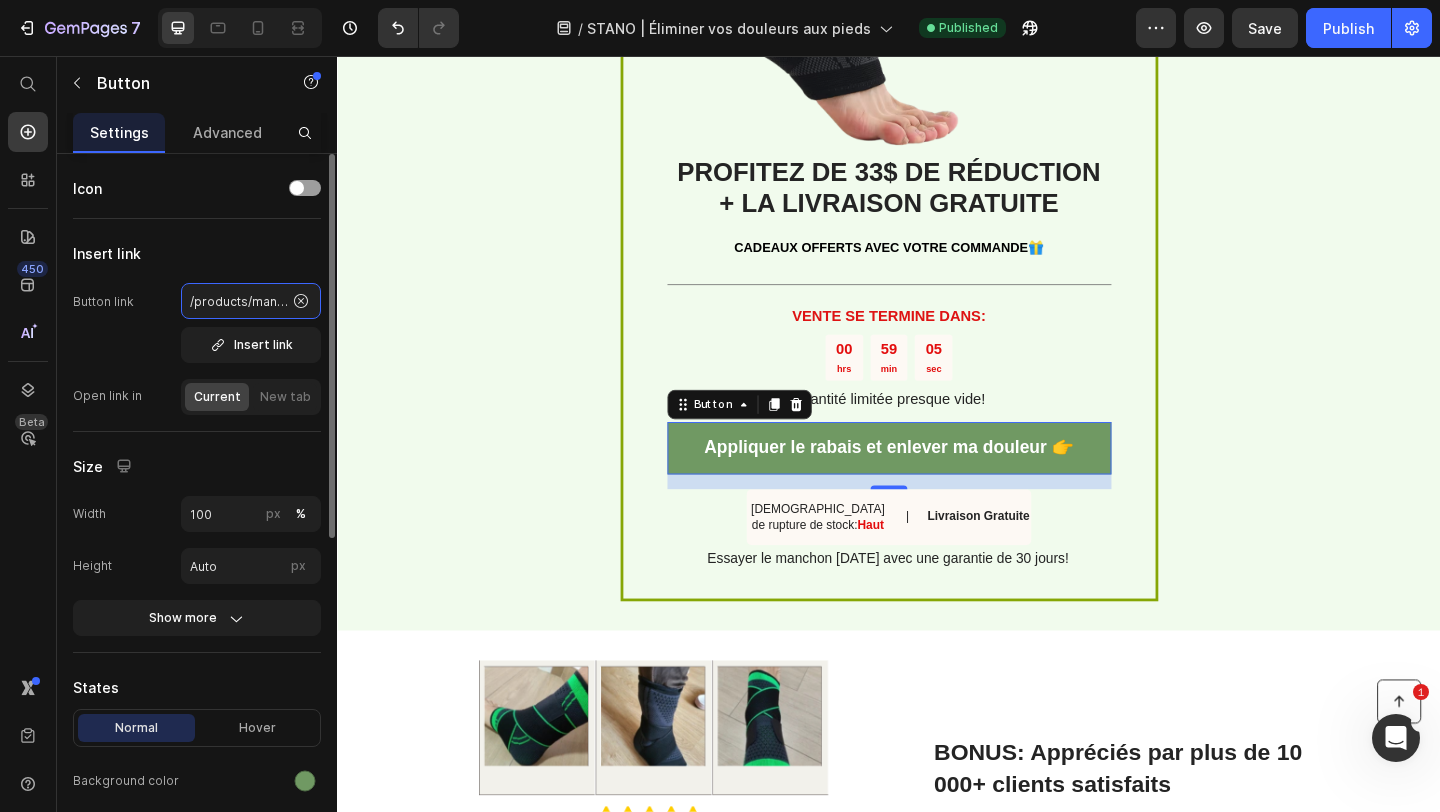 scroll, scrollTop: 0, scrollLeft: 13, axis: horizontal 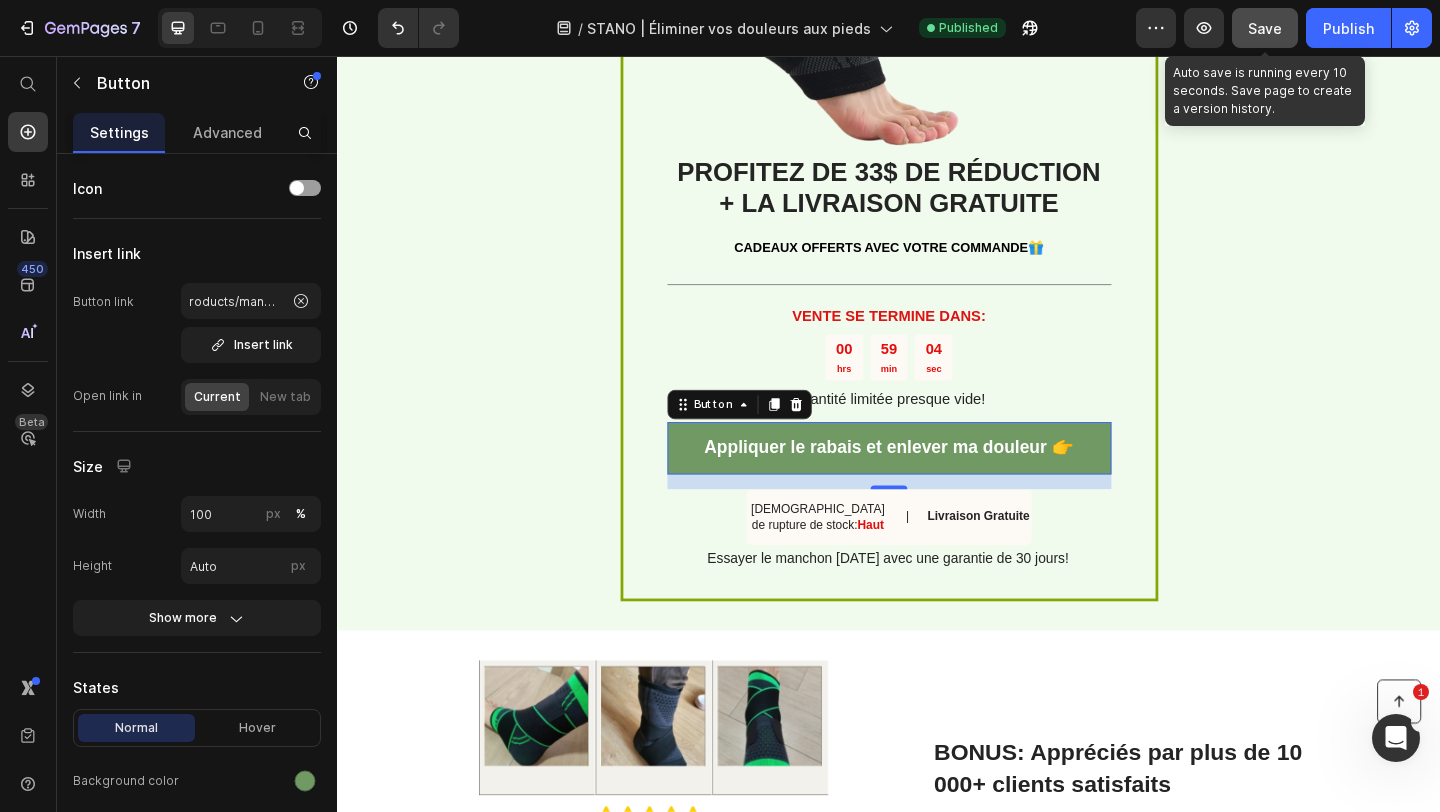 click on "Save" 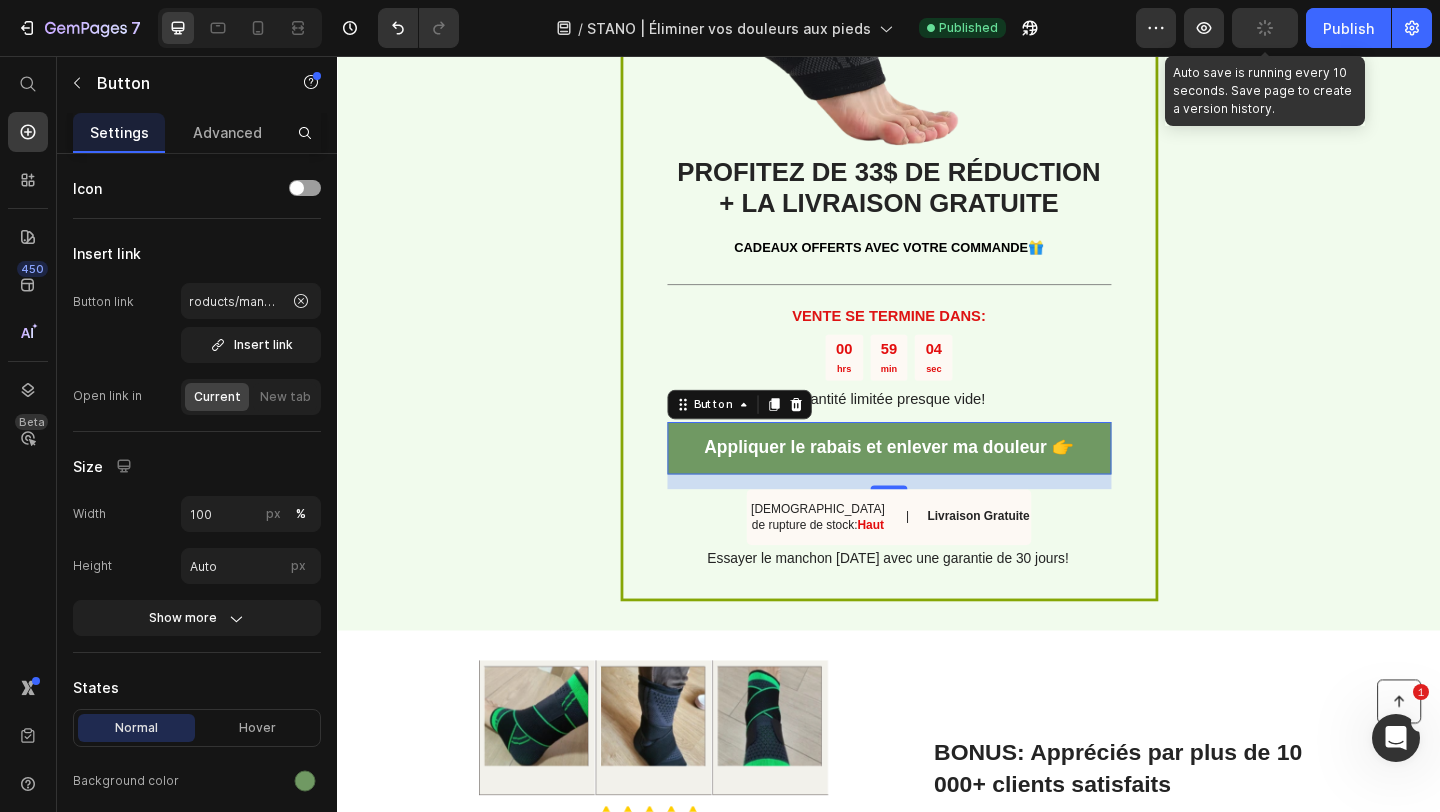 scroll, scrollTop: 0, scrollLeft: 0, axis: both 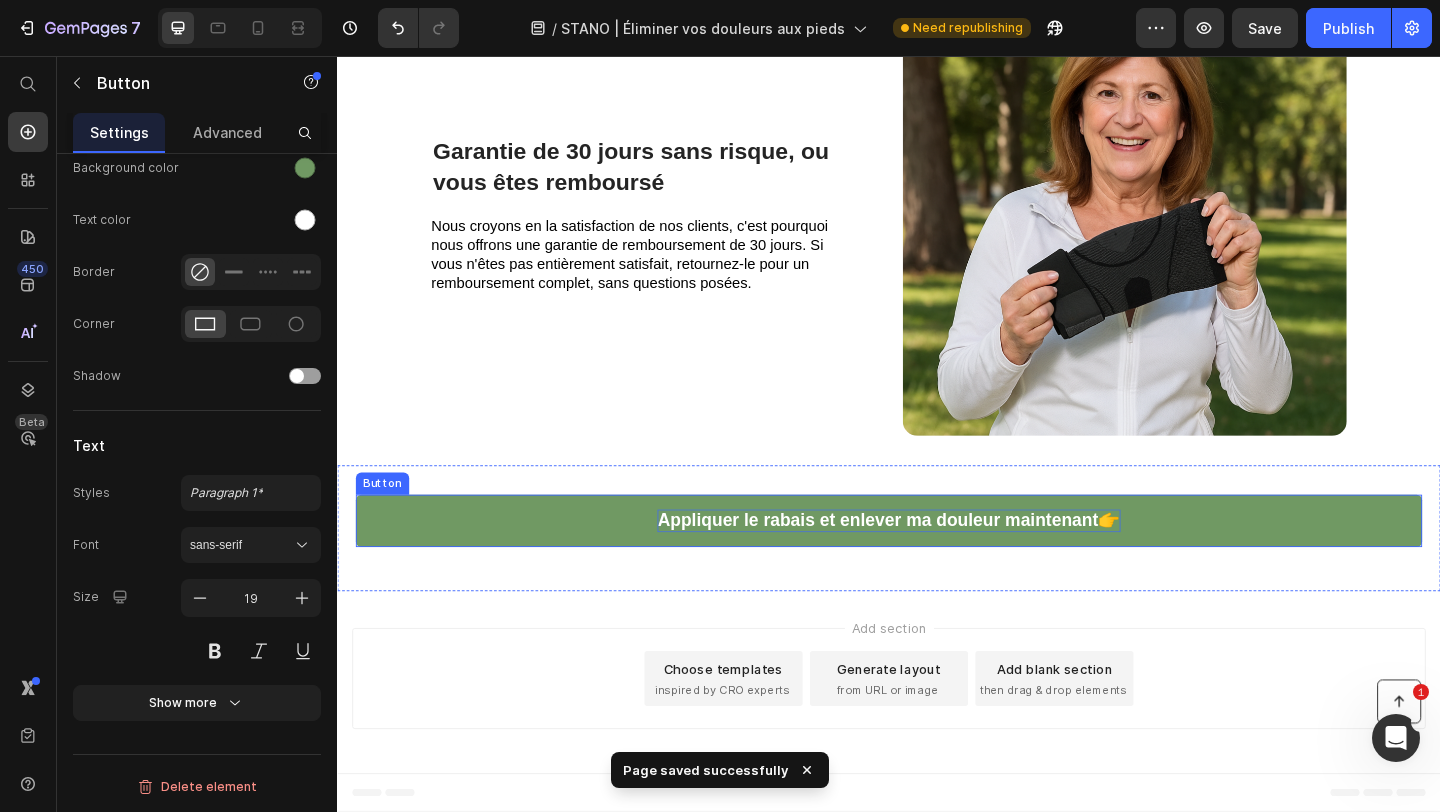 click on "Appliquer le rabais et enlever ma douleur maintenant👉" at bounding box center [936, 561] 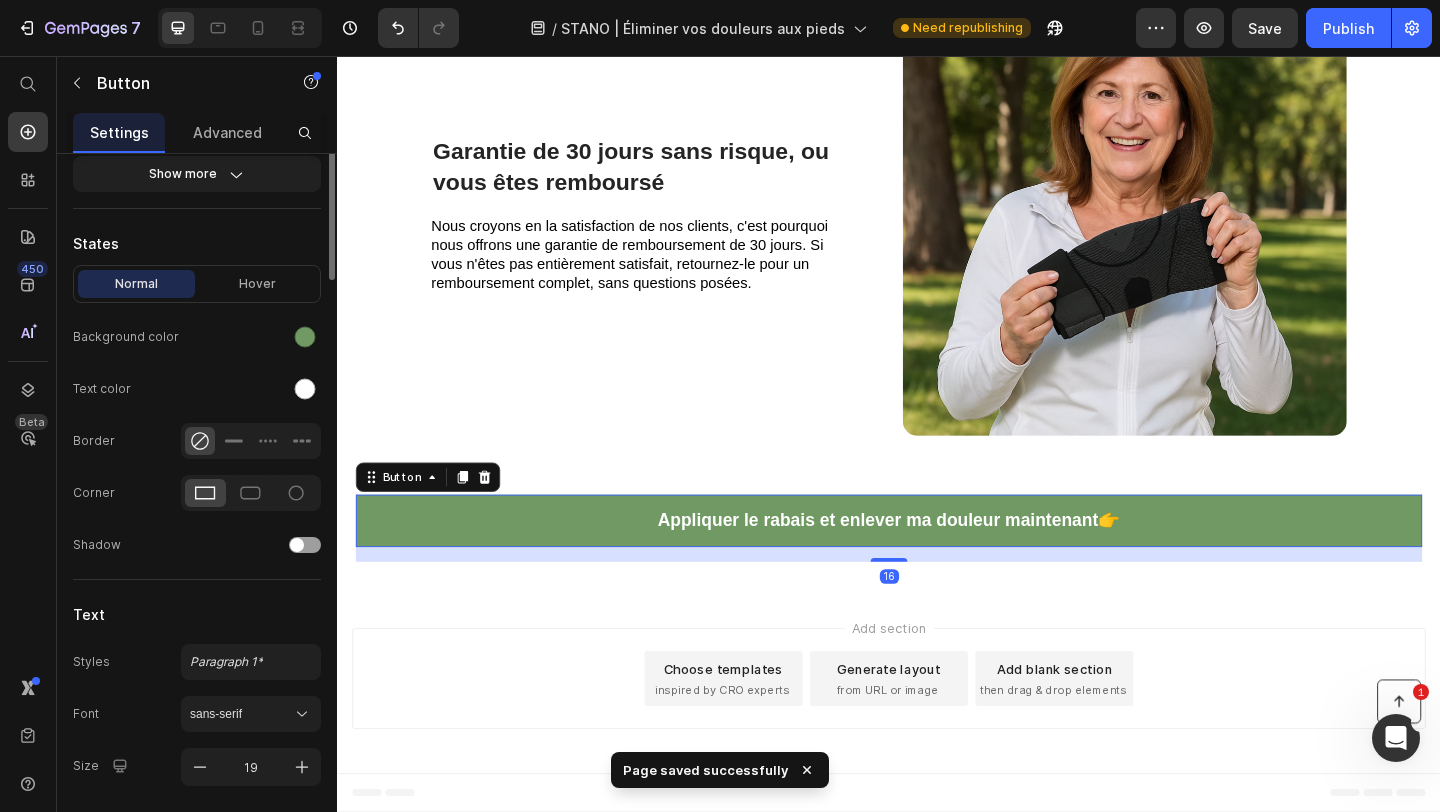 scroll, scrollTop: 0, scrollLeft: 0, axis: both 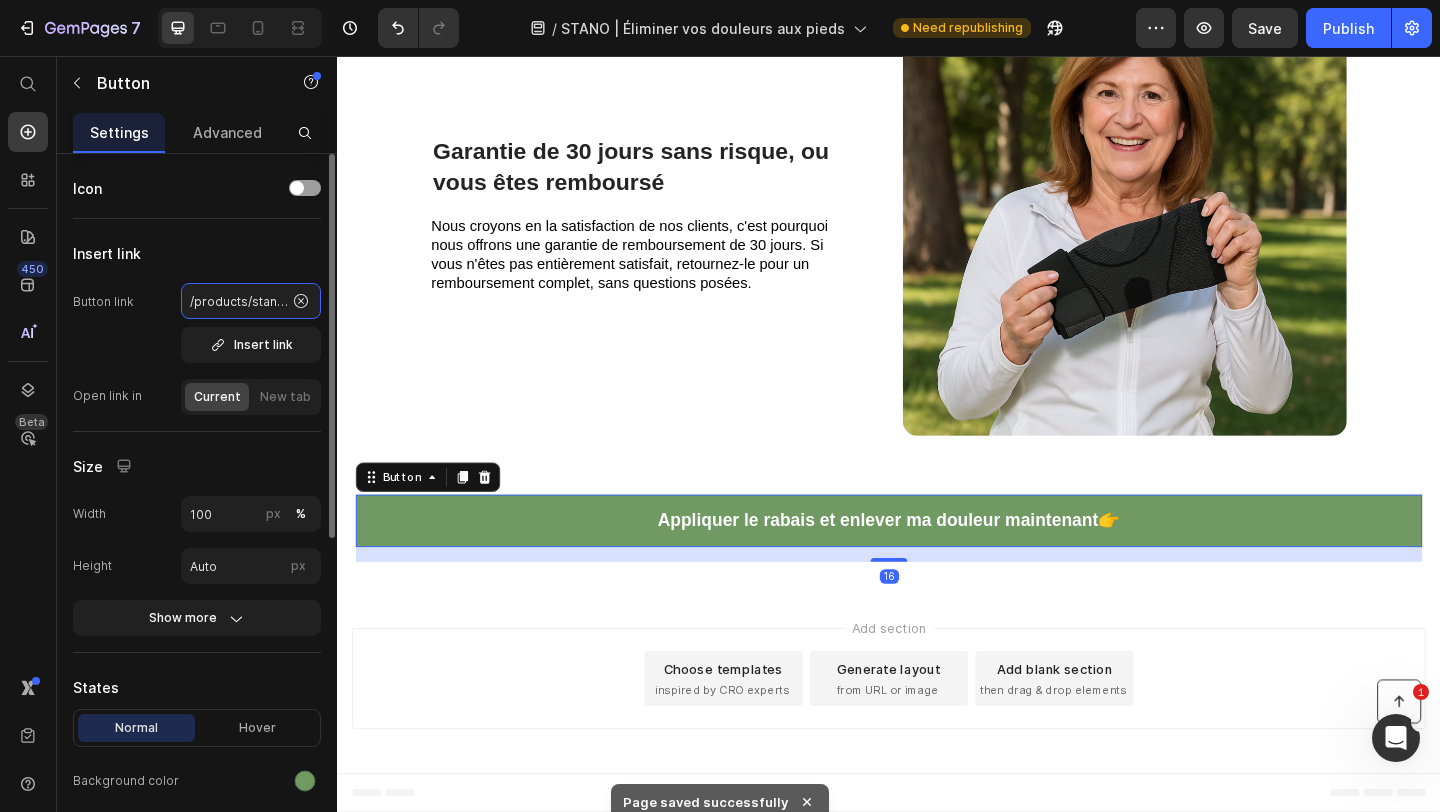 click on "/products/stano%E2%84%A2-n-ayez-plus-aucune-douleur-aux-pieds-et-retrouver-votre-mobilite" 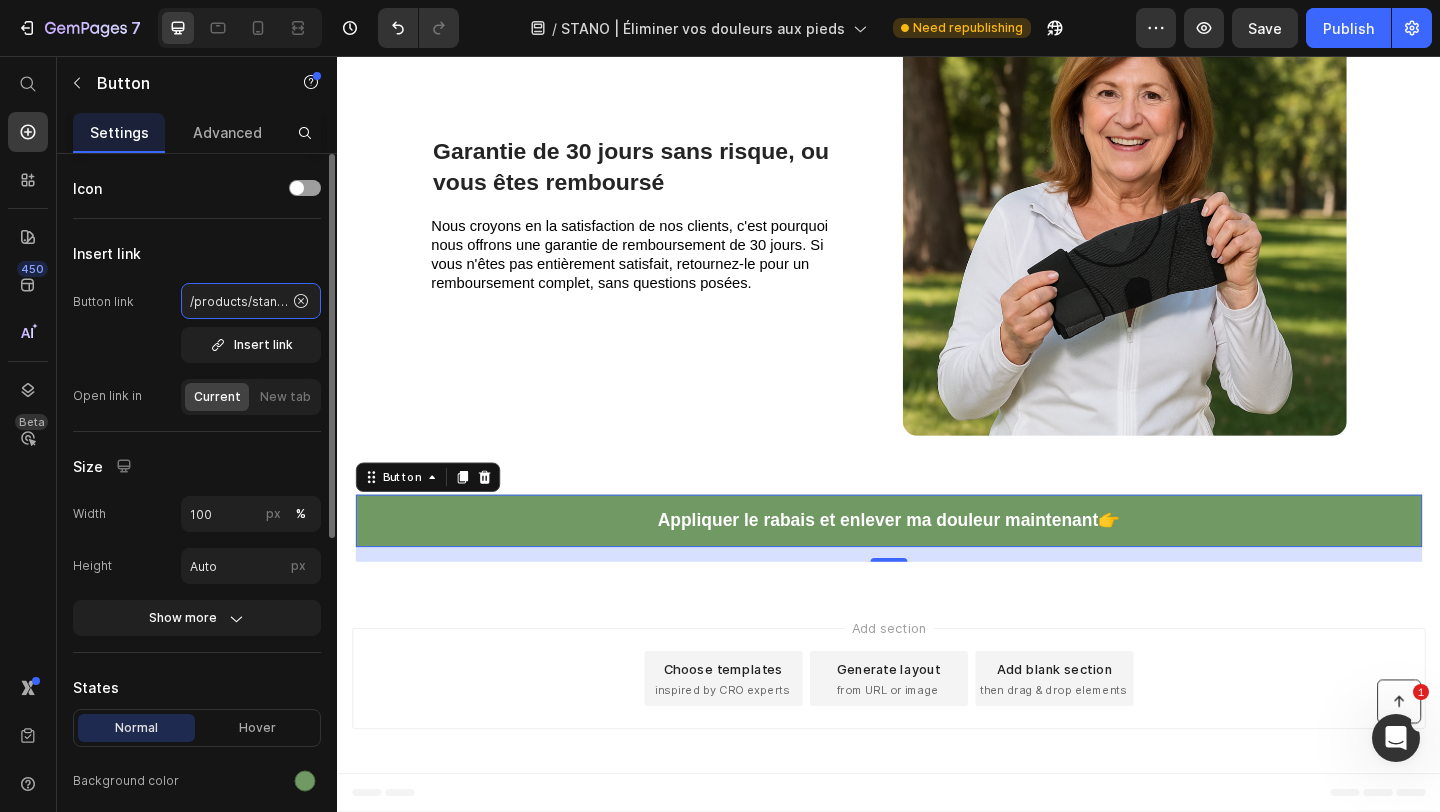 scroll, scrollTop: 0, scrollLeft: 455, axis: horizontal 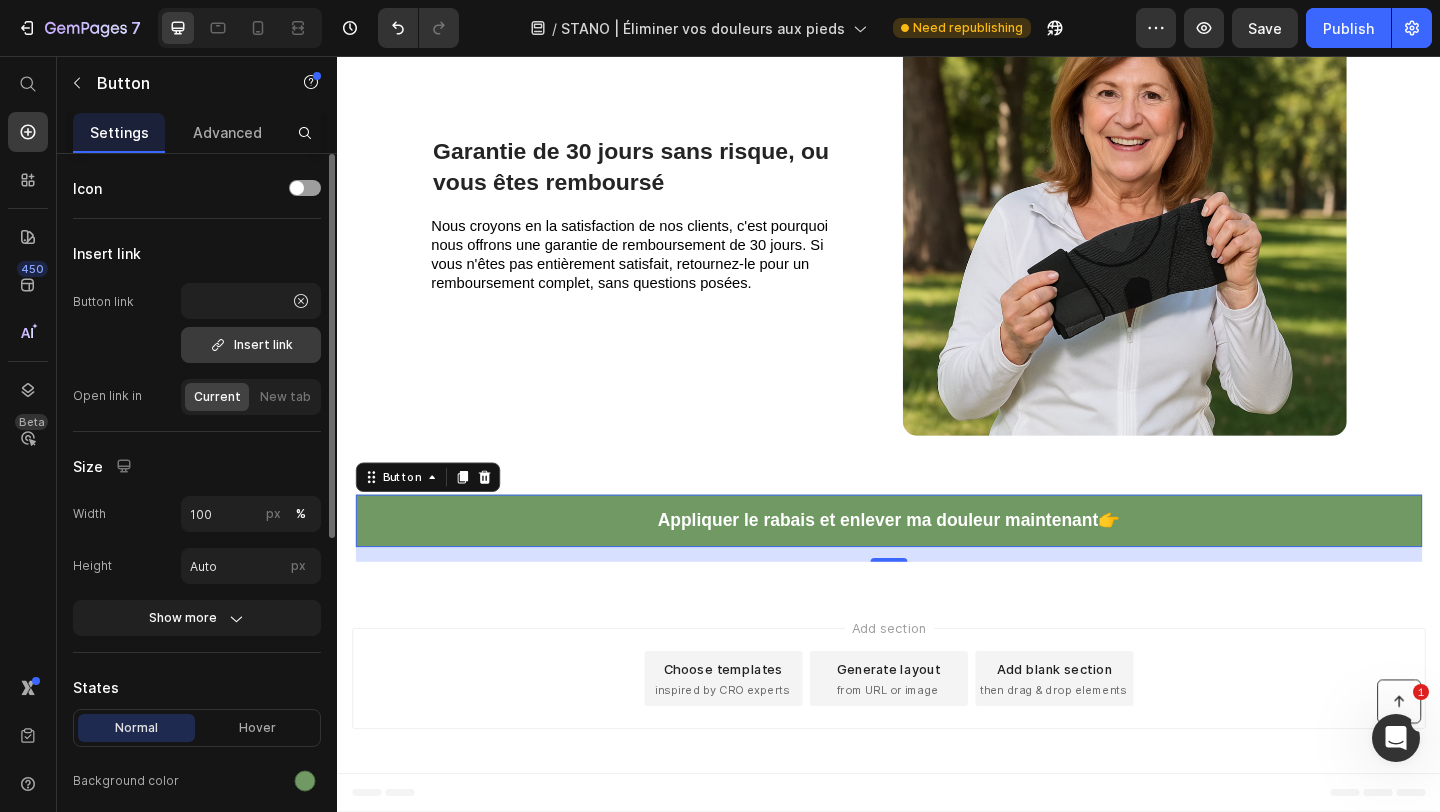 click on "Insert link" at bounding box center (251, 345) 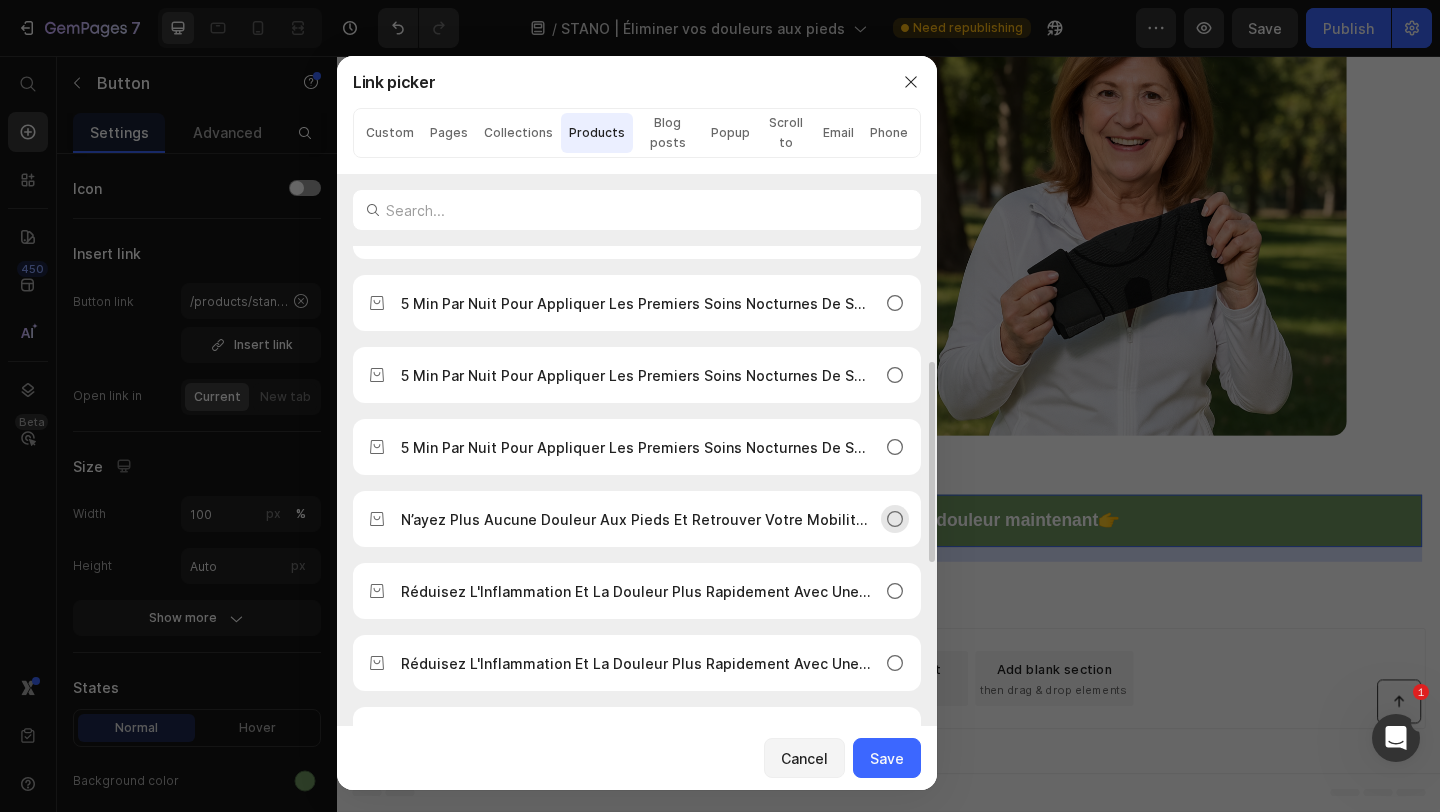 scroll, scrollTop: 271, scrollLeft: 0, axis: vertical 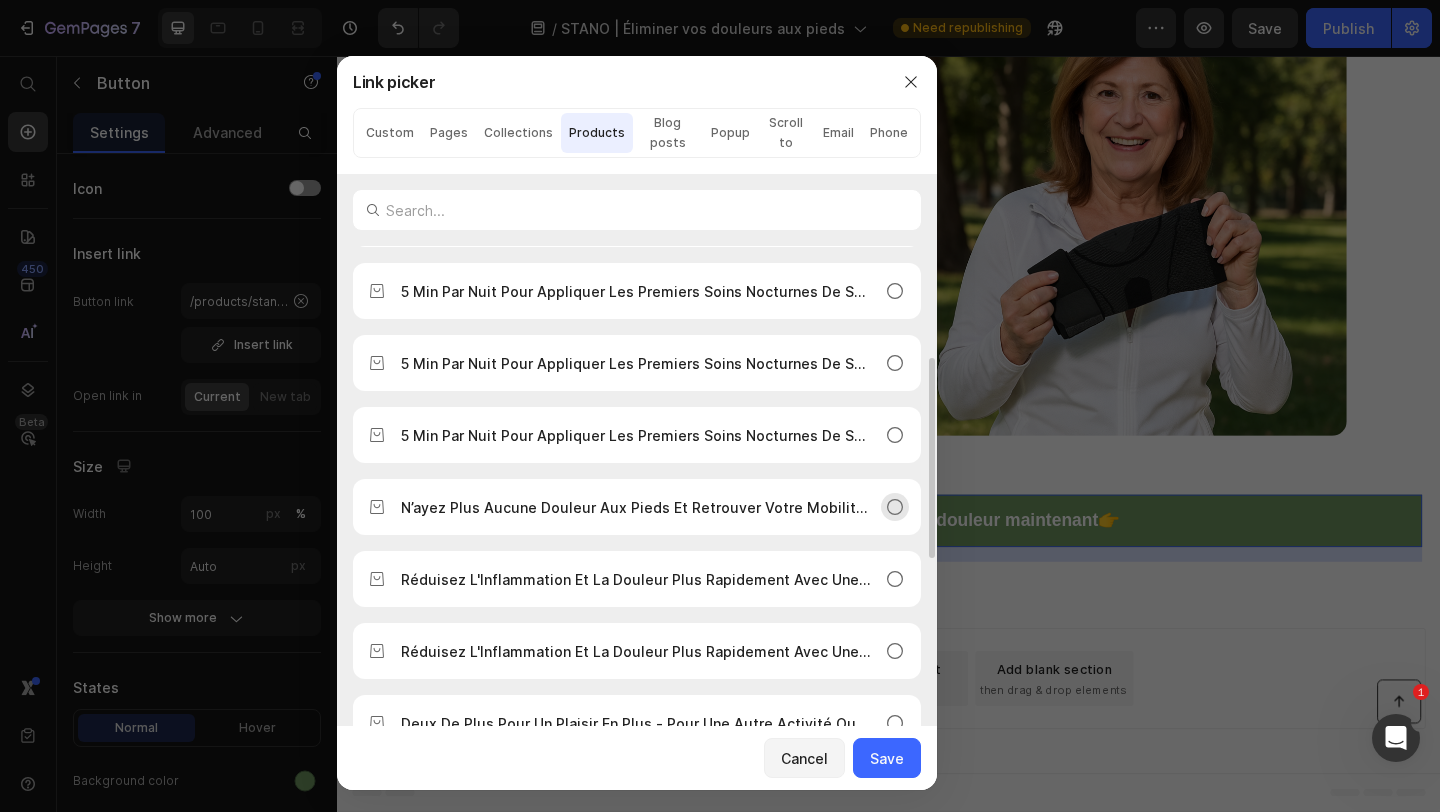 click 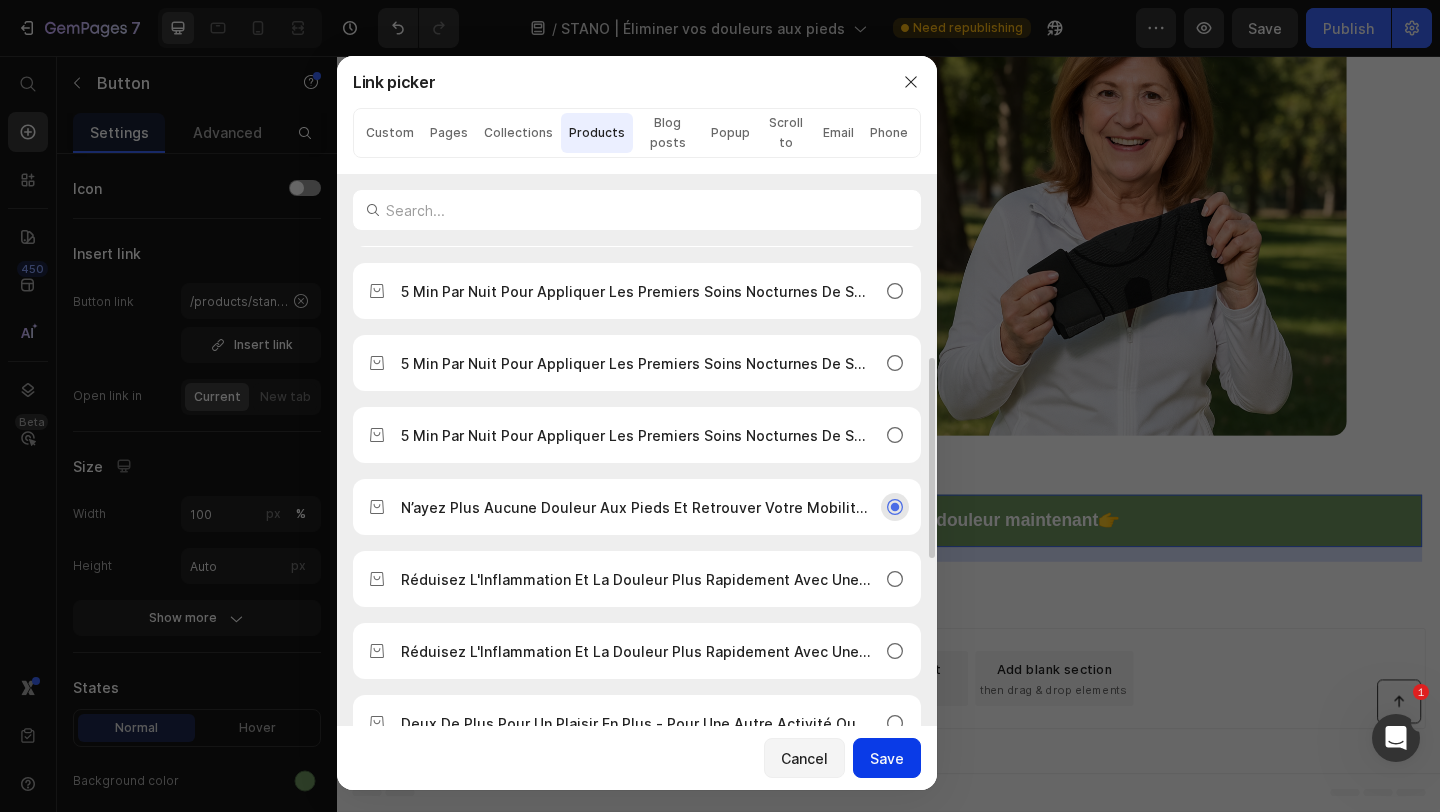click on "Save" at bounding box center [887, 758] 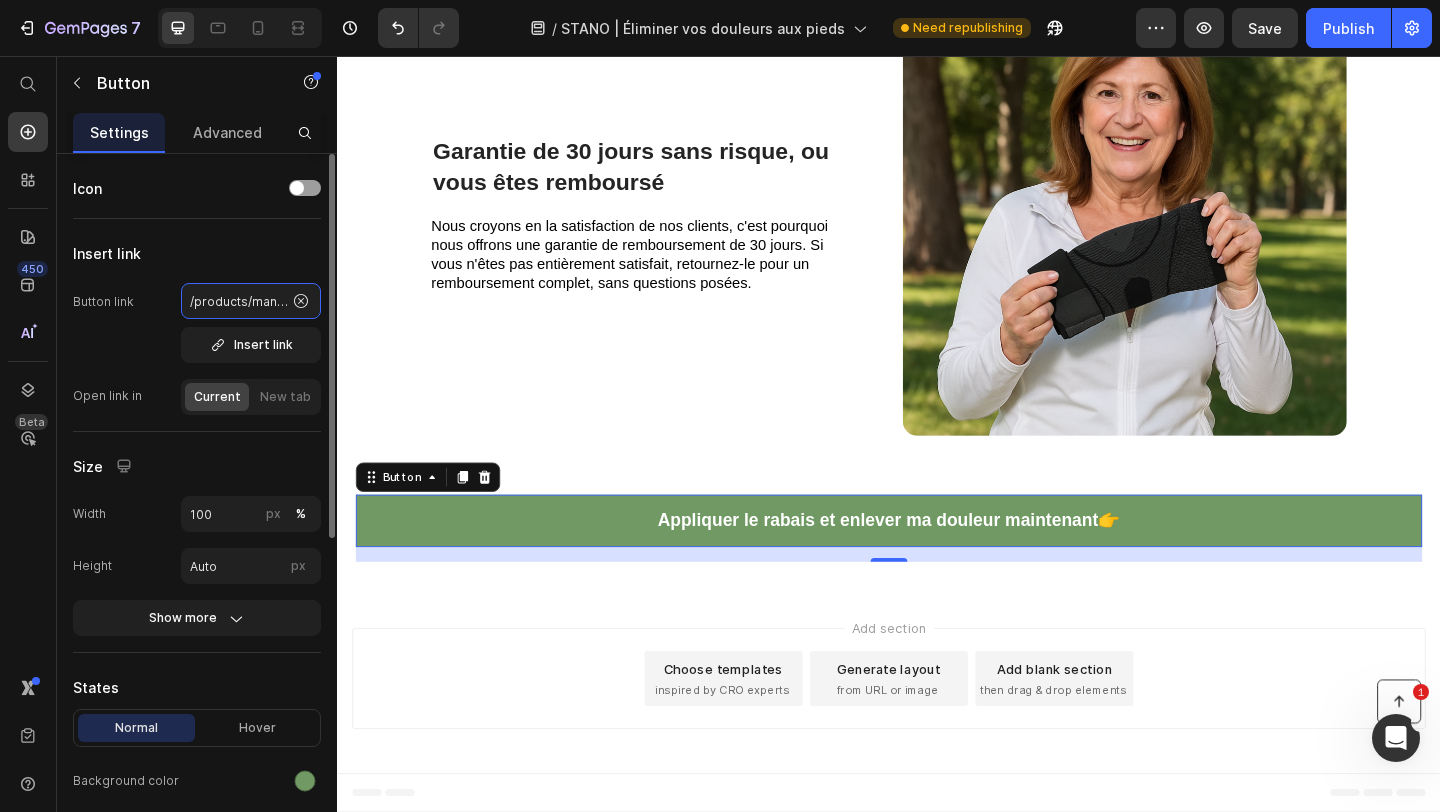 click on "/products/manchon" 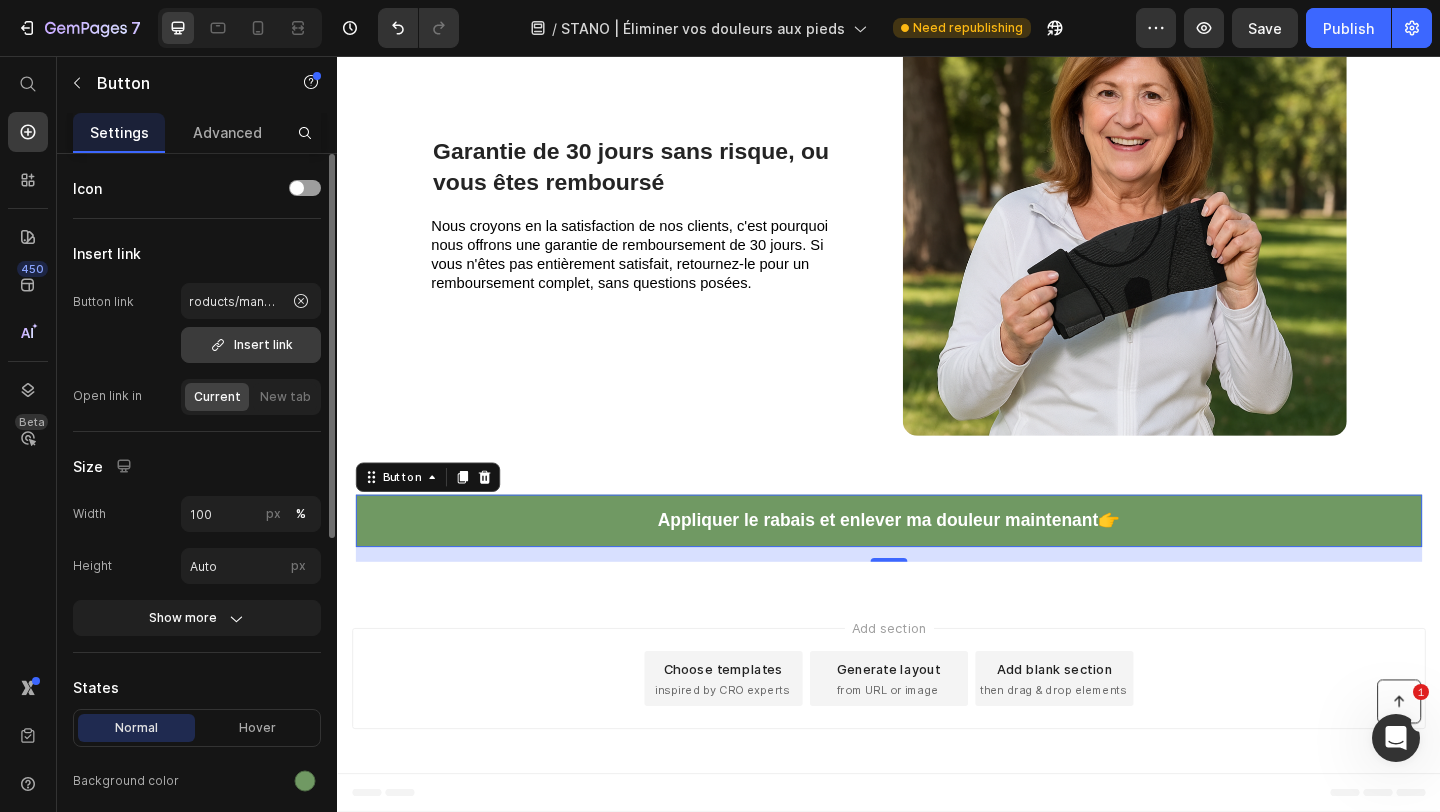 click on "Insert link" at bounding box center [251, 345] 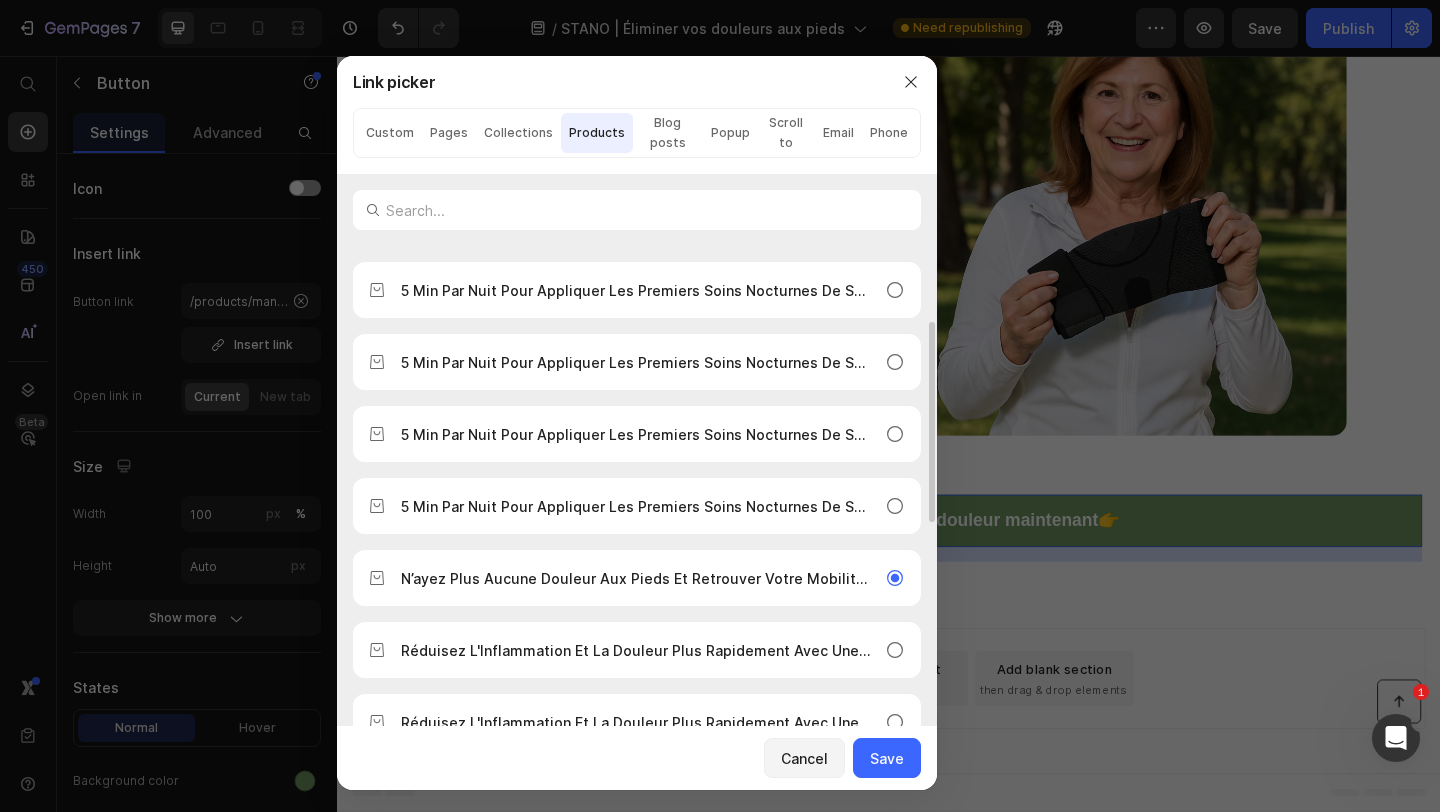 scroll, scrollTop: 257, scrollLeft: 0, axis: vertical 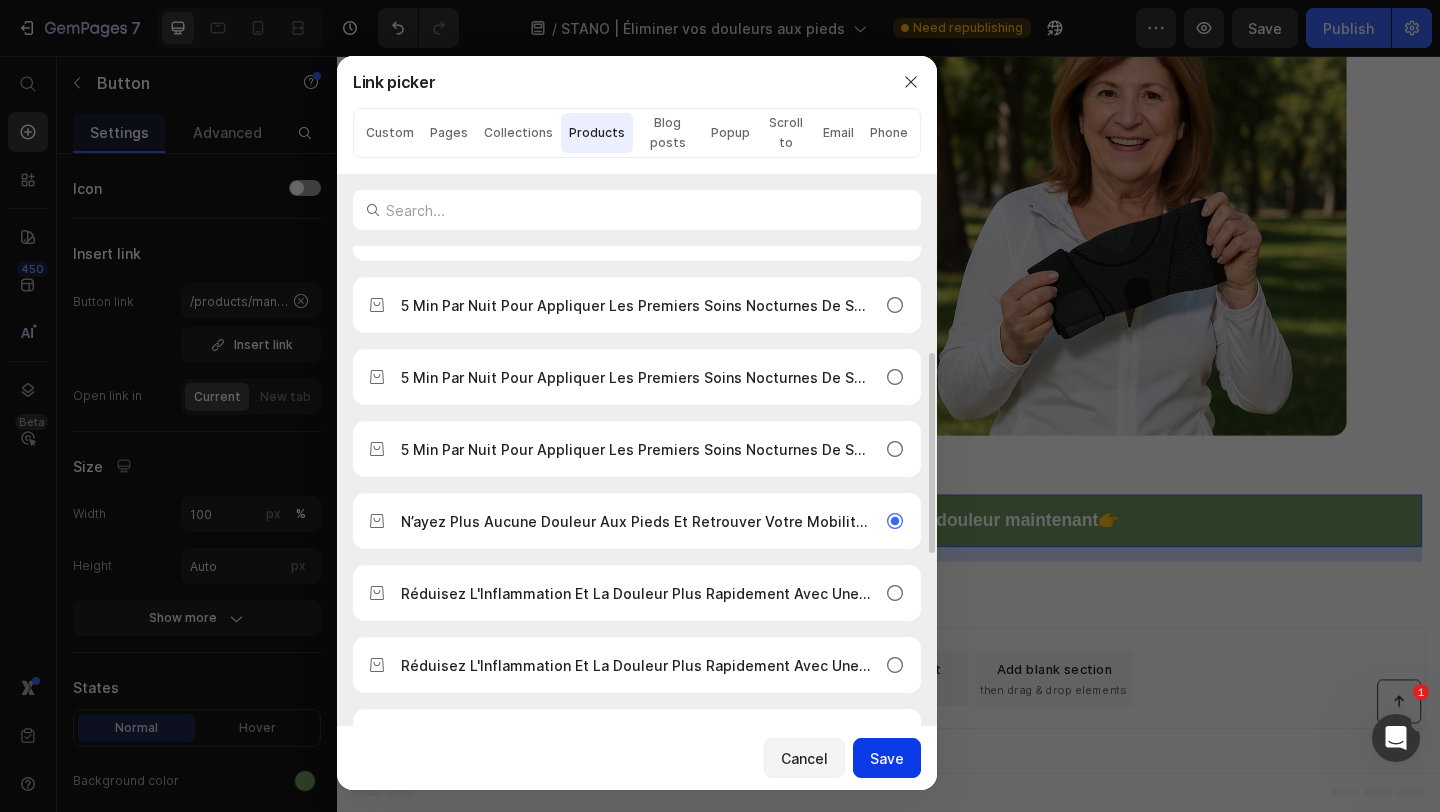 click on "Save" 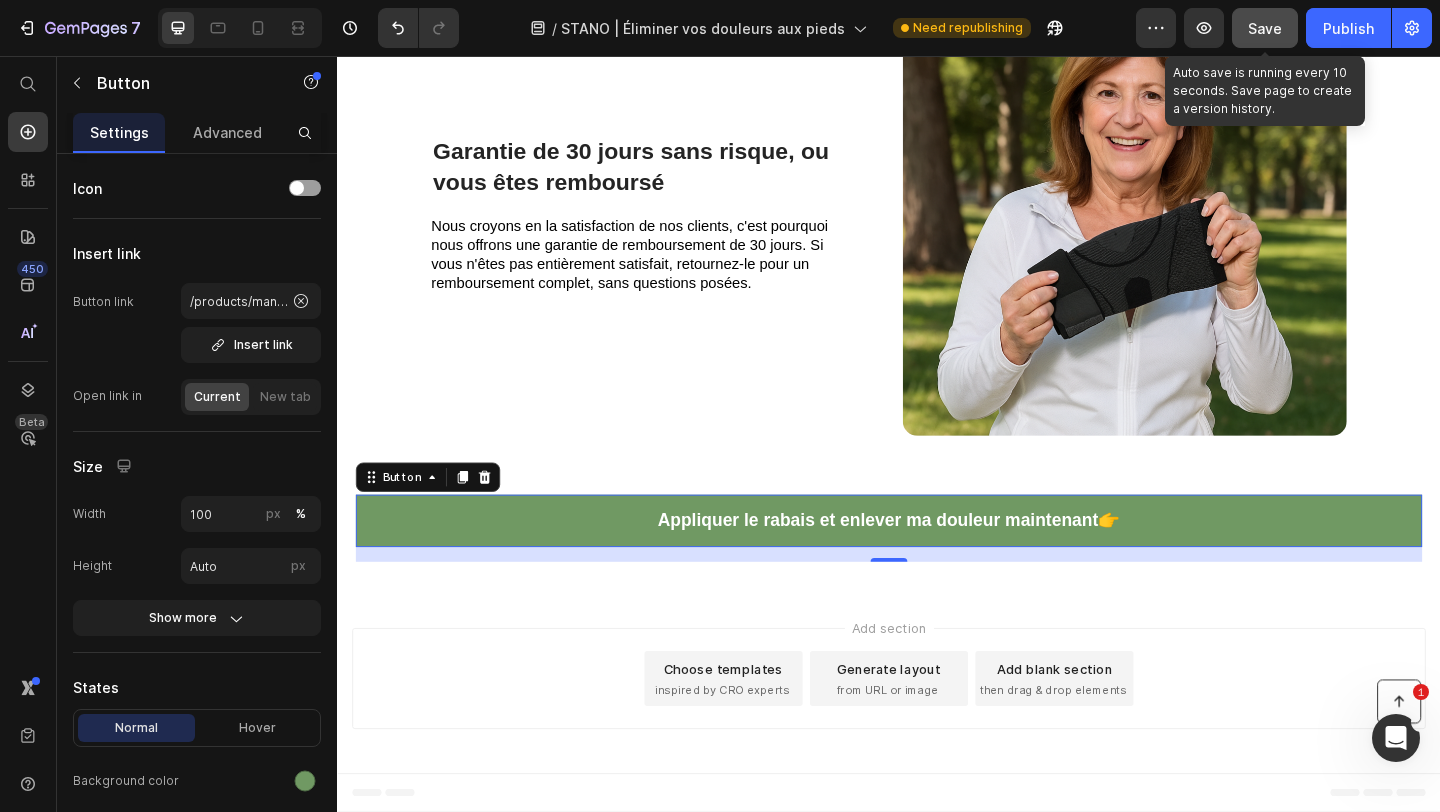 click on "Save" at bounding box center [1265, 28] 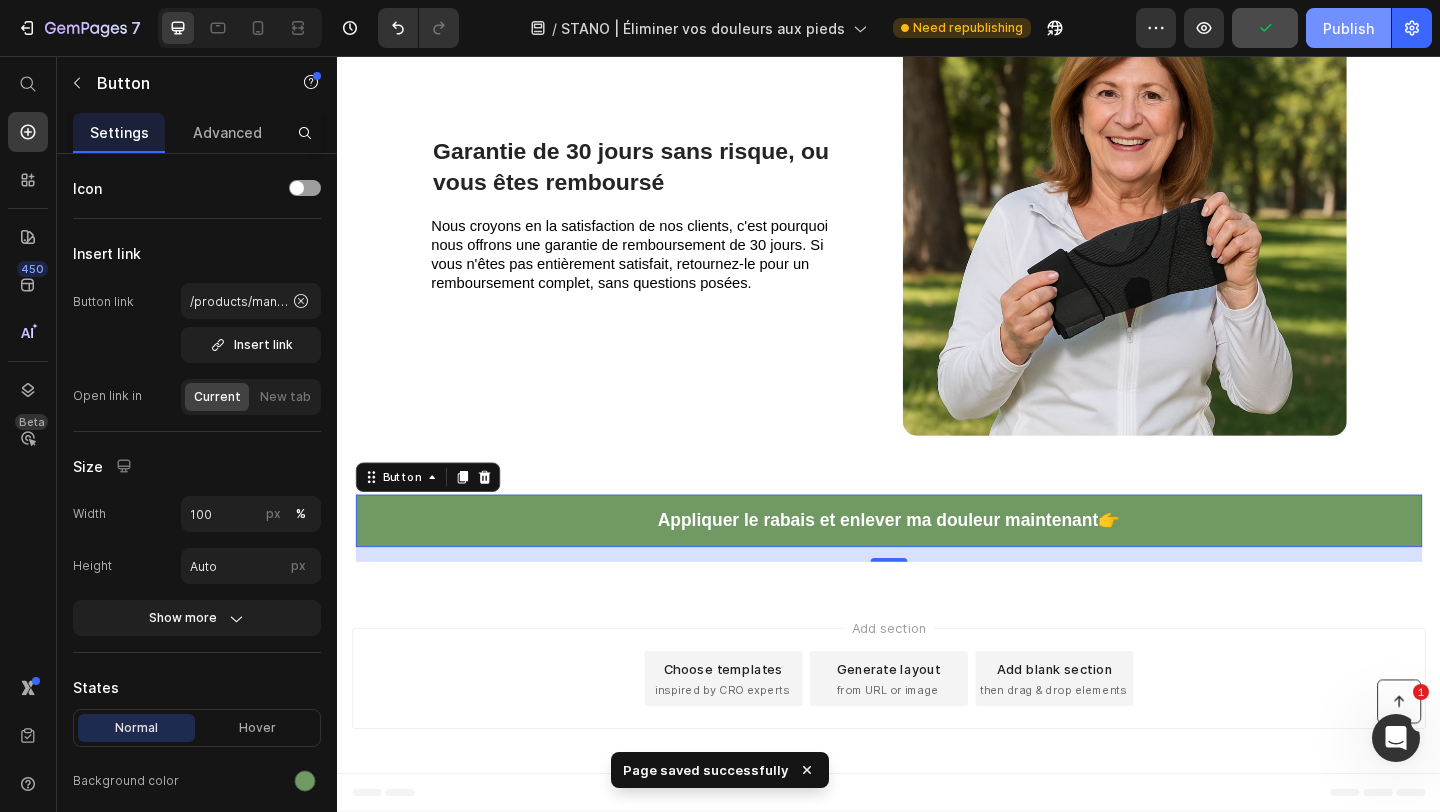 click on "Publish" at bounding box center (1348, 28) 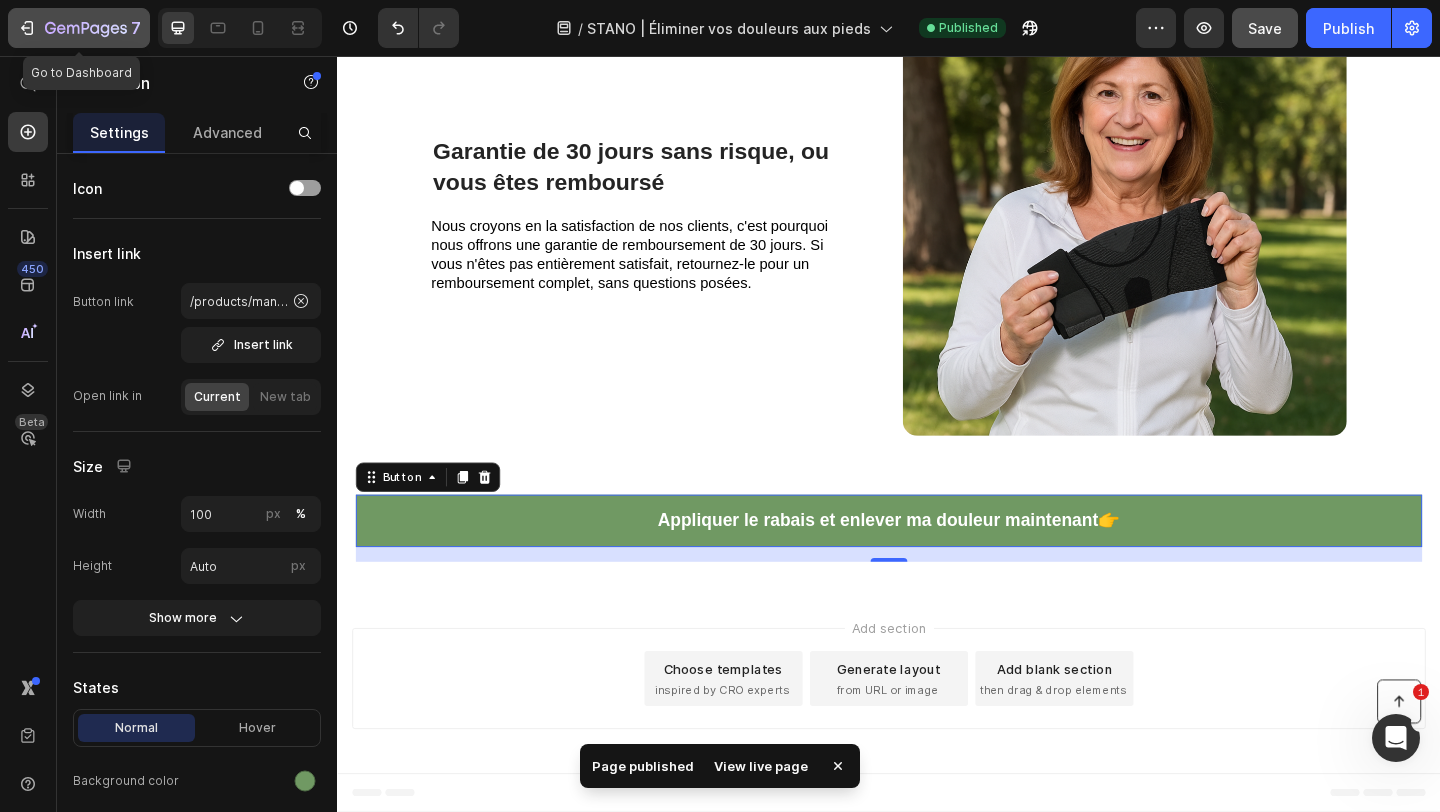 click 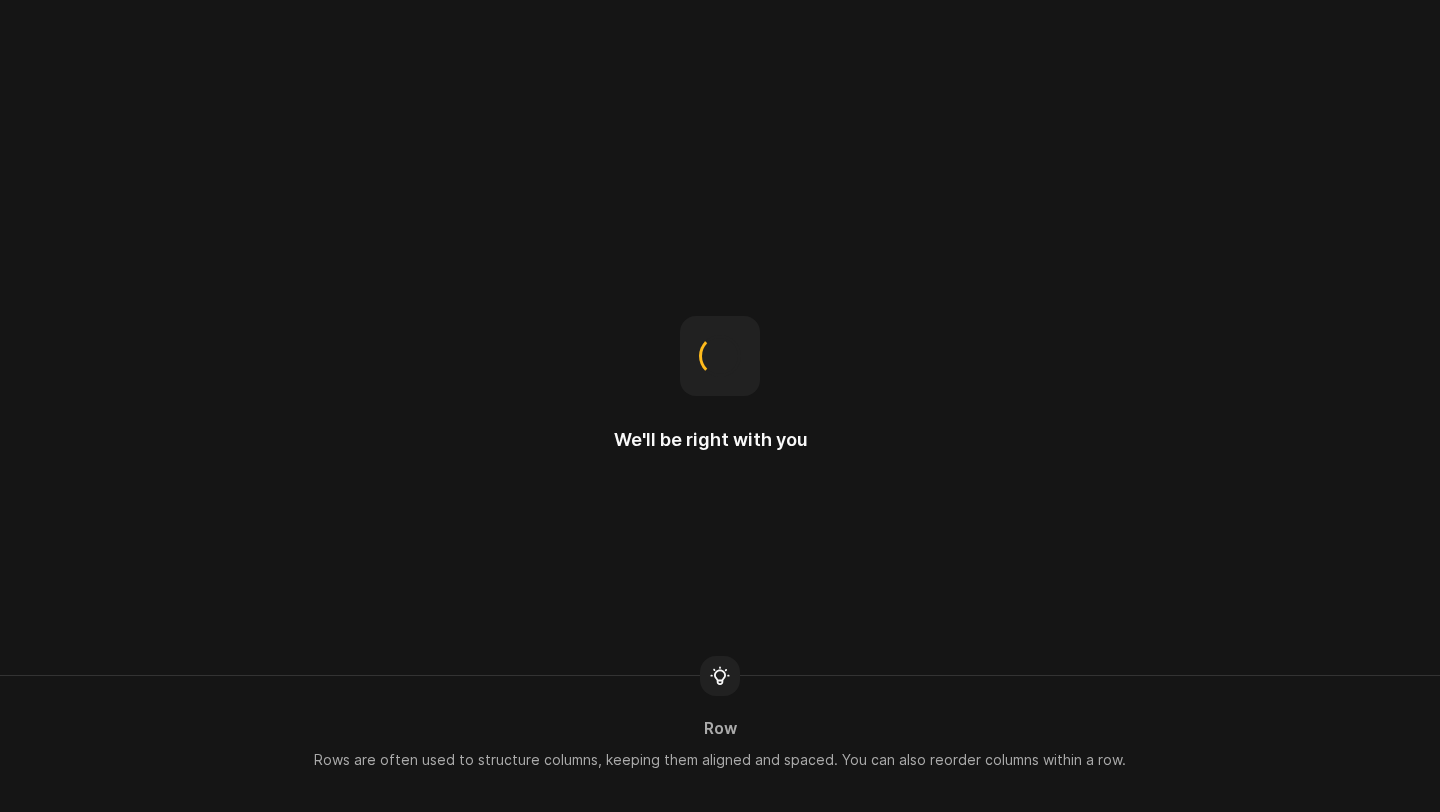 scroll, scrollTop: 0, scrollLeft: 0, axis: both 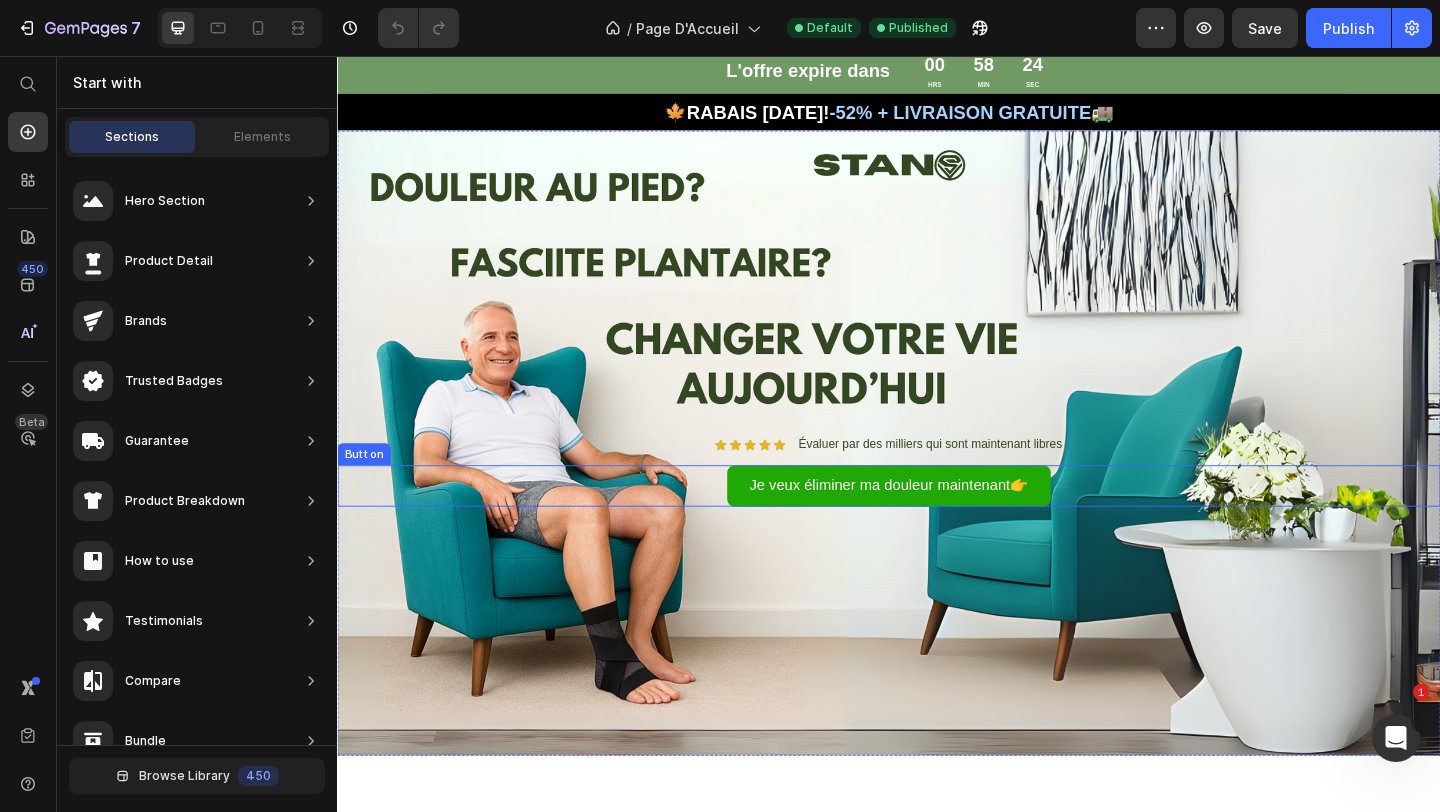 click on "Je veux éliminer ma douleur maintenant👉 Button" at bounding box center (937, 523) 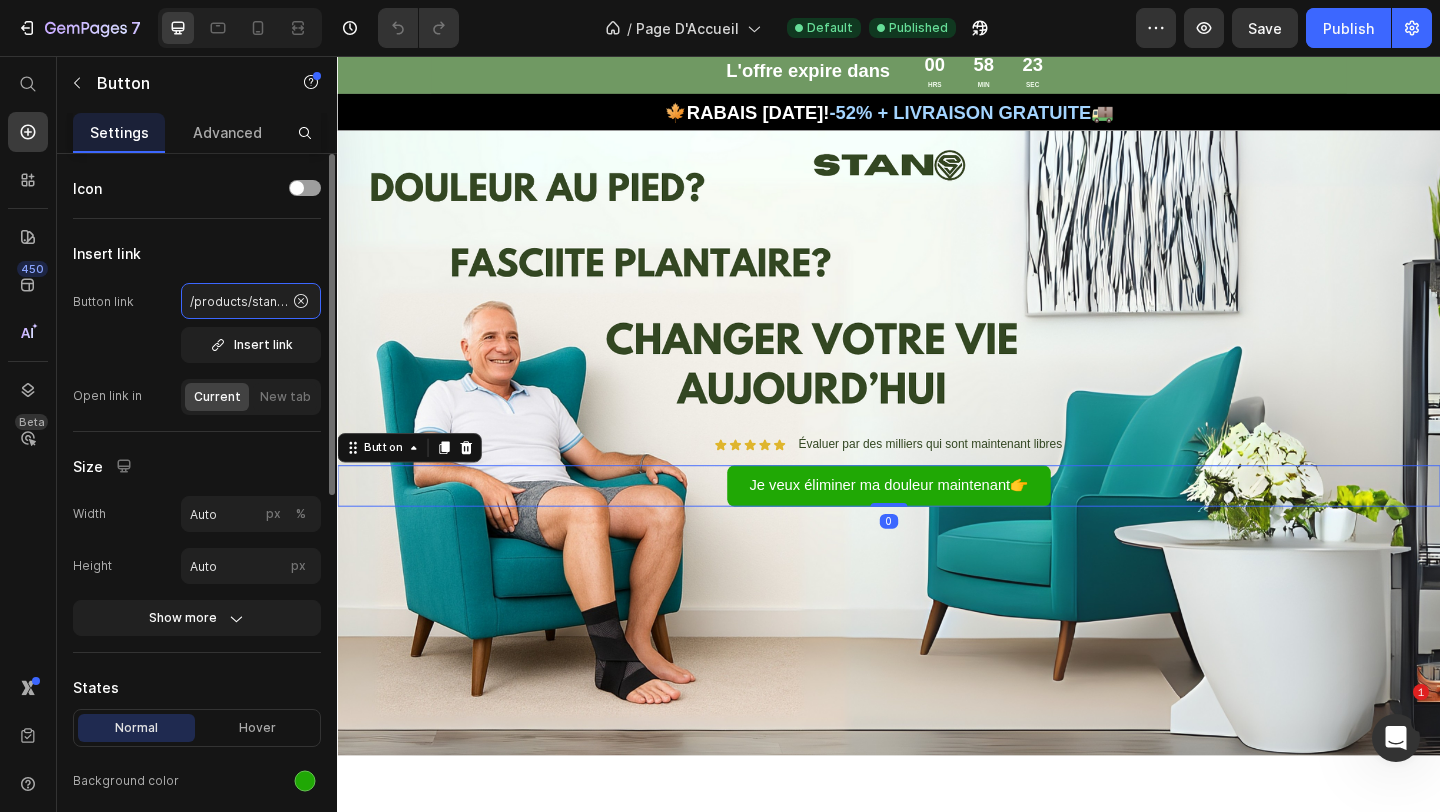 click on "/products/stano%E2%84%A2-n-ayez-plus-aucune-douleur-aux-pieds-et-retrouver-votre-mobilite" 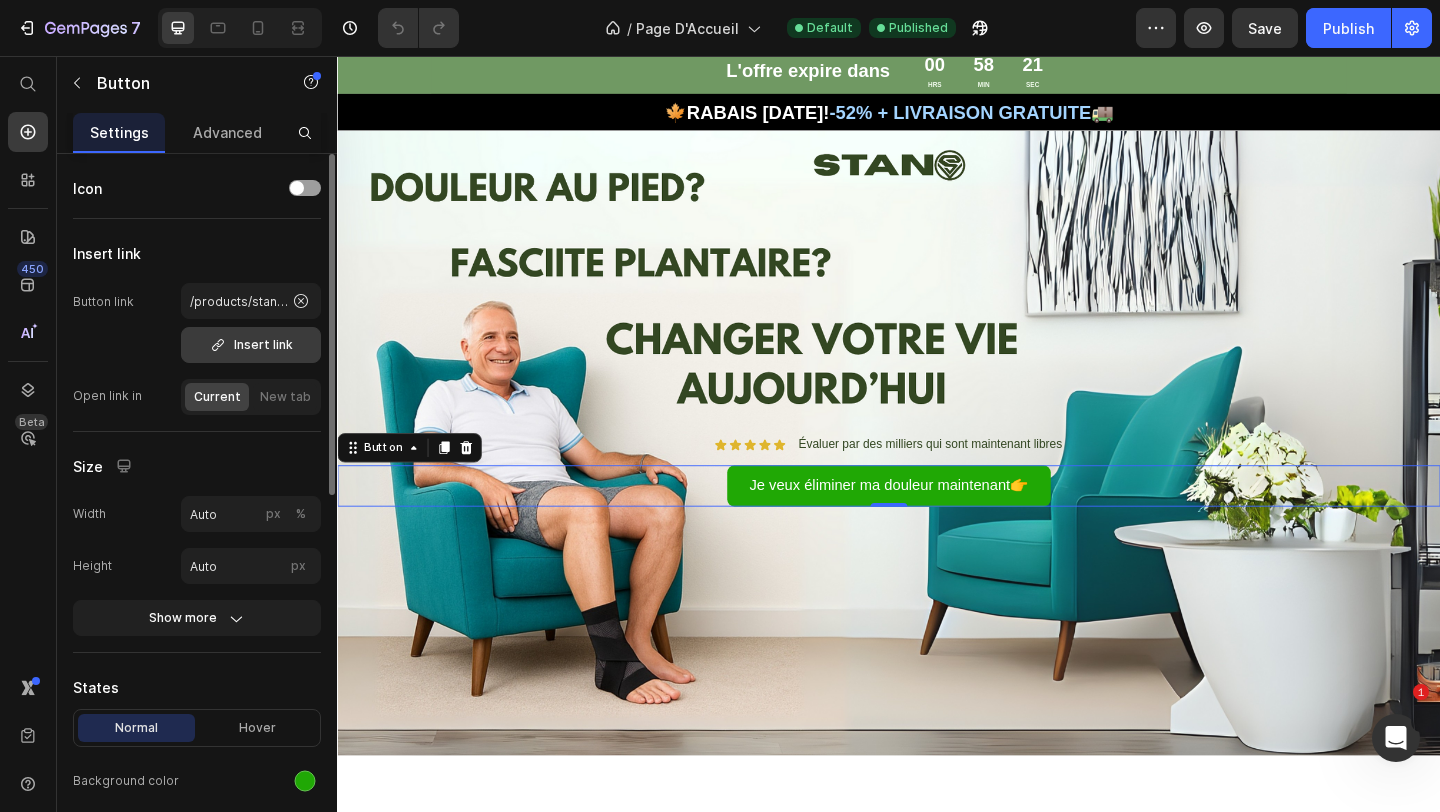 click on "Insert link" at bounding box center (251, 345) 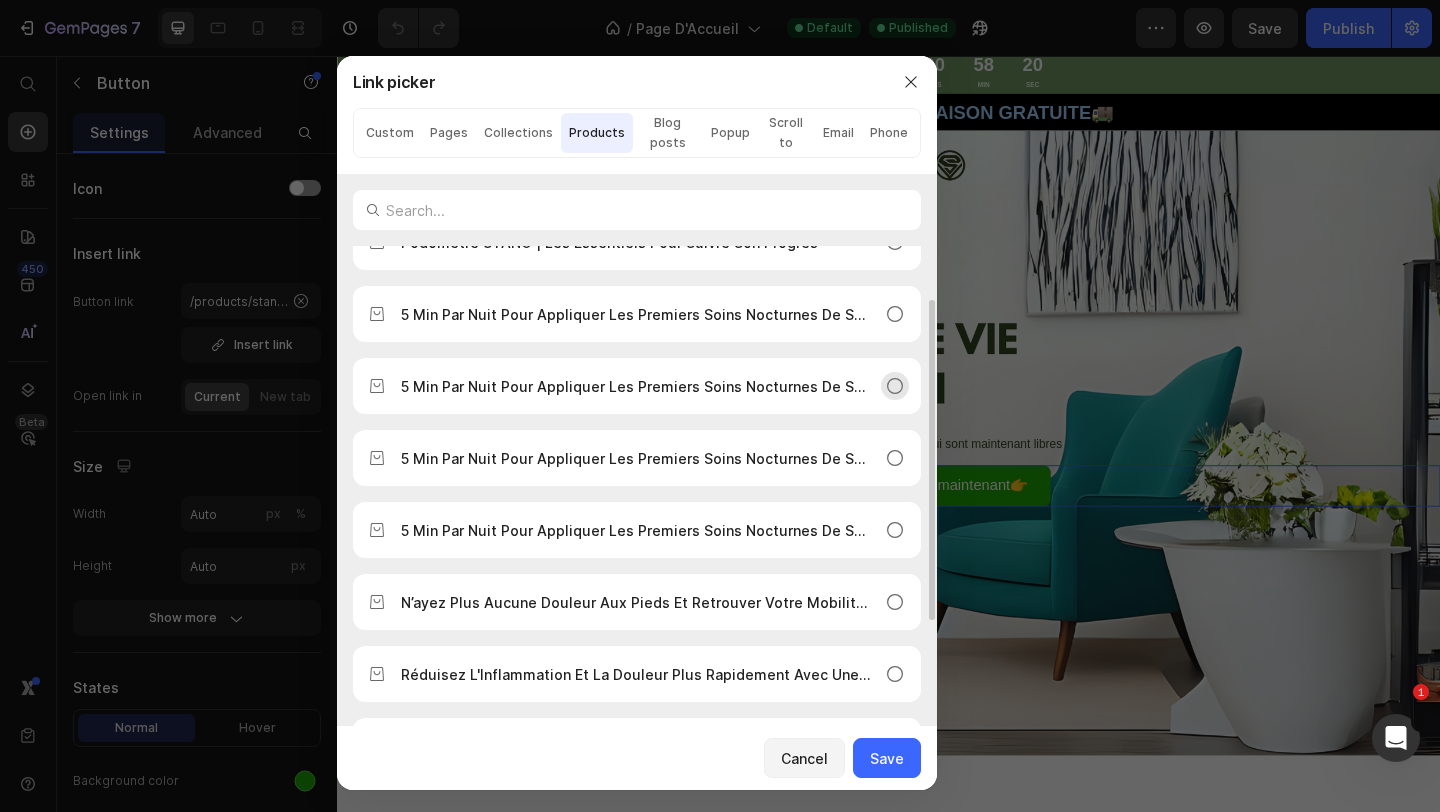 scroll, scrollTop: 189, scrollLeft: 0, axis: vertical 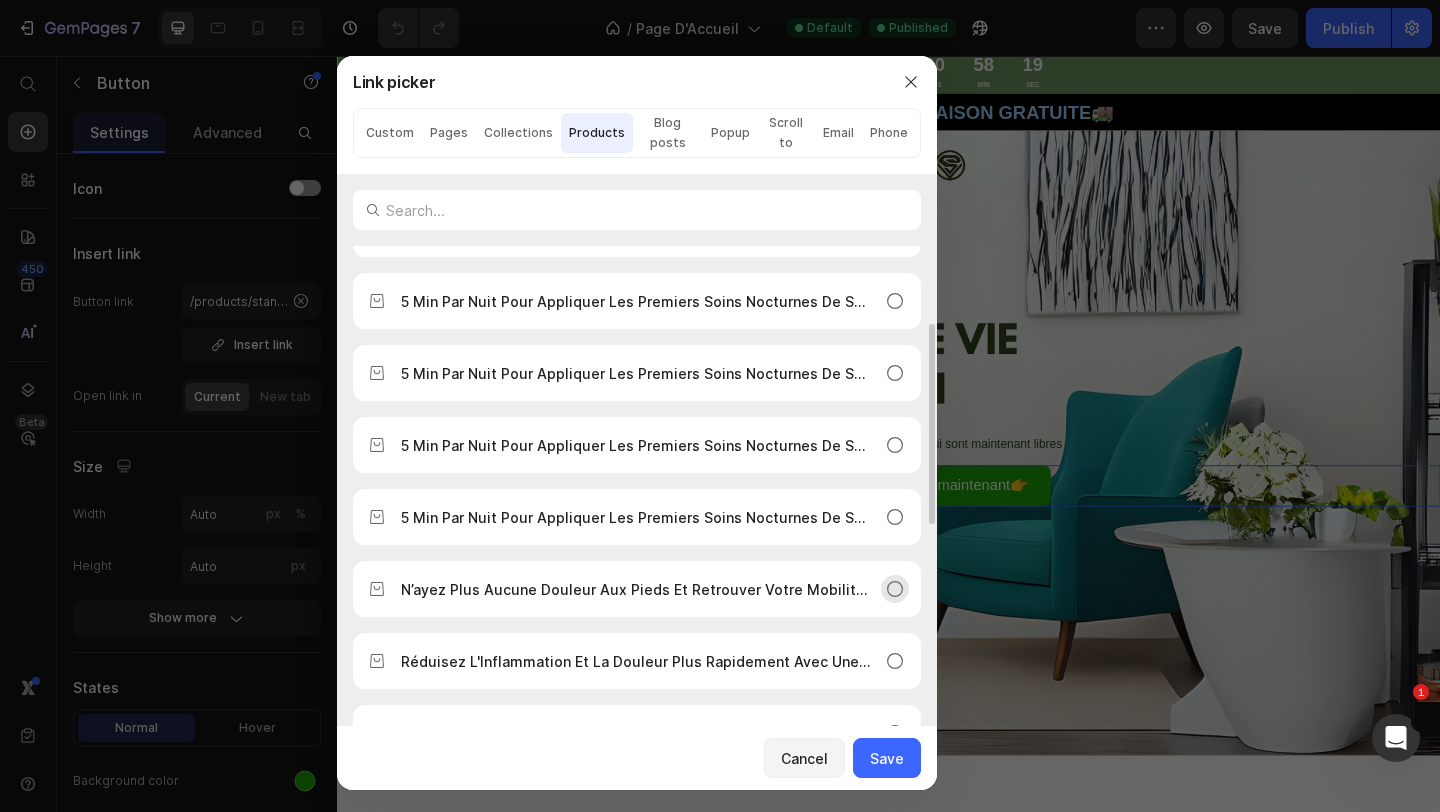 click 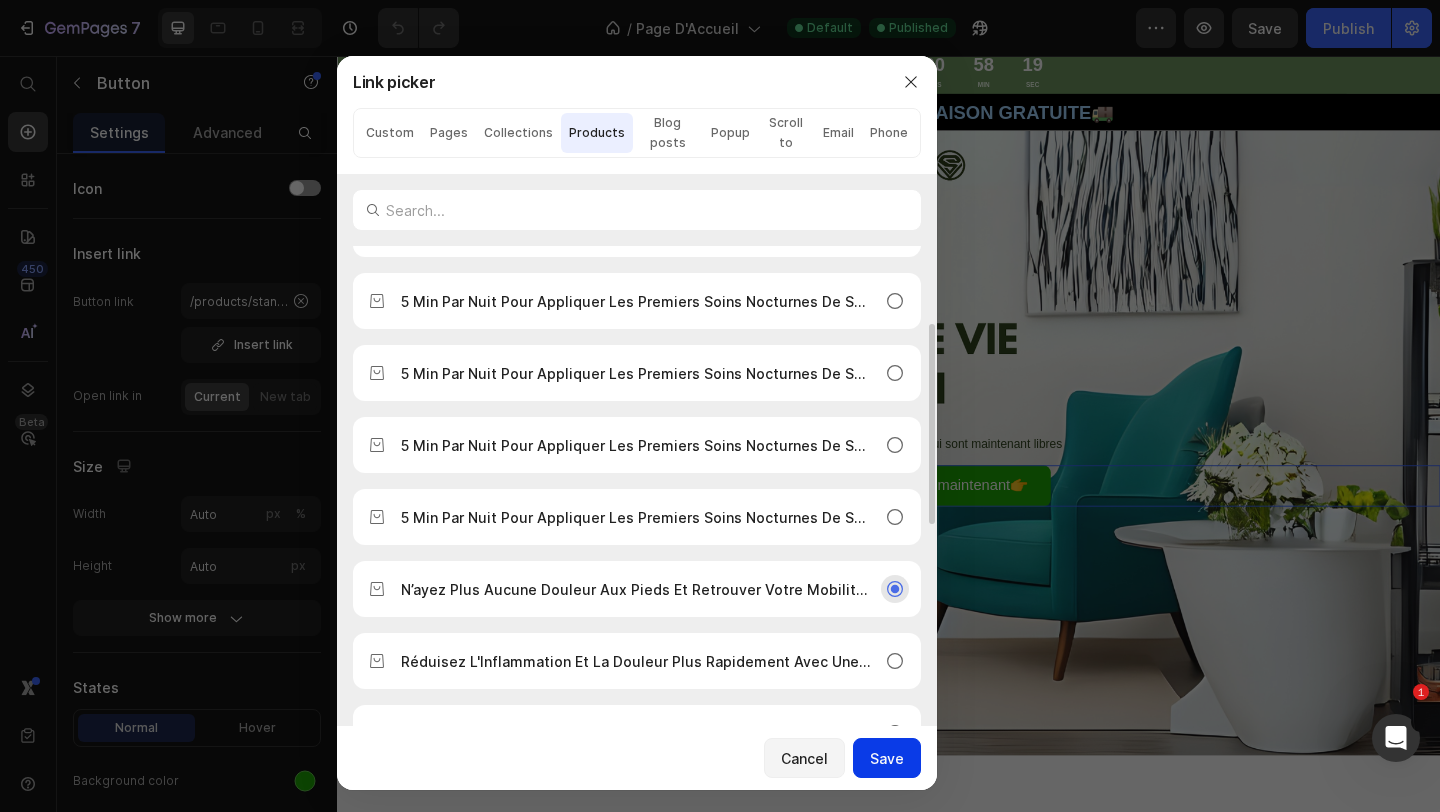 click on "Save" at bounding box center [887, 758] 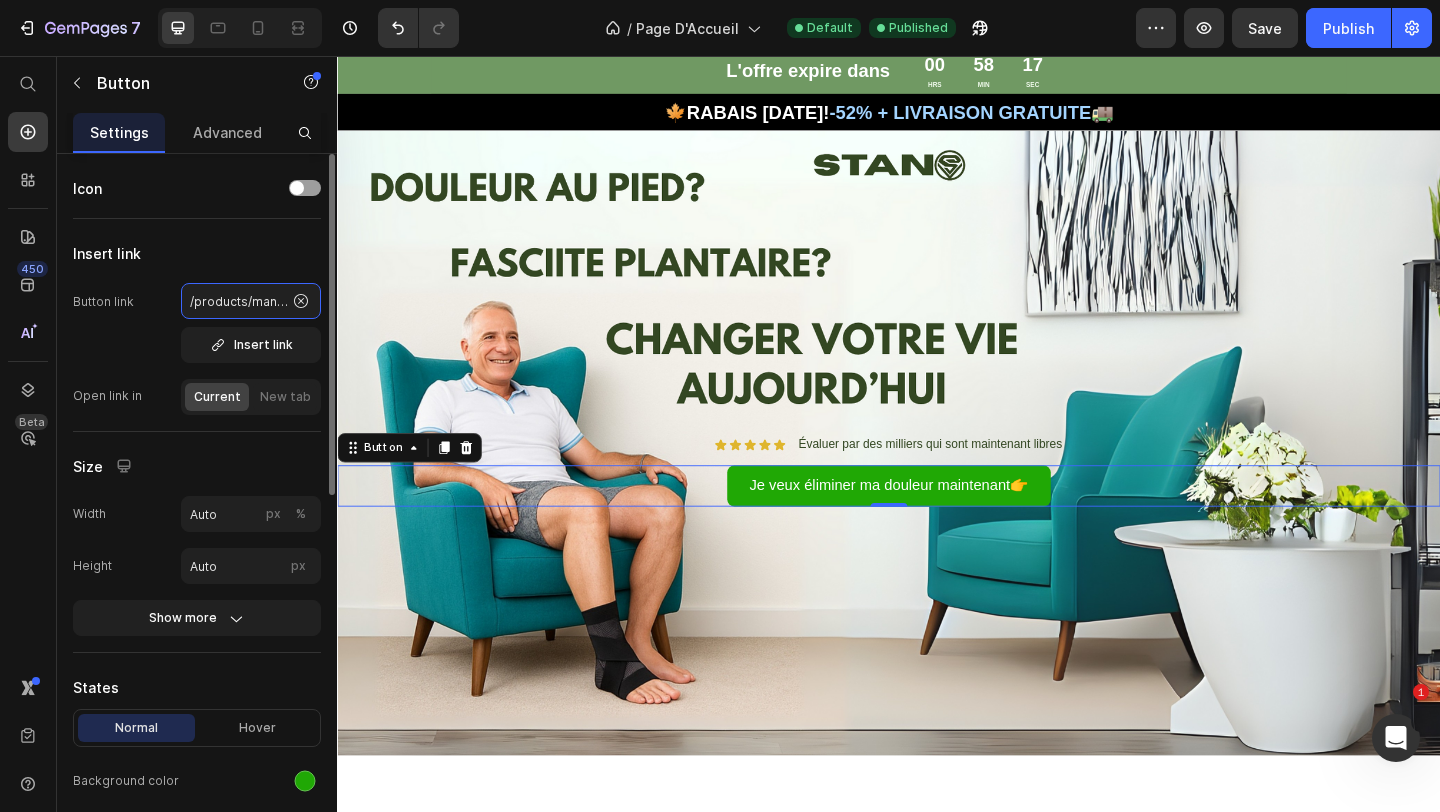 click on "/products/manchon" 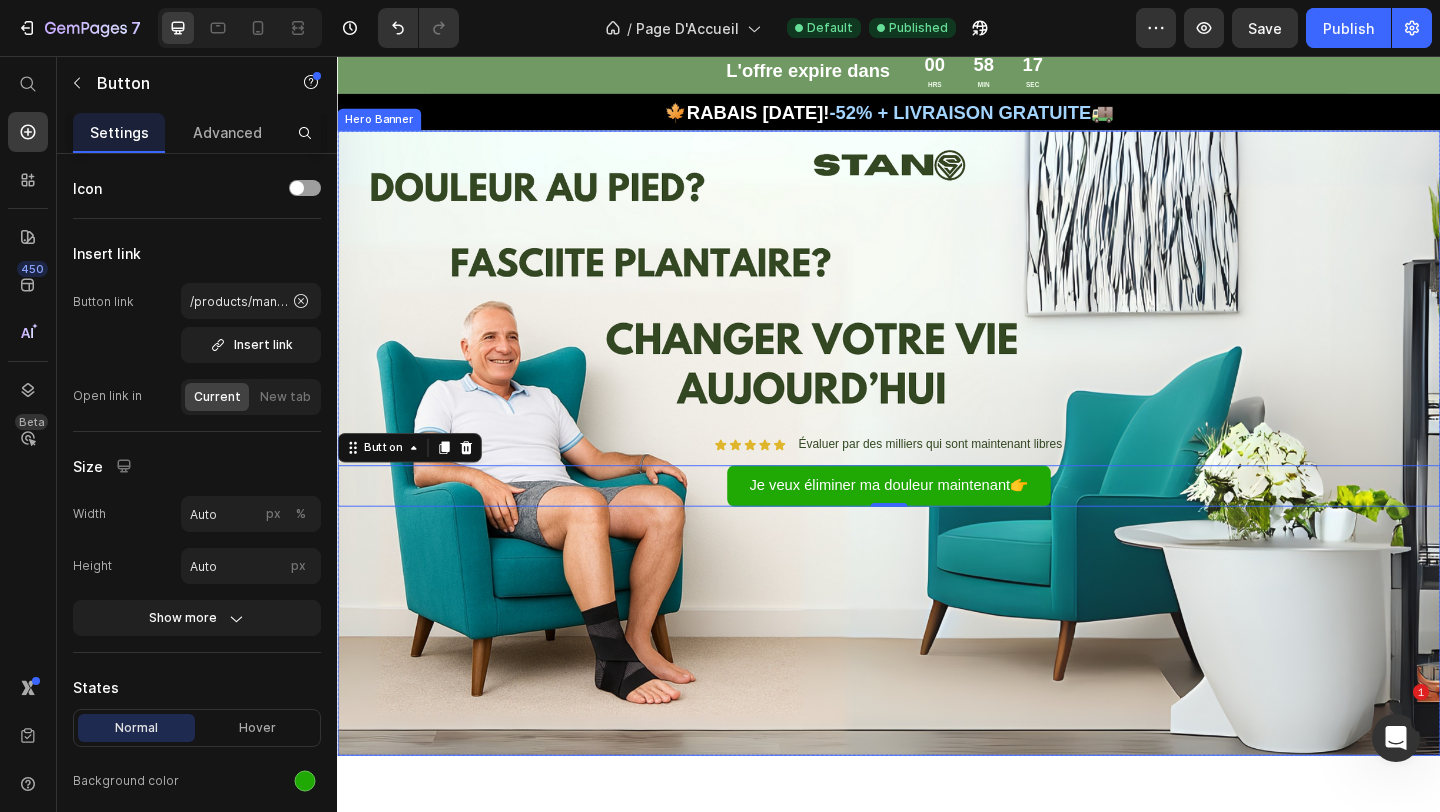 click on "Icon
Icon
Icon
Icon
Icon Icon List Évaluer par des milliers qui sont maintenant libres Text Block Row Je veux éliminer ma douleur maintenant👉 Button   0" at bounding box center [937, 477] 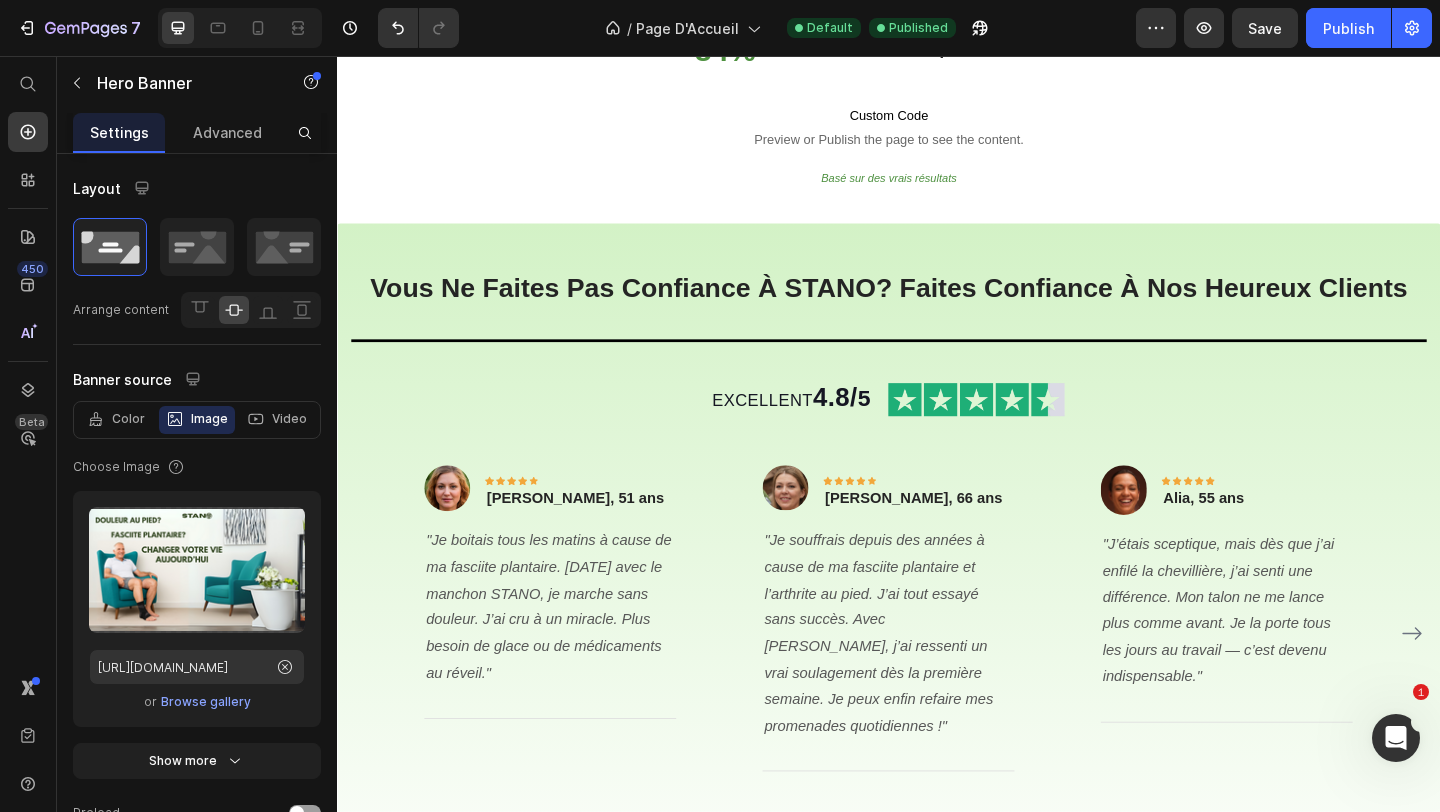 scroll, scrollTop: 2598, scrollLeft: 0, axis: vertical 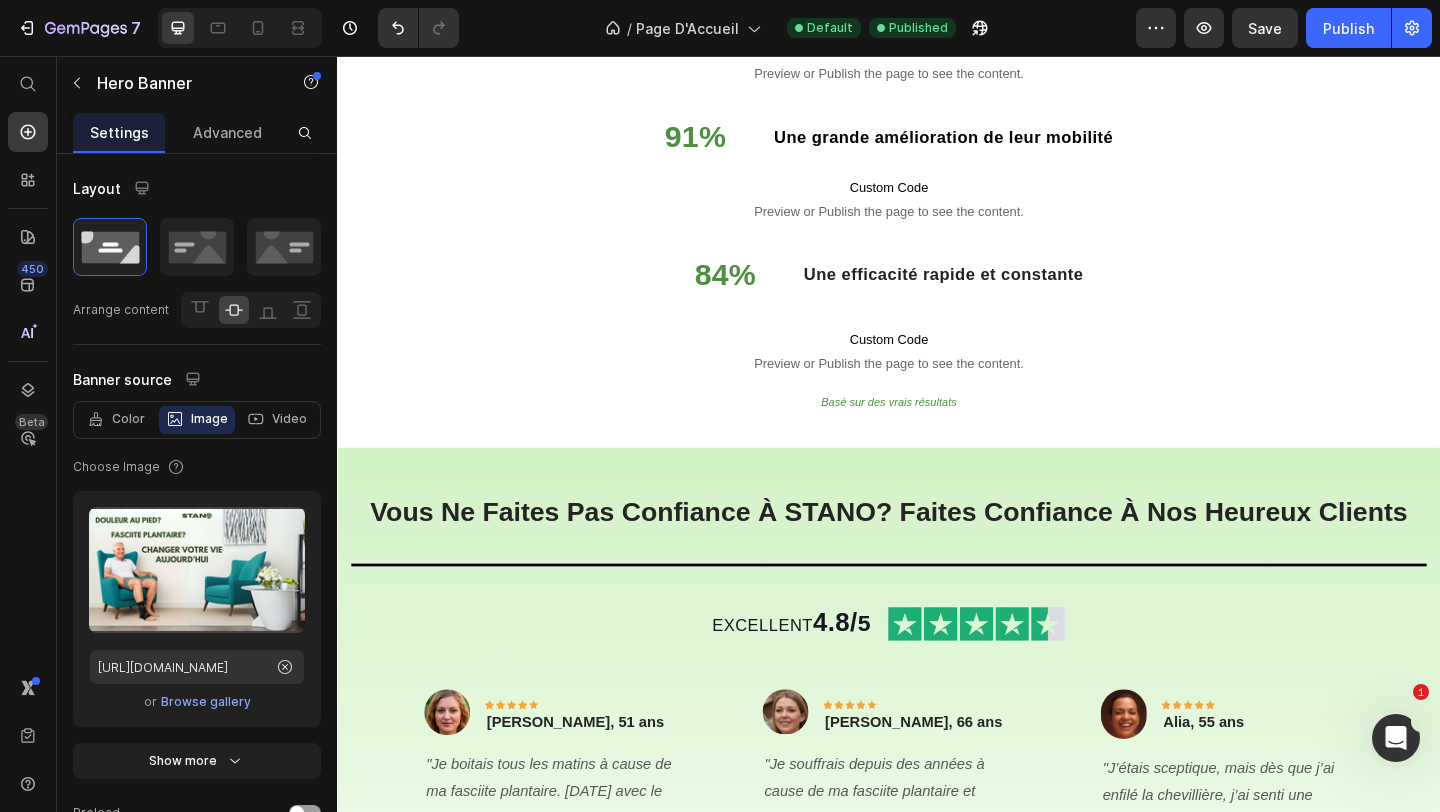 click on "Je veux marcher sans douleur maintenant👉" at bounding box center [937, -234] 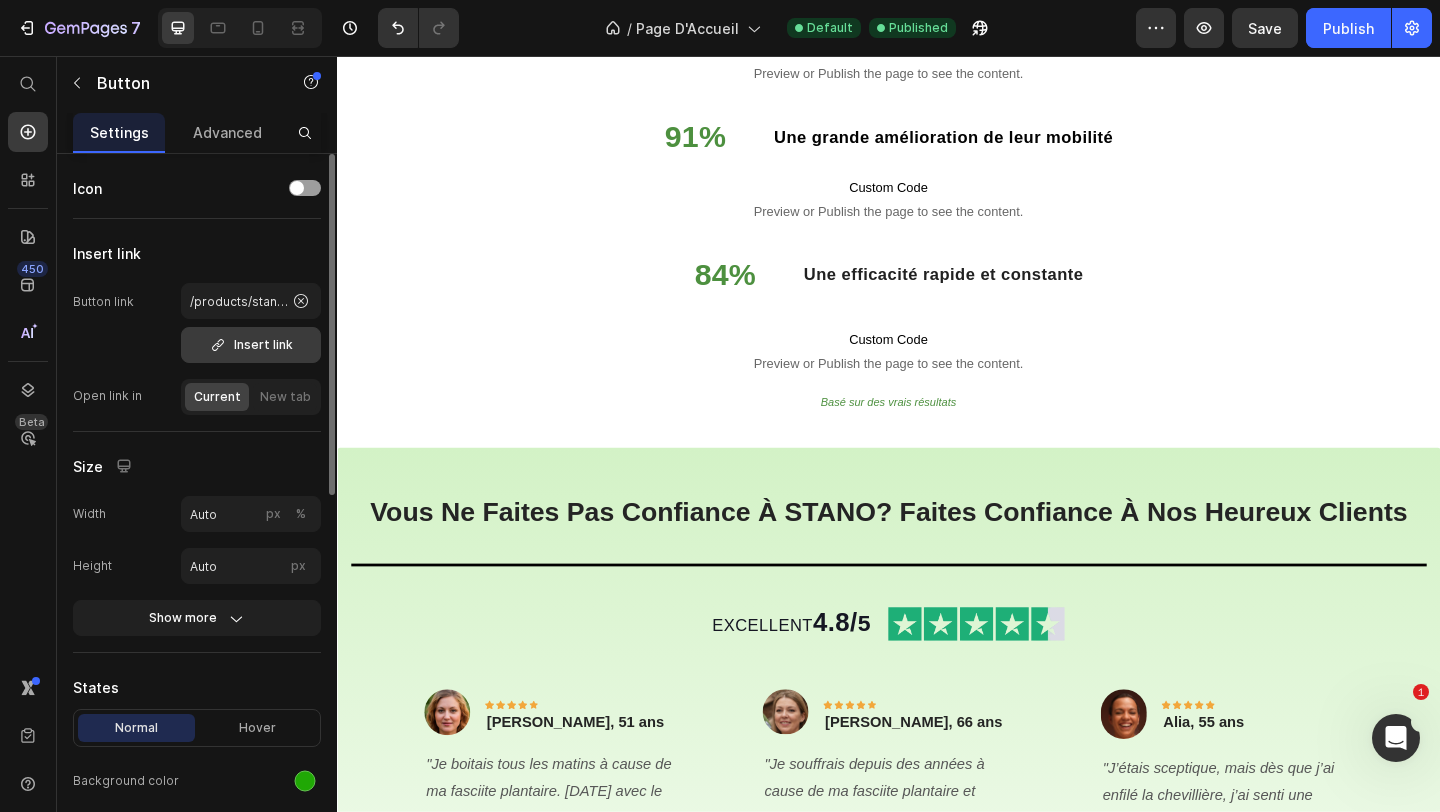 click on "Insert link" at bounding box center (251, 345) 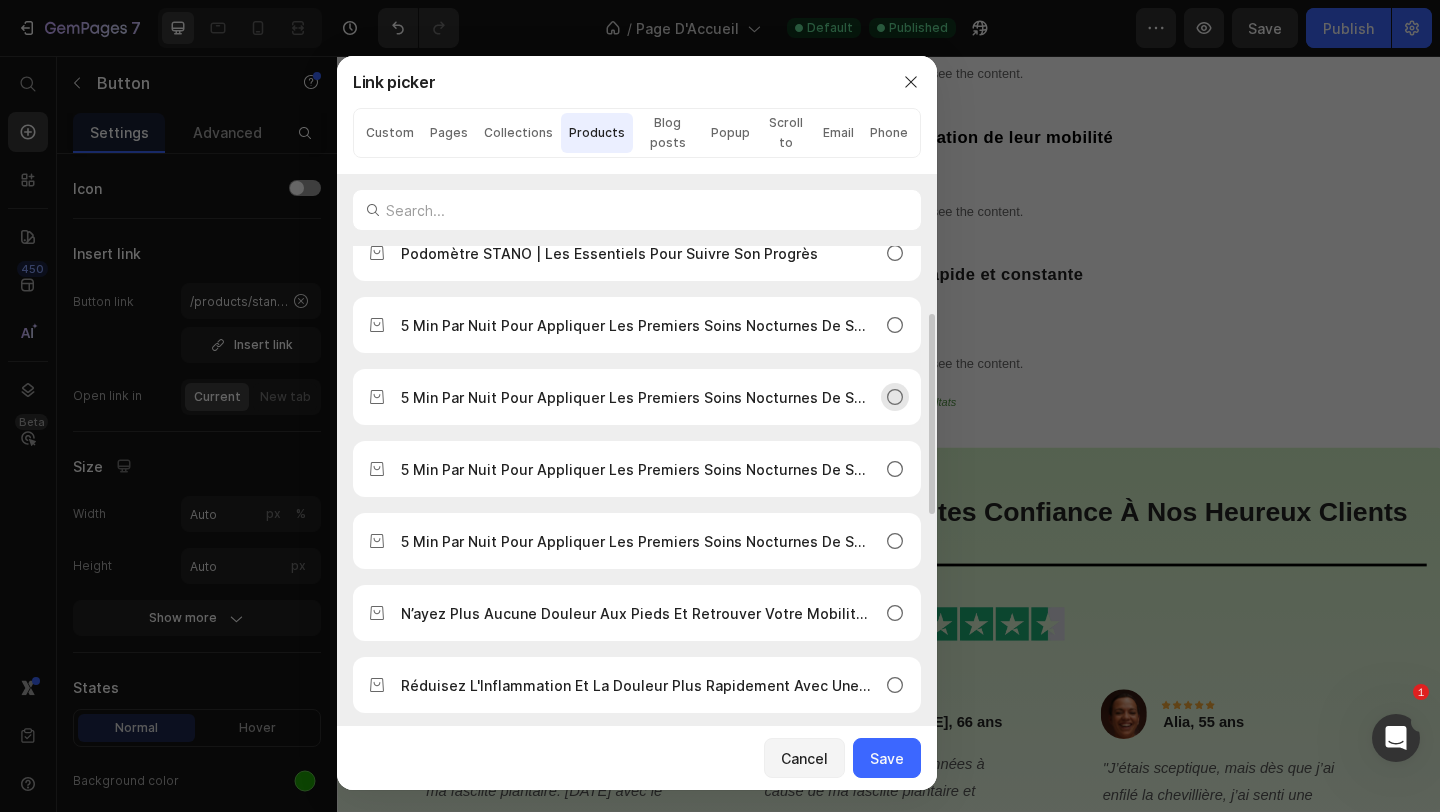 scroll, scrollTop: 191, scrollLeft: 0, axis: vertical 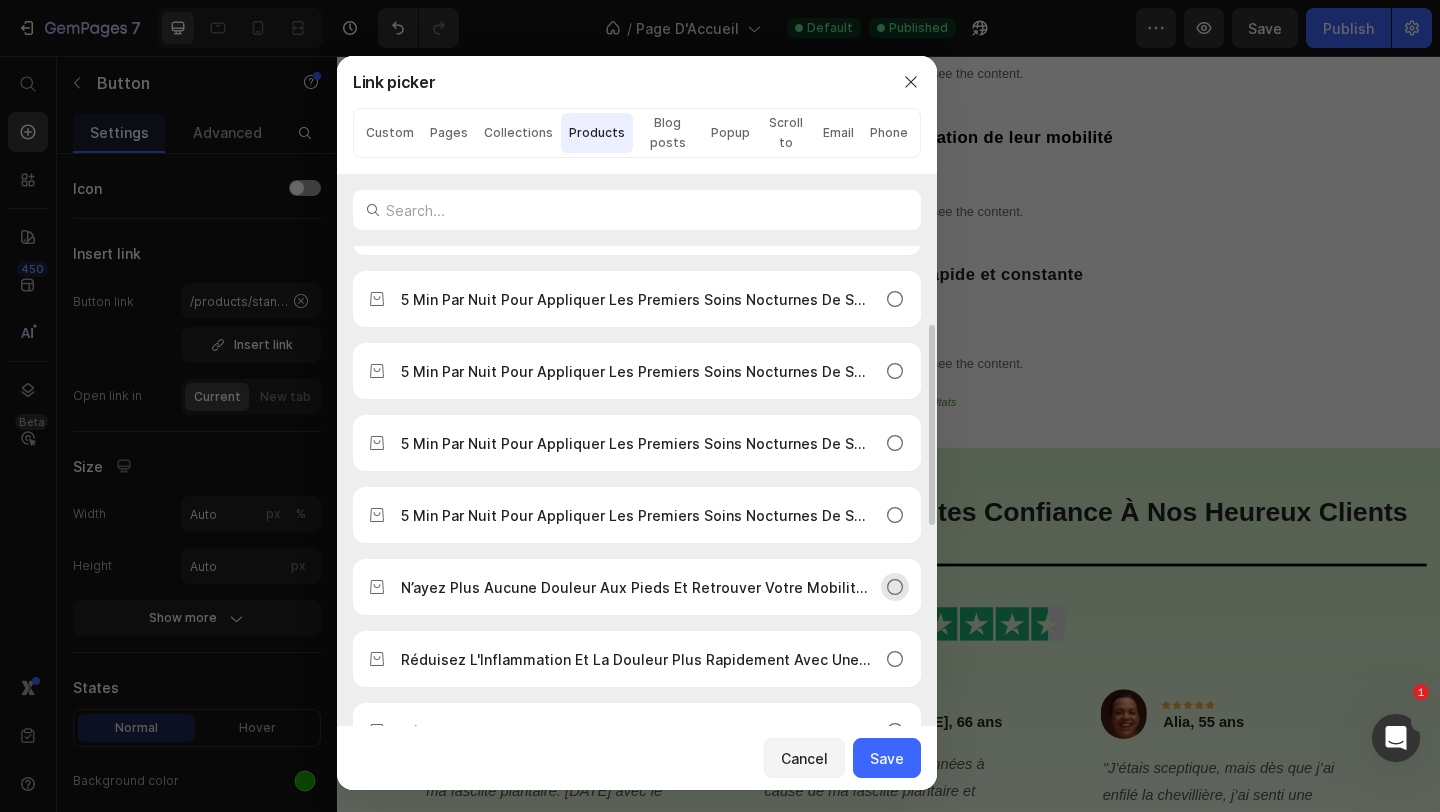 click on "N’ayez Plus Aucune Douleur Aux Pieds Et Retrouver Votre Mobilité Avec STANO" 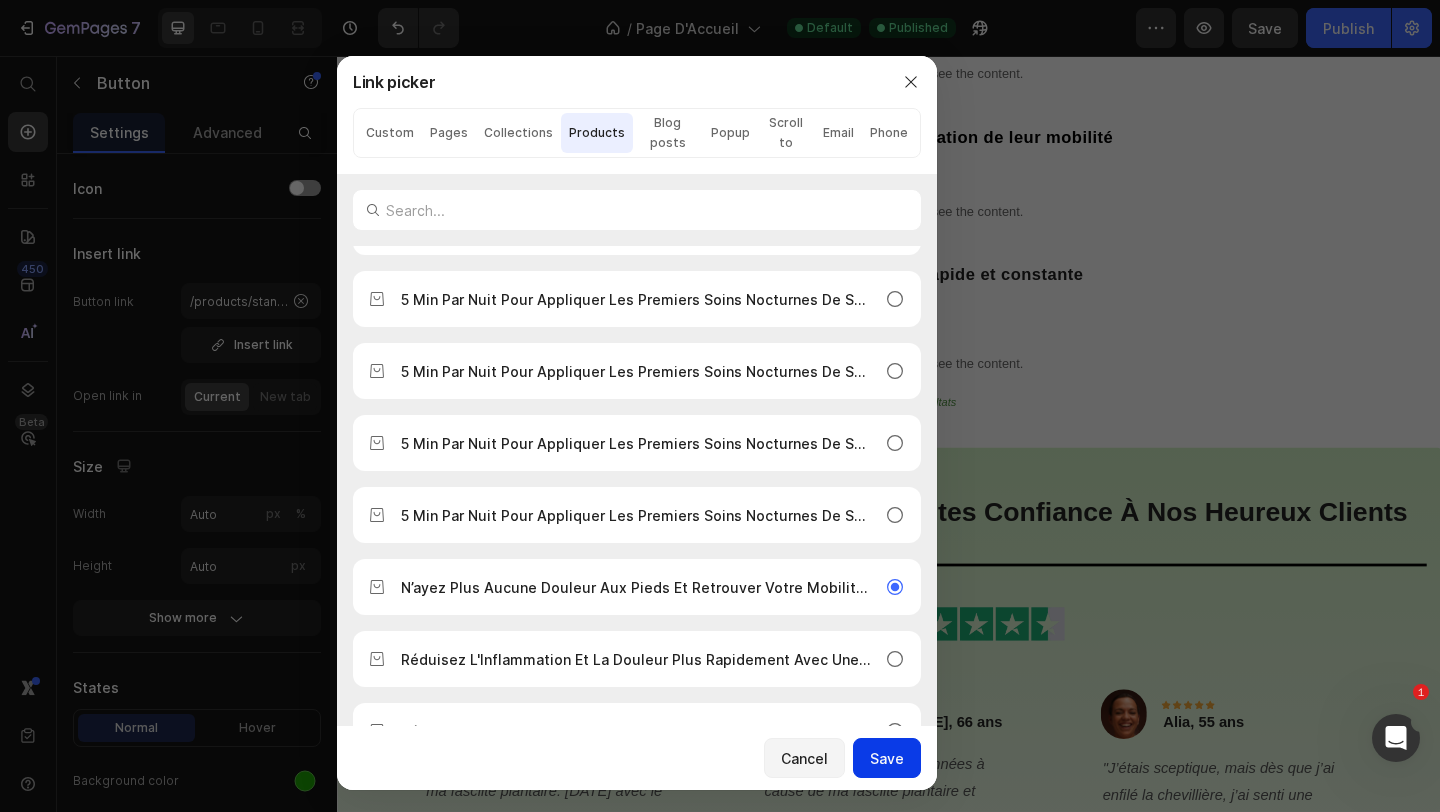 click on "Save" at bounding box center [887, 758] 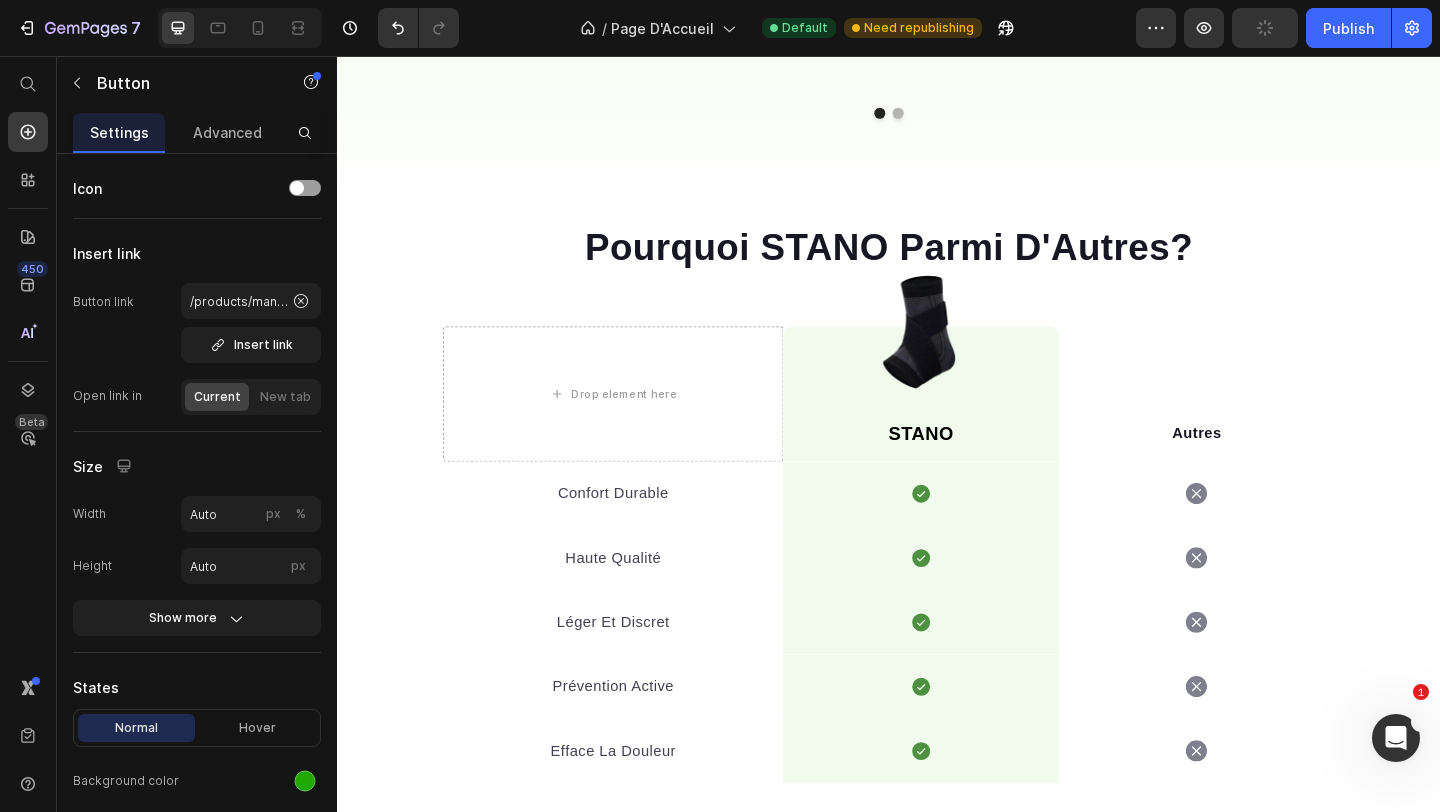 scroll, scrollTop: 4535, scrollLeft: 0, axis: vertical 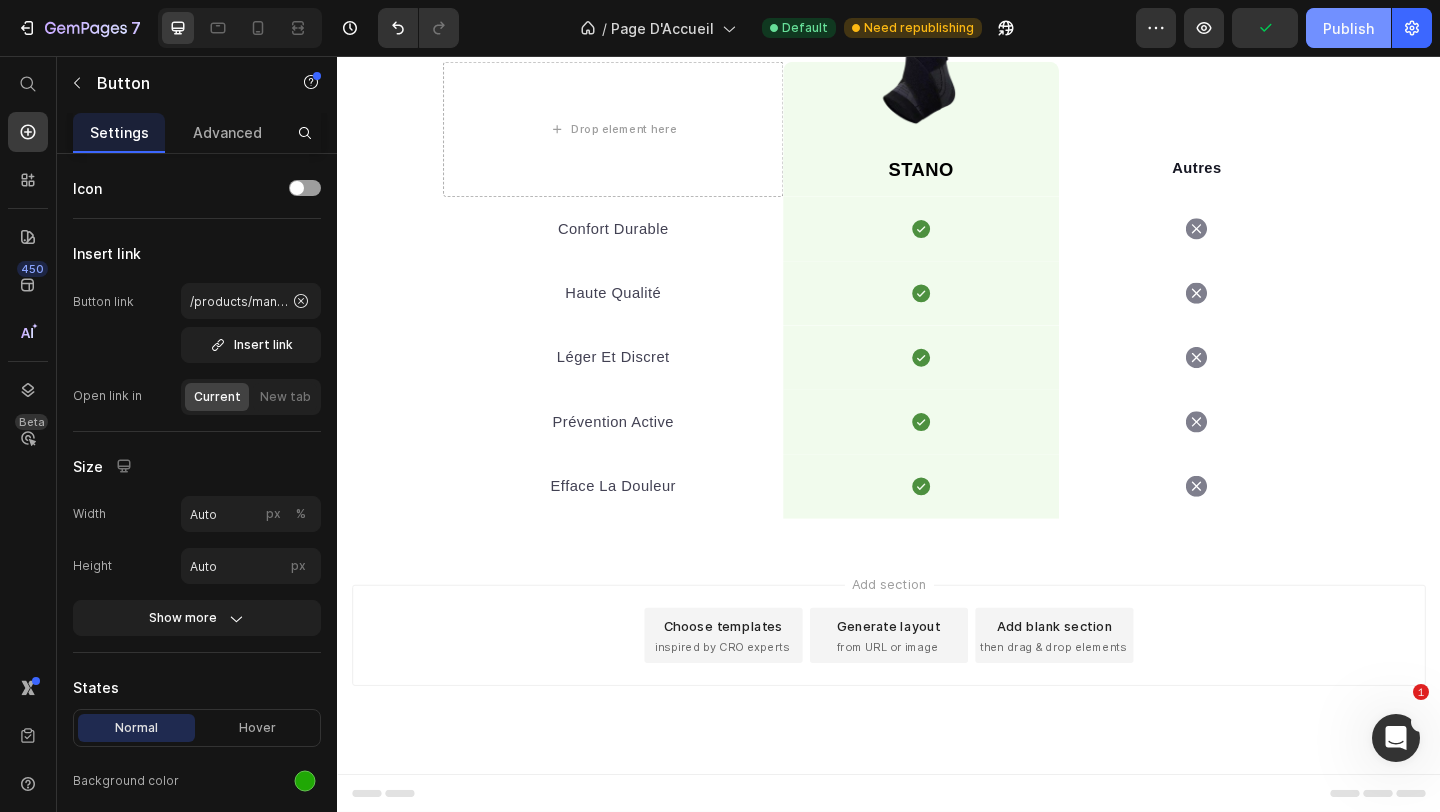 click on "Publish" at bounding box center [1348, 28] 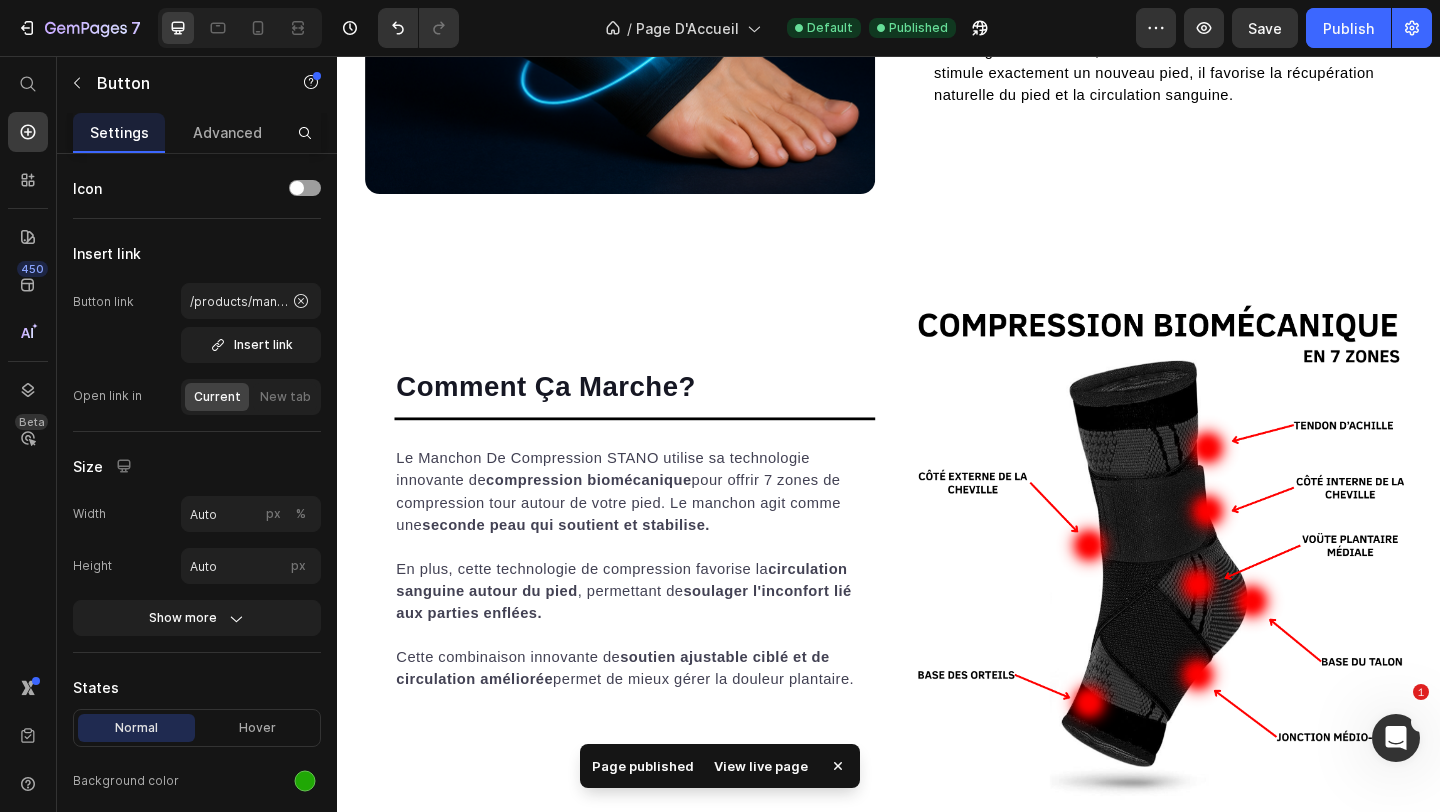 scroll, scrollTop: 1175, scrollLeft: 0, axis: vertical 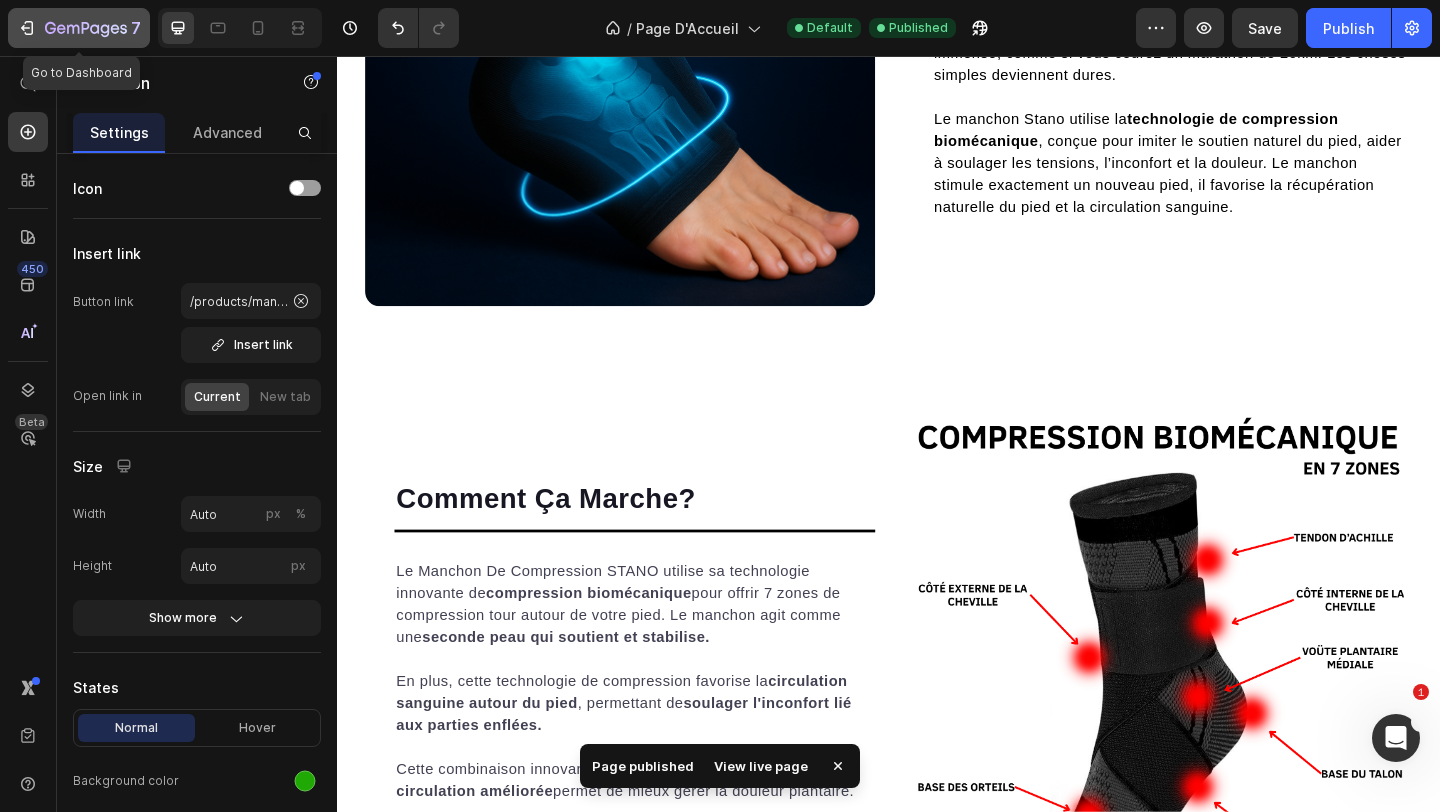 click 